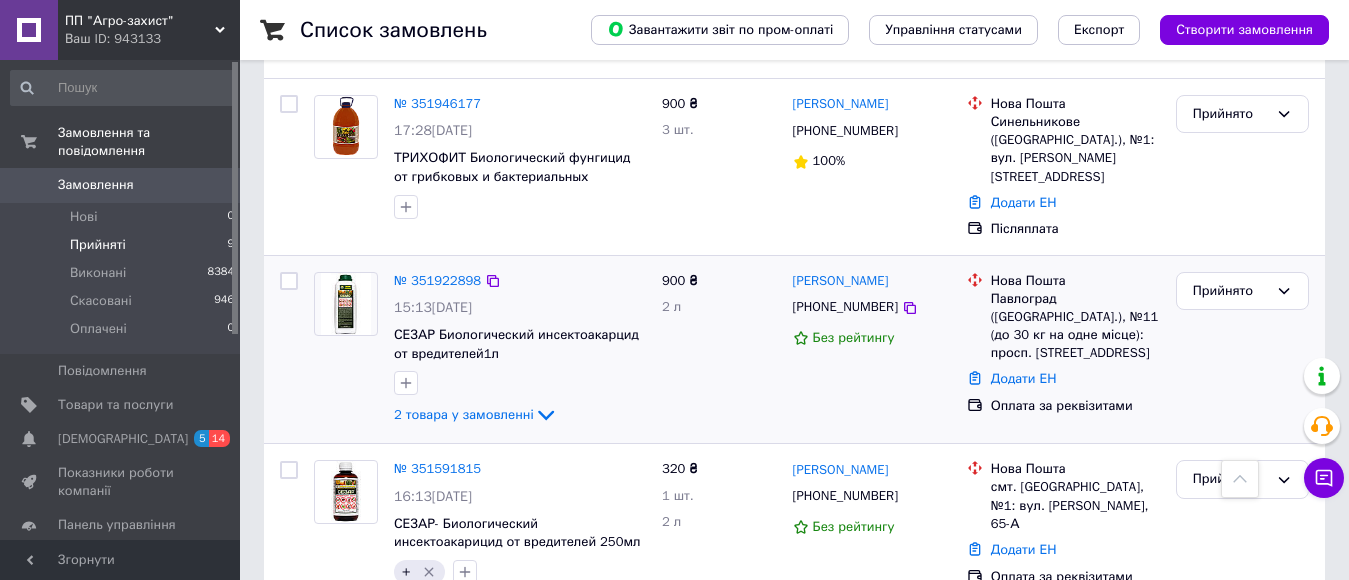 scroll, scrollTop: 1547, scrollLeft: 0, axis: vertical 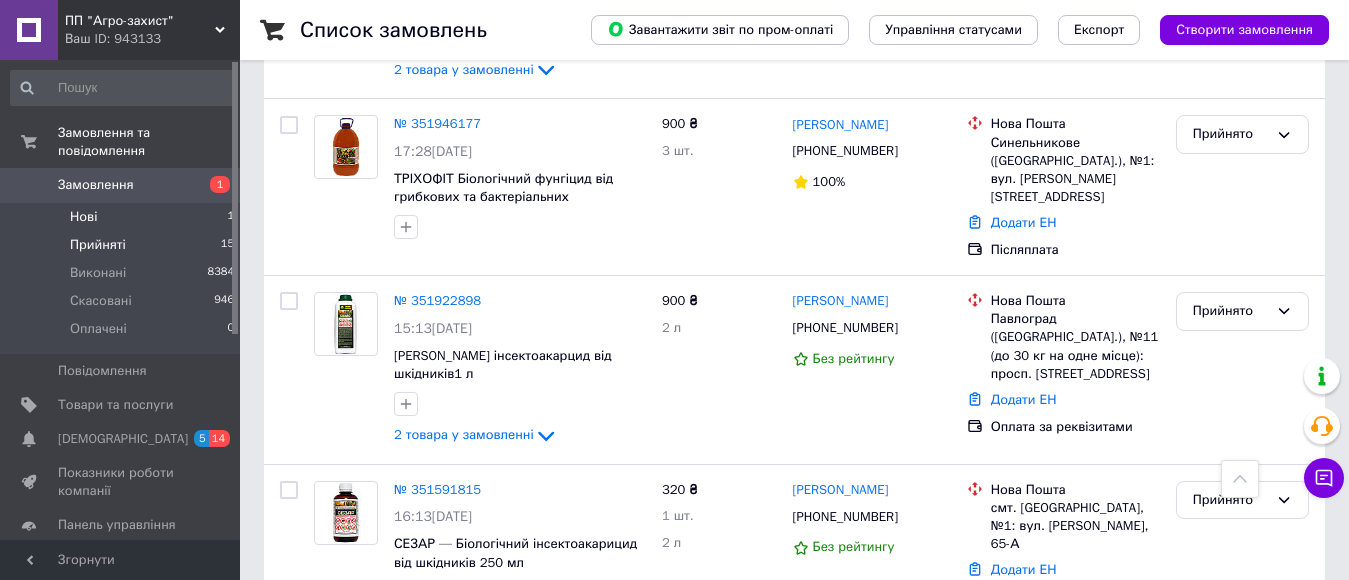 click on "Нові" at bounding box center (83, 217) 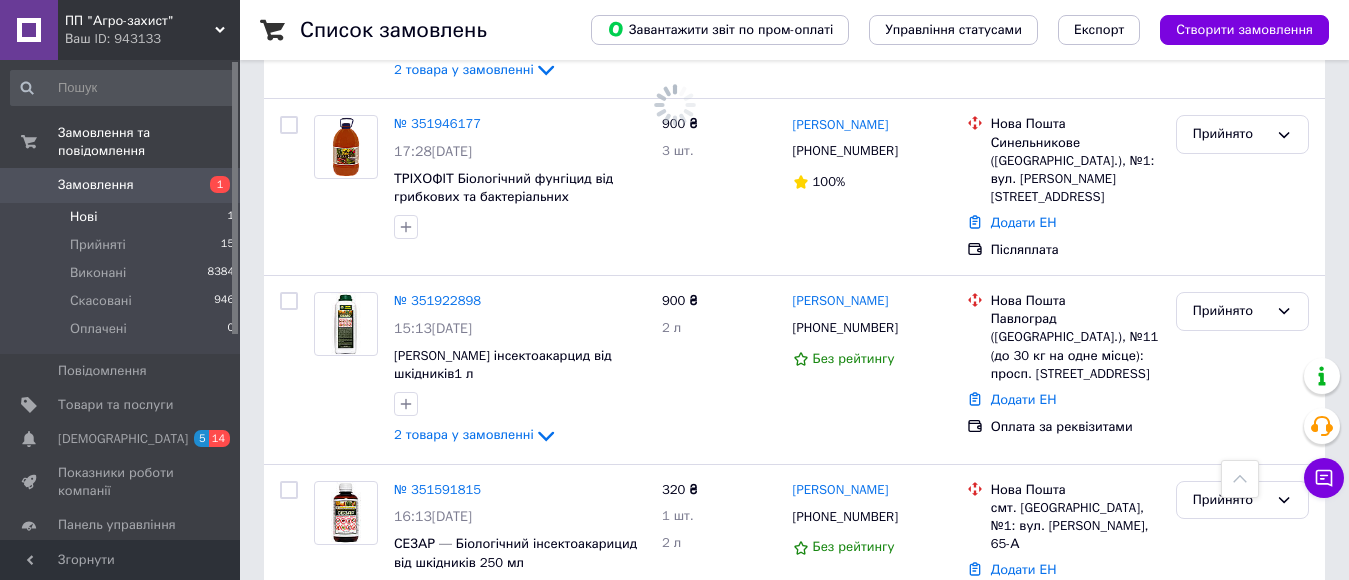 scroll, scrollTop: 0, scrollLeft: 0, axis: both 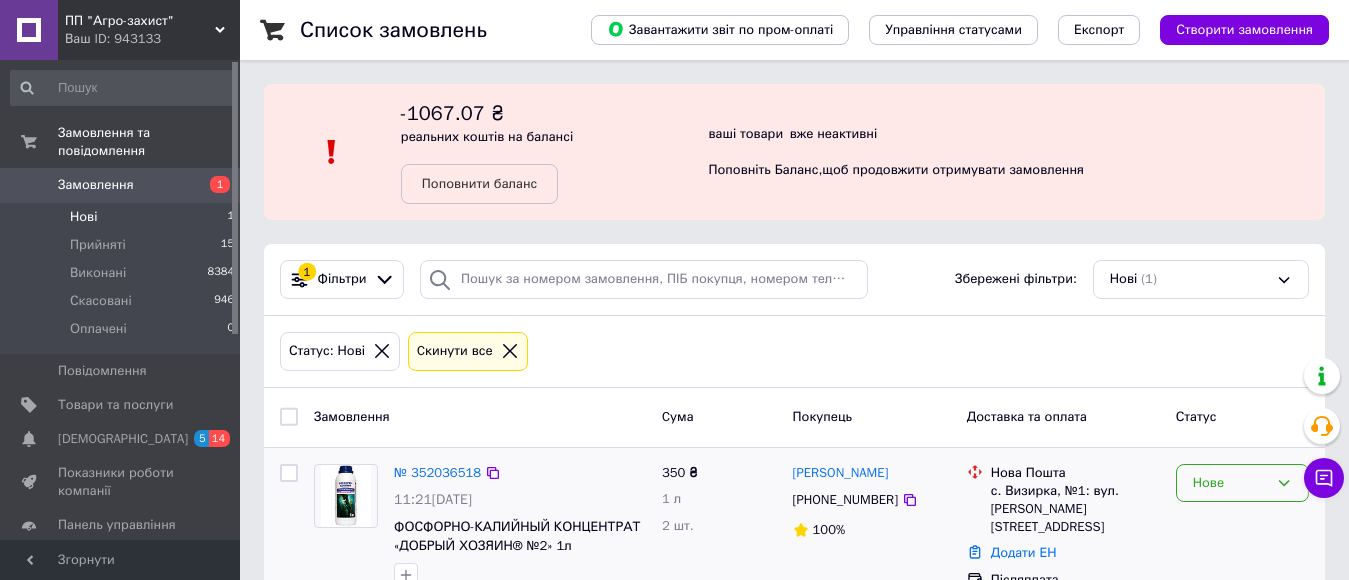 click on "Нове" at bounding box center (1230, 483) 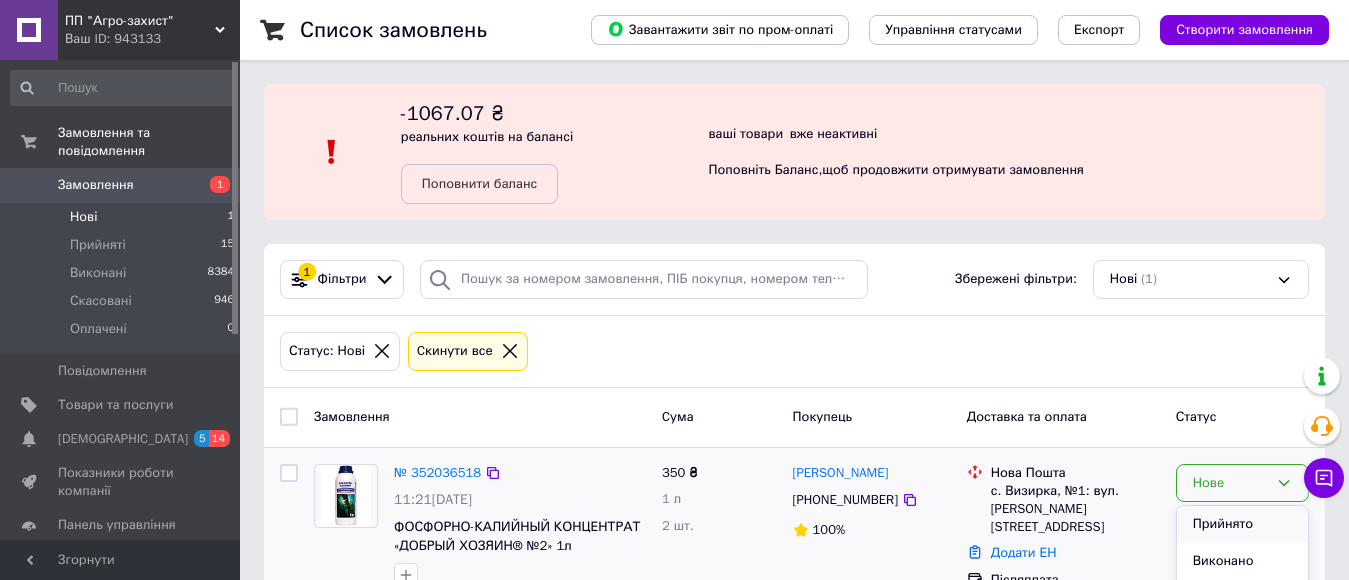 click on "Прийнято" at bounding box center [1242, 524] 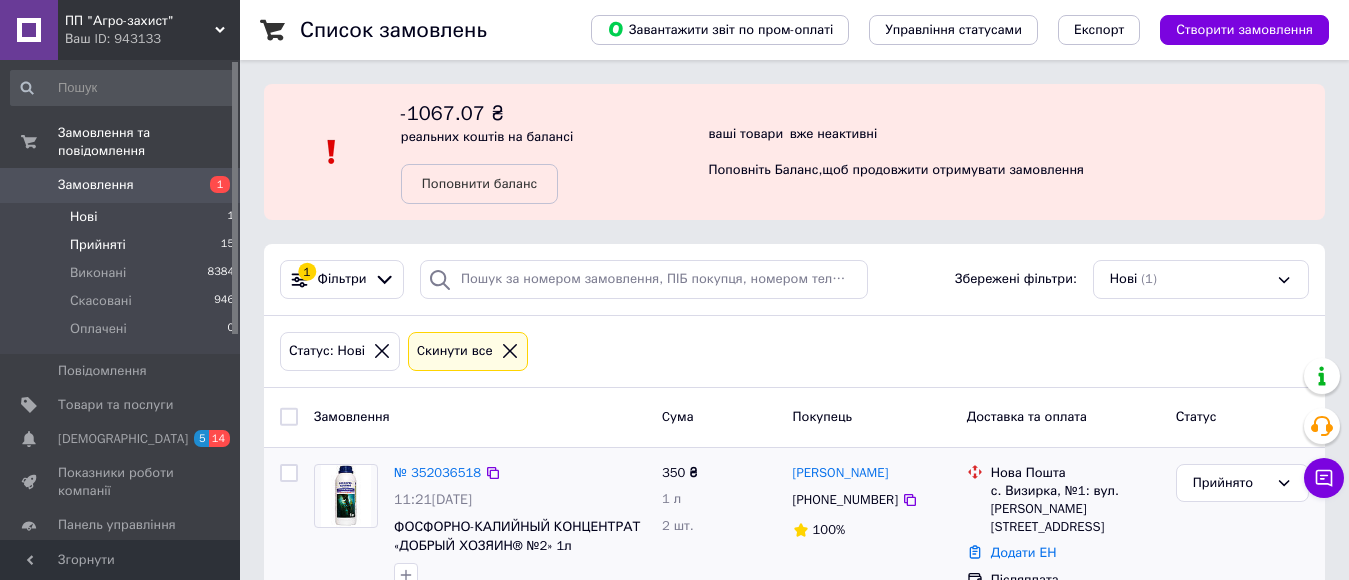 click on "Прийняті" at bounding box center [98, 245] 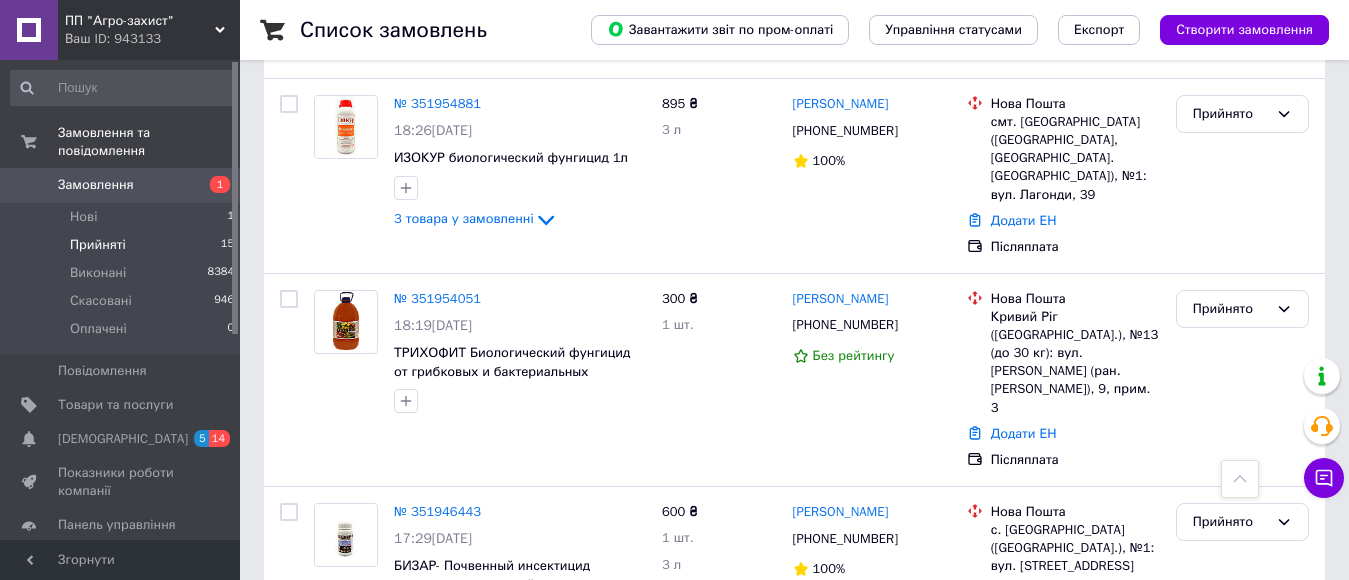 scroll, scrollTop: 2576, scrollLeft: 0, axis: vertical 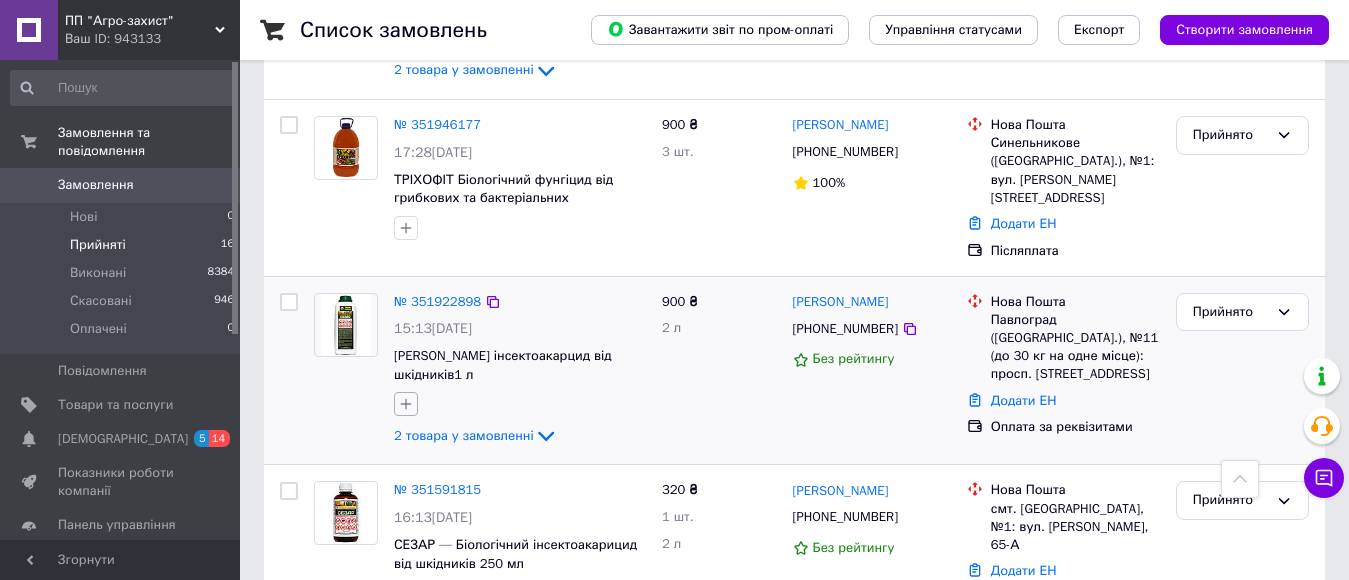 click 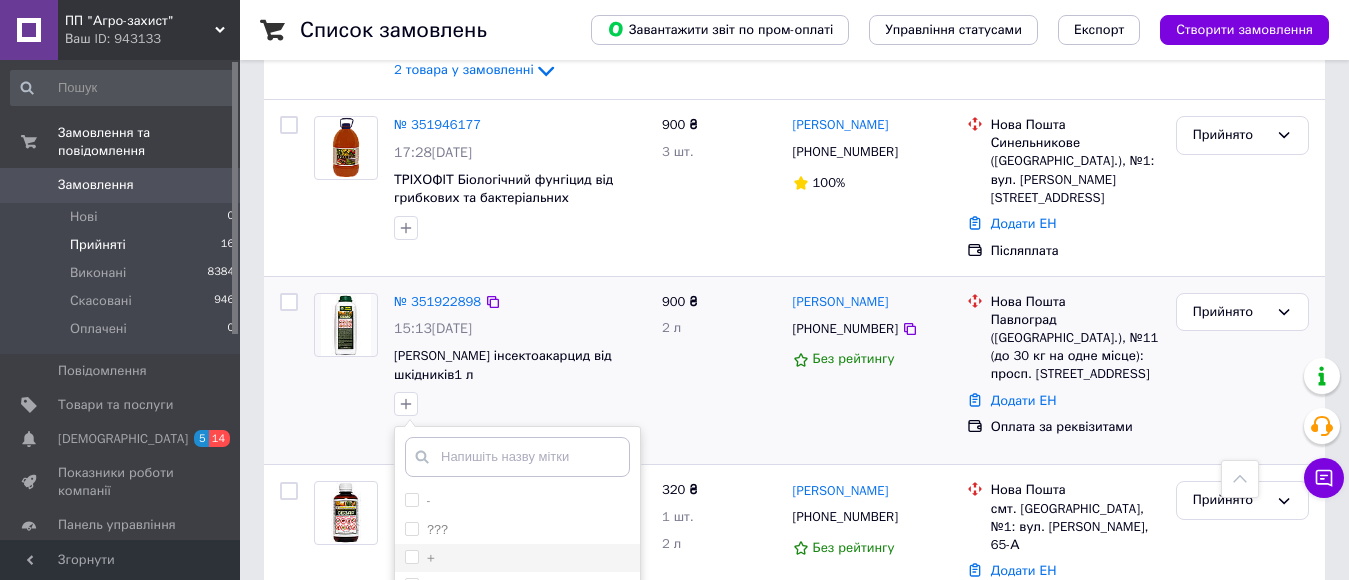 click at bounding box center (412, 557) 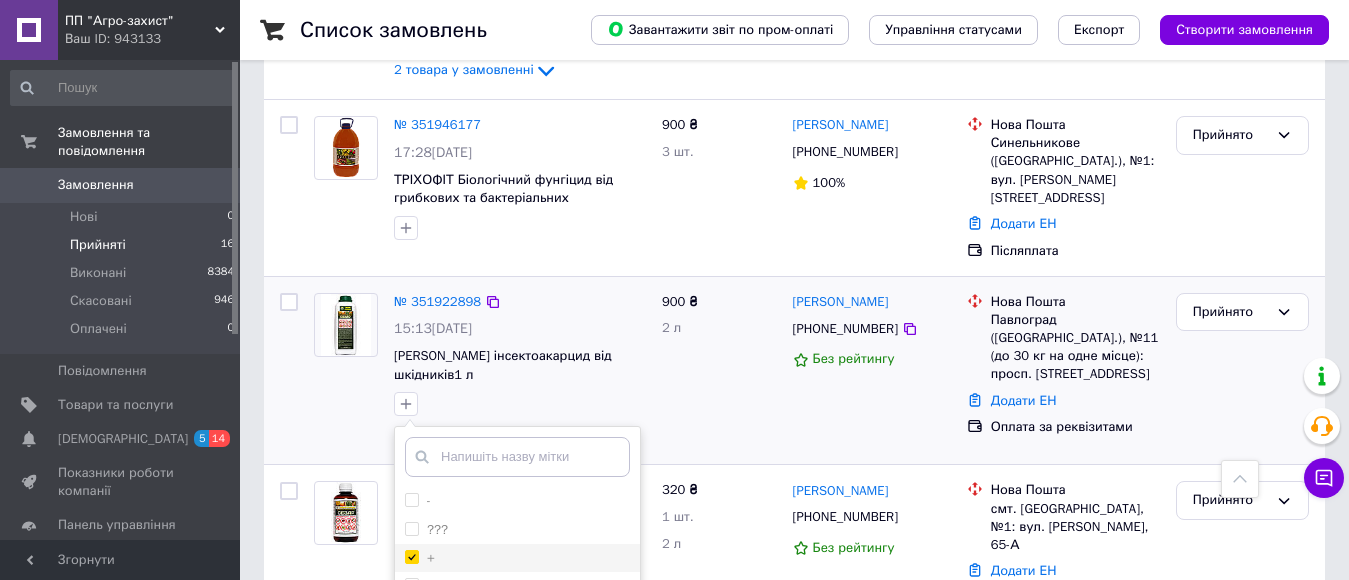 click on "+" at bounding box center [411, 556] 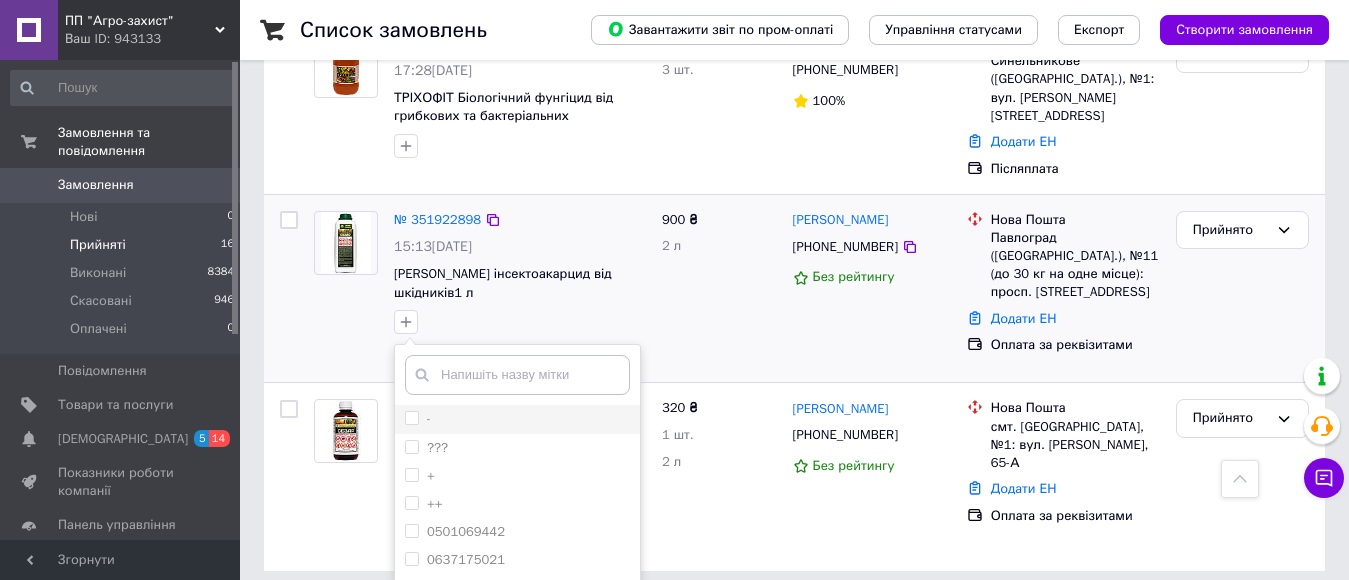 scroll, scrollTop: 2864, scrollLeft: 0, axis: vertical 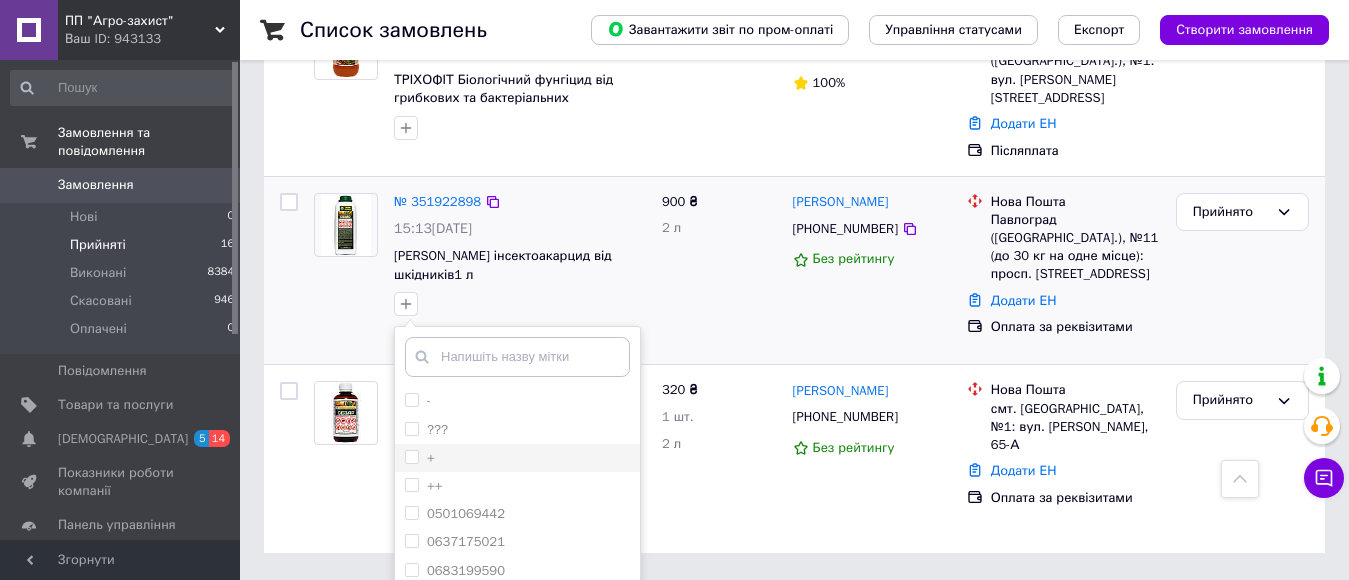 click on "+" at bounding box center [411, 456] 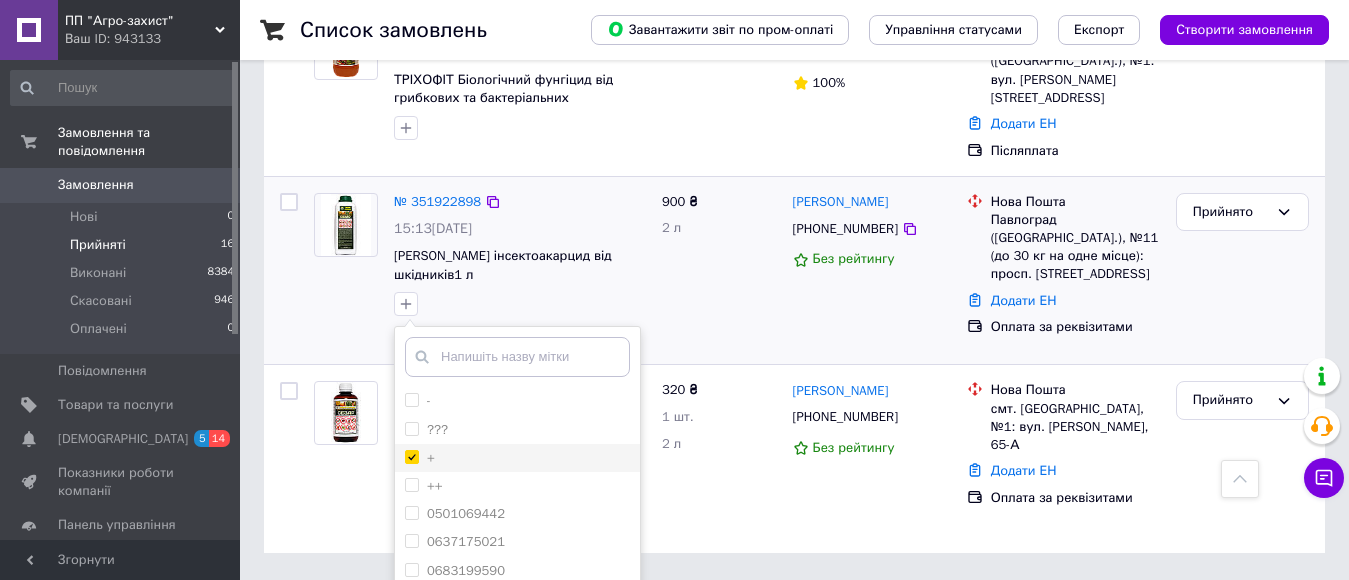 checkbox on "true" 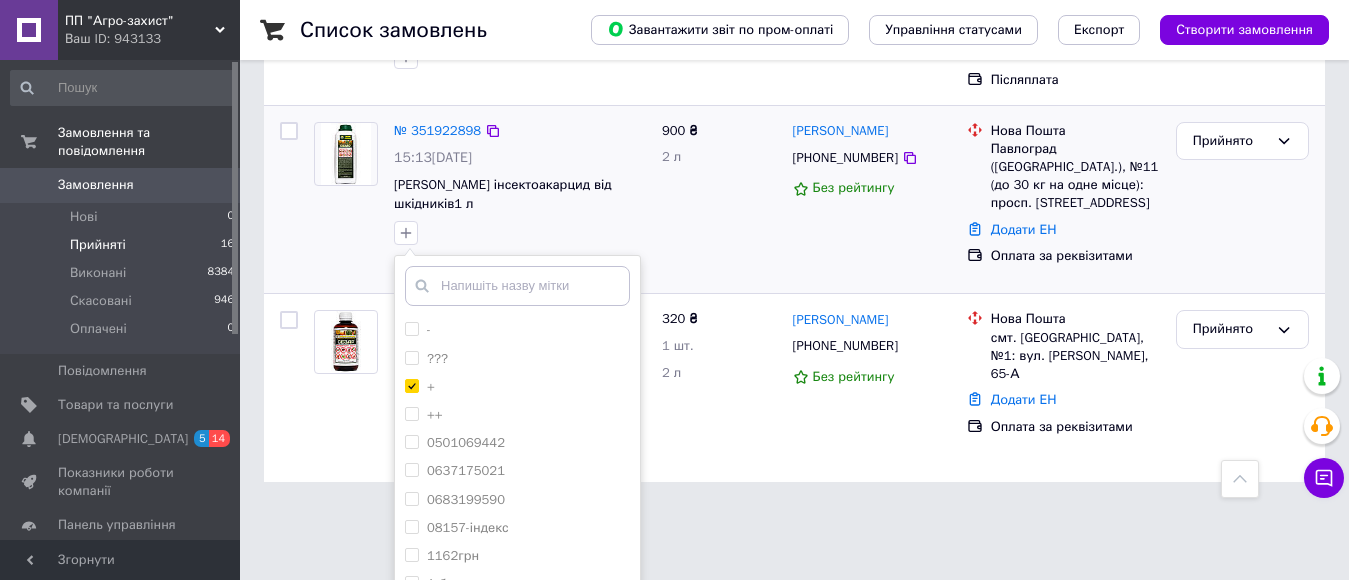 click on "Додати мітку" at bounding box center [517, 652] 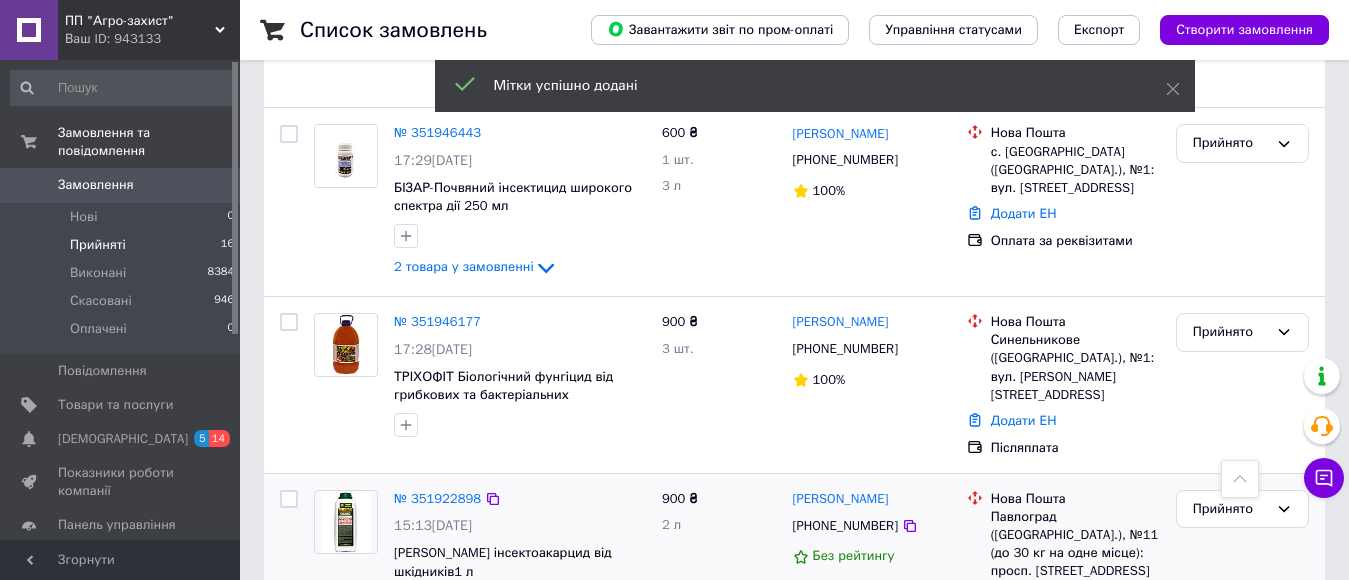 scroll, scrollTop: 2564, scrollLeft: 0, axis: vertical 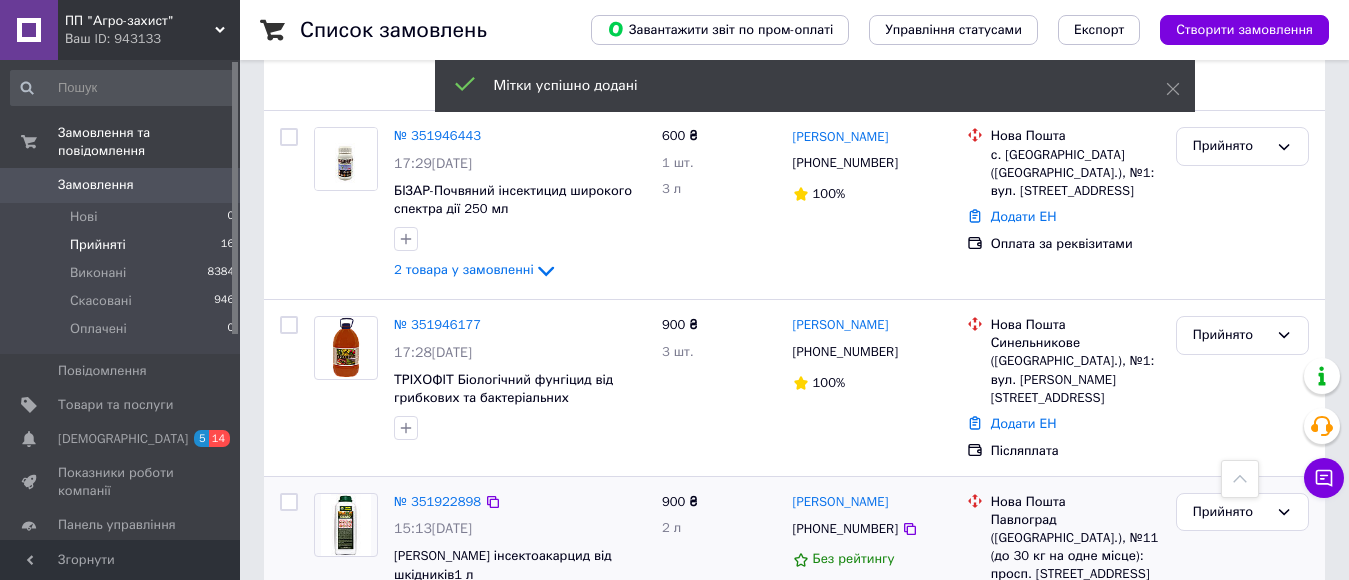 drag, startPoint x: 1114, startPoint y: 488, endPoint x: 796, endPoint y: 386, distance: 333.95807 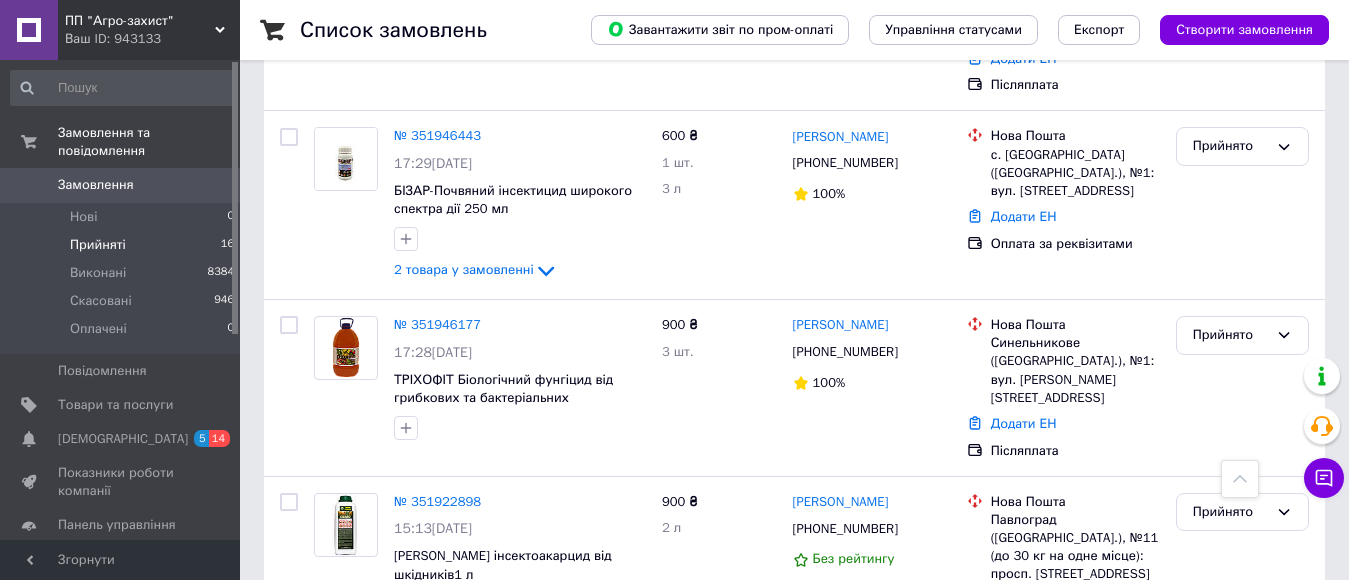 copy on "Іван Медвєдєв +380957727804 Без рейтингу Нова Пошта Павлоград (Дніпропетровська обл.), №11 (до 30 кг на одне місце): просп. Шахтобудівників, 13" 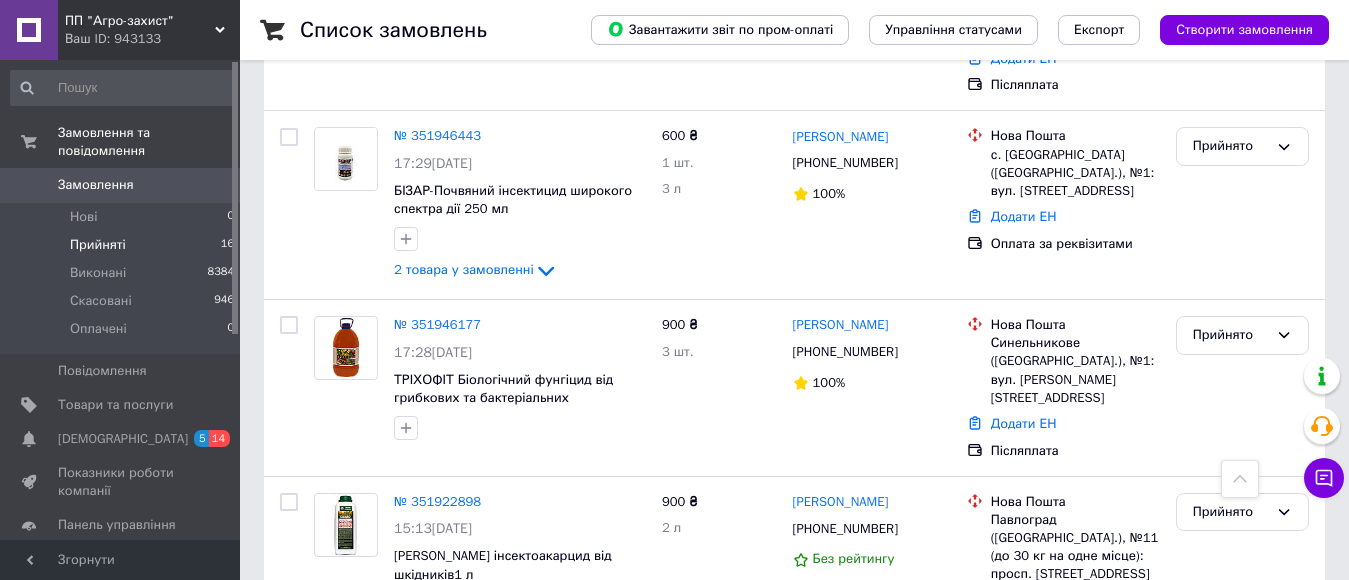 click on "2 товара у замовленні" at bounding box center [464, 635] 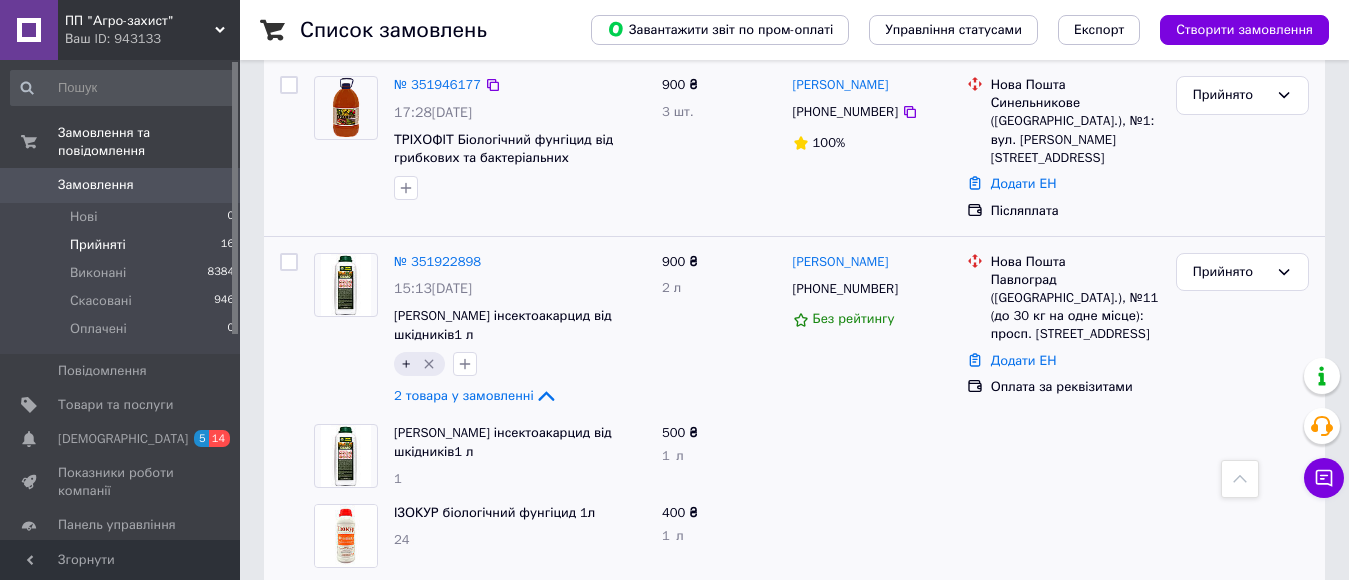 scroll, scrollTop: 2864, scrollLeft: 0, axis: vertical 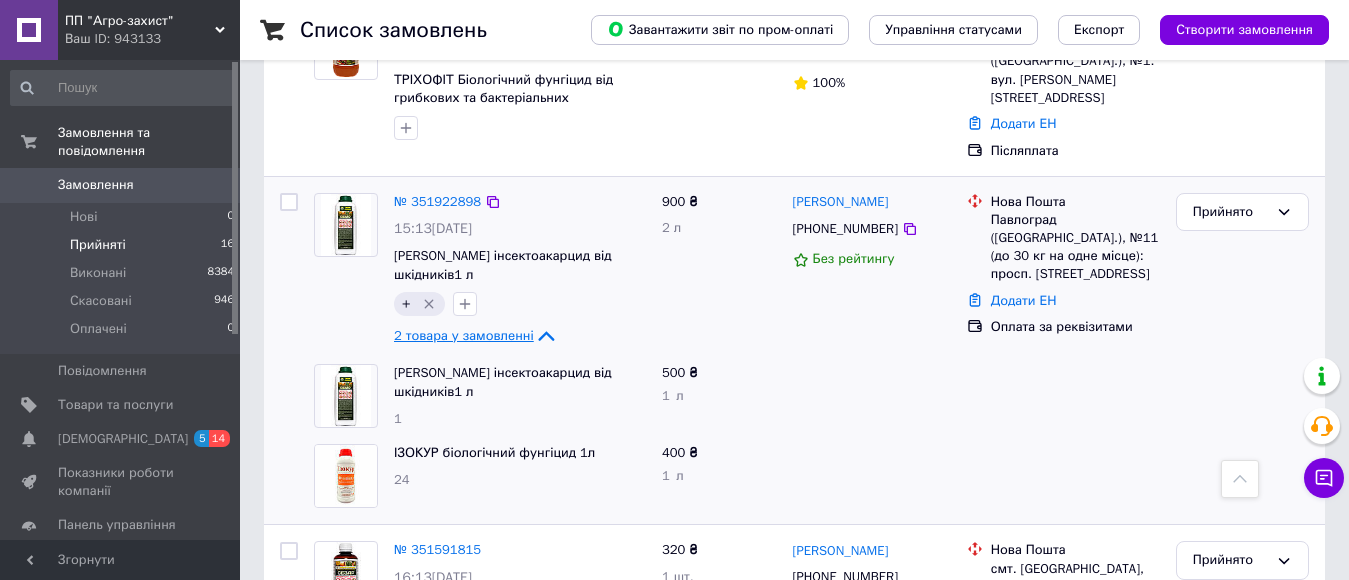 click on "2 товара у замовленні" at bounding box center [464, 335] 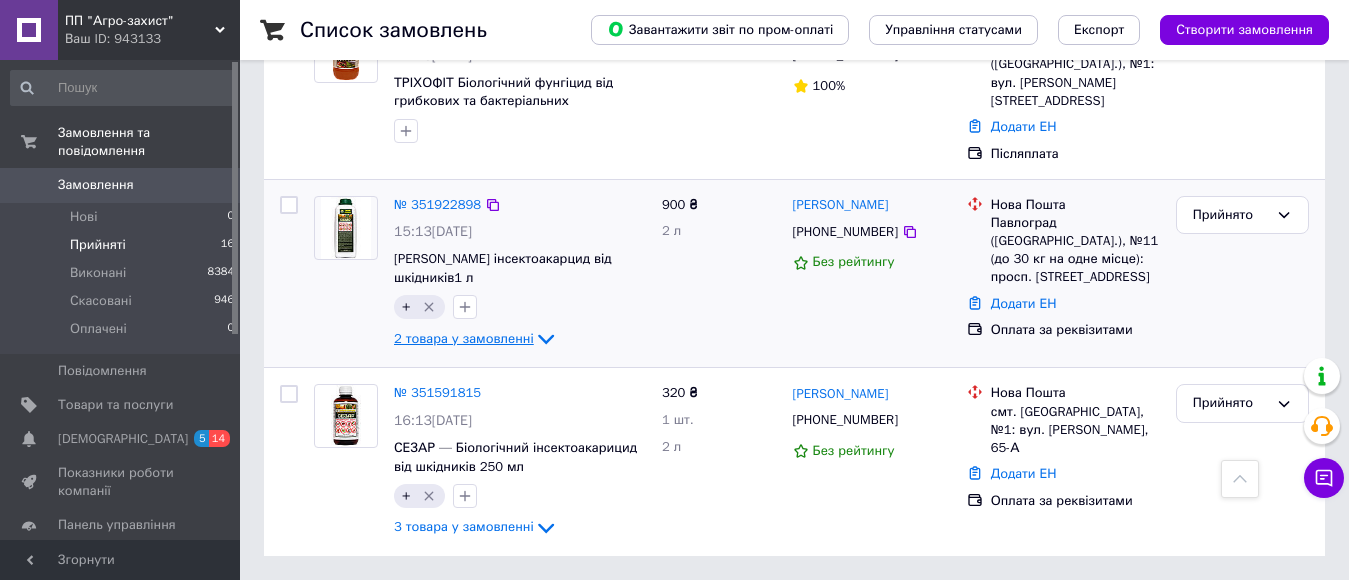 scroll, scrollTop: 2764, scrollLeft: 0, axis: vertical 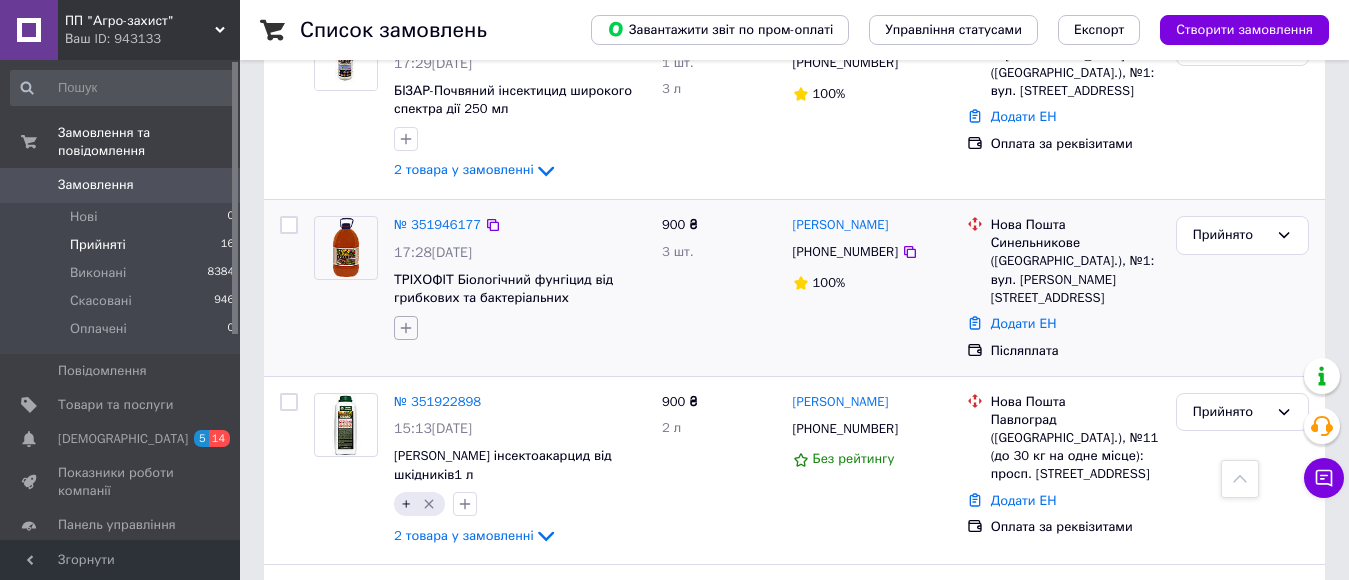 click 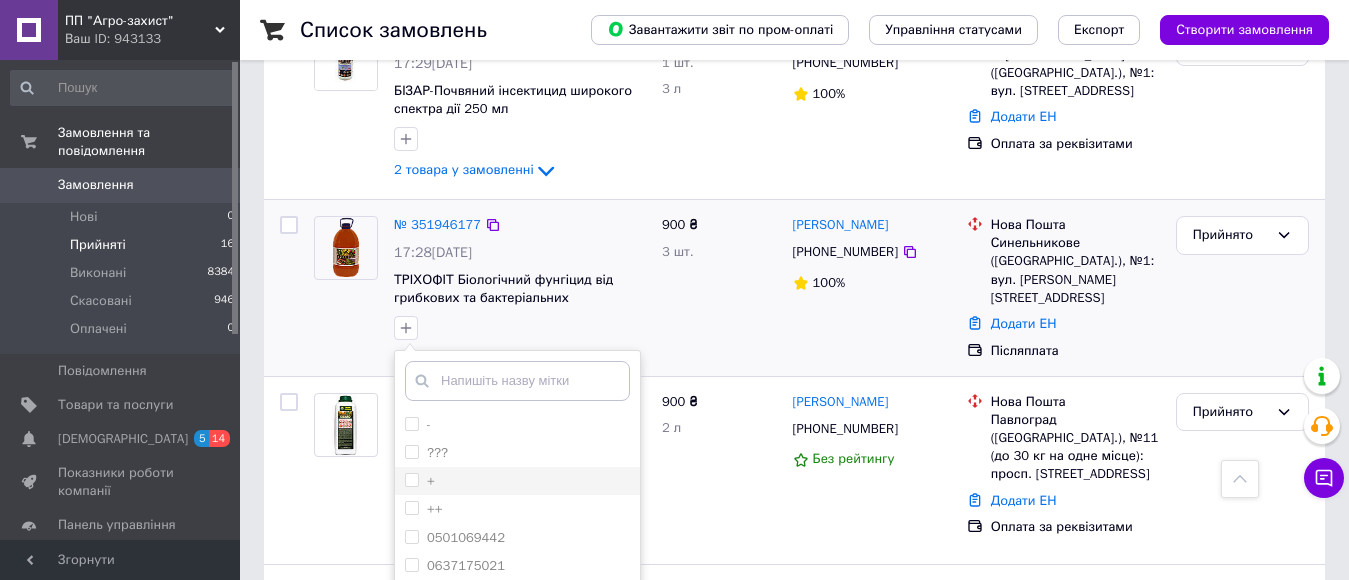 click on "+" at bounding box center (411, 479) 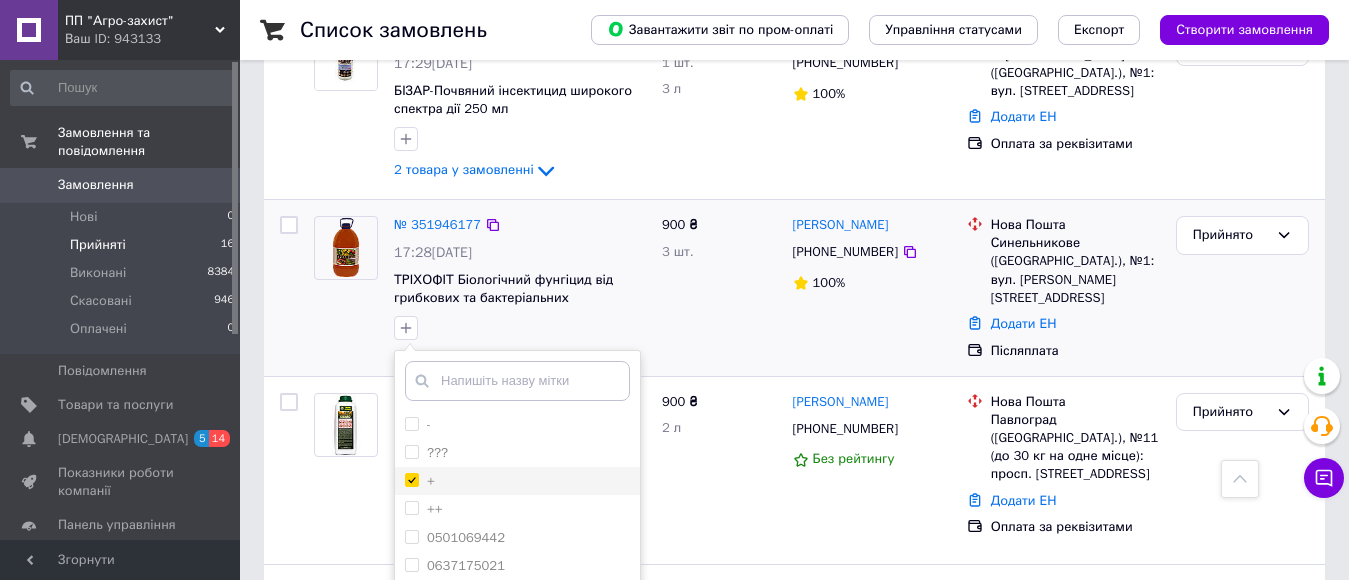 checkbox on "true" 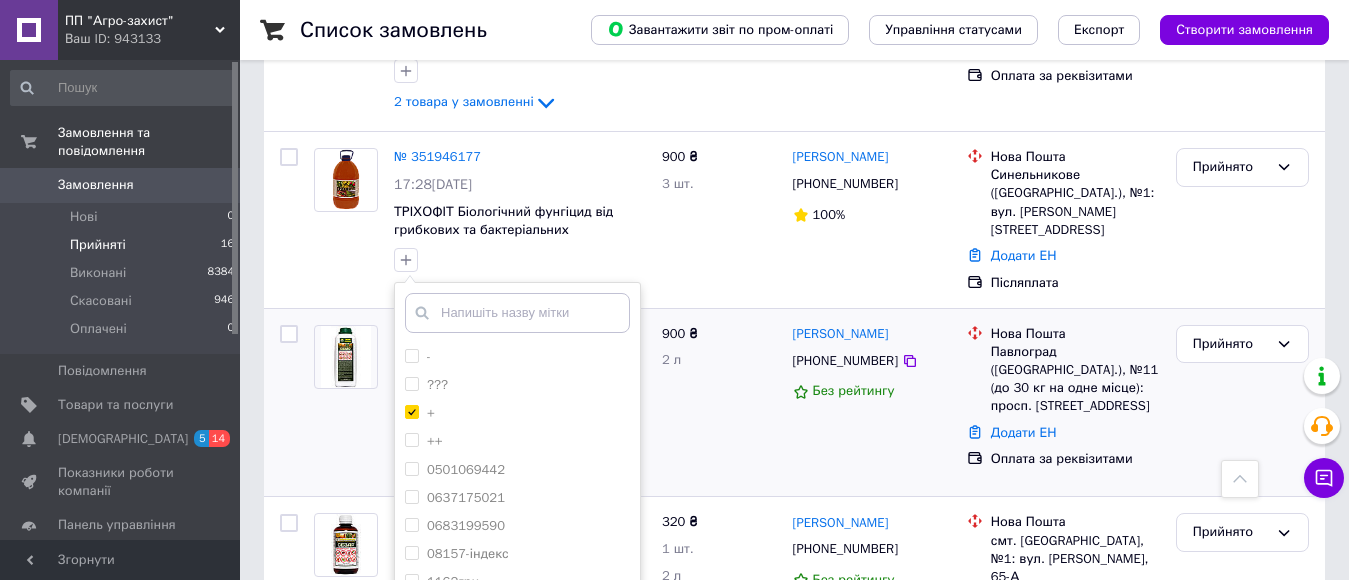 scroll, scrollTop: 2777, scrollLeft: 0, axis: vertical 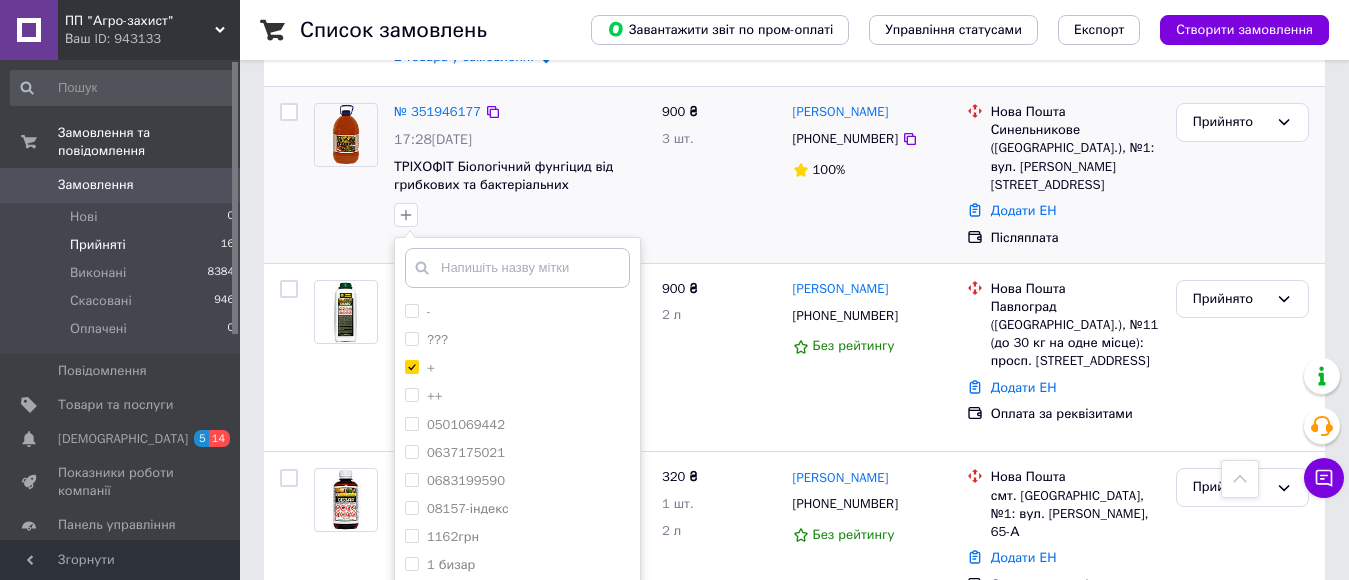 click on "Додати мітку" at bounding box center (517, 634) 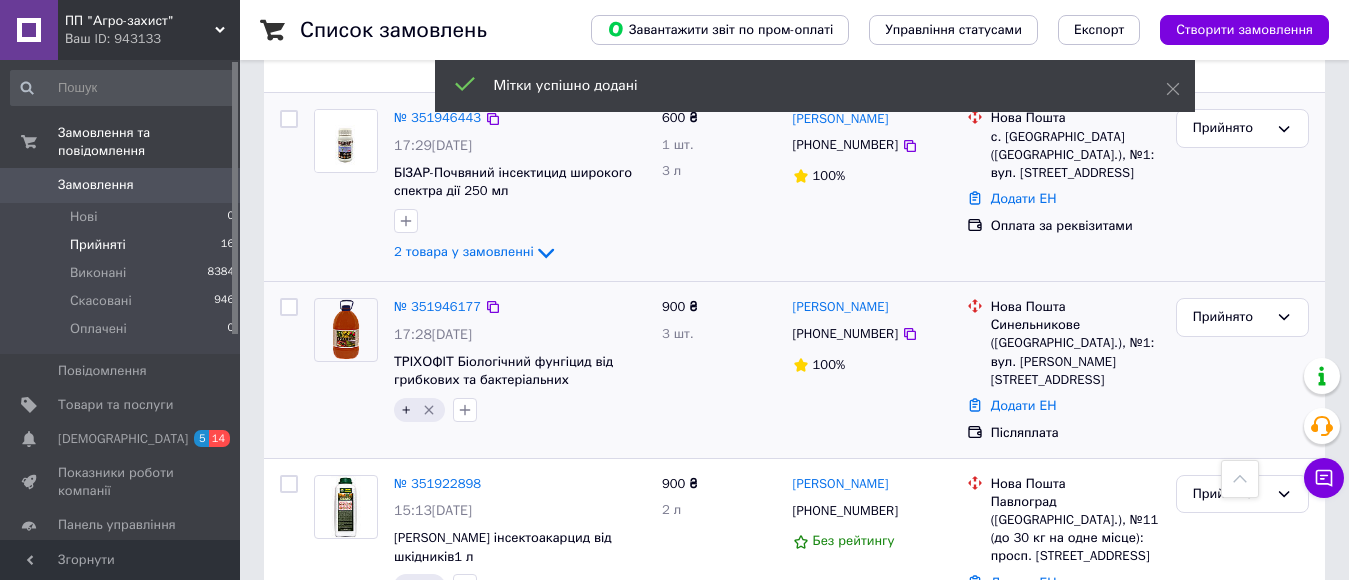 scroll, scrollTop: 2564, scrollLeft: 0, axis: vertical 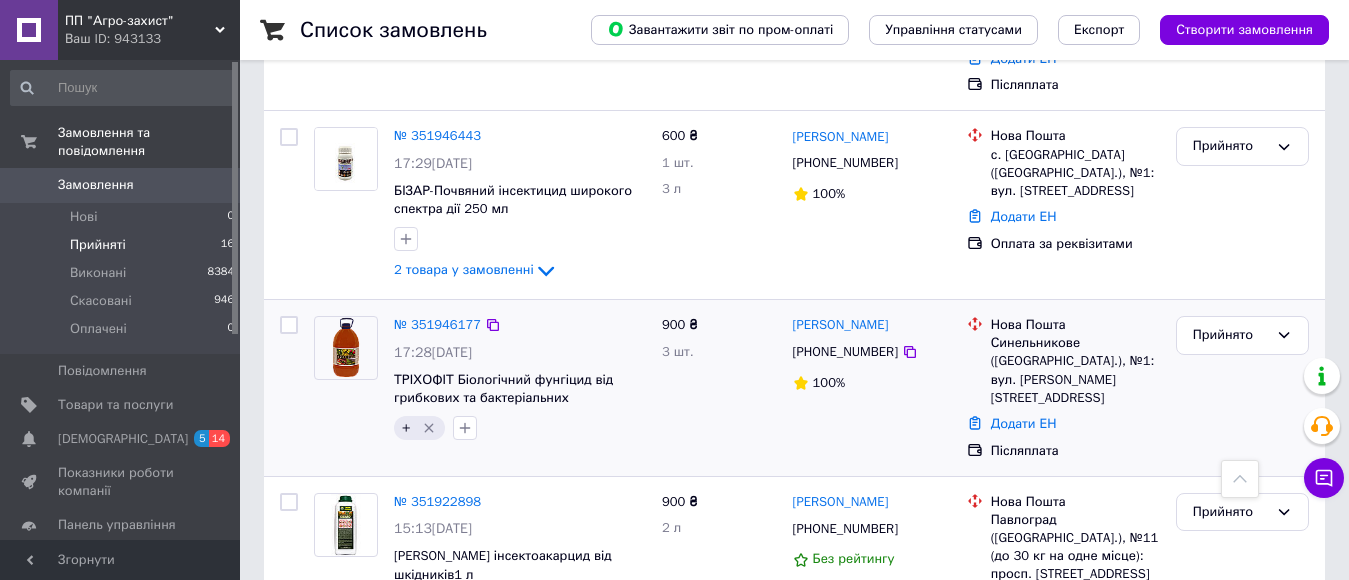 drag, startPoint x: 1136, startPoint y: 293, endPoint x: 878, endPoint y: 265, distance: 259.51492 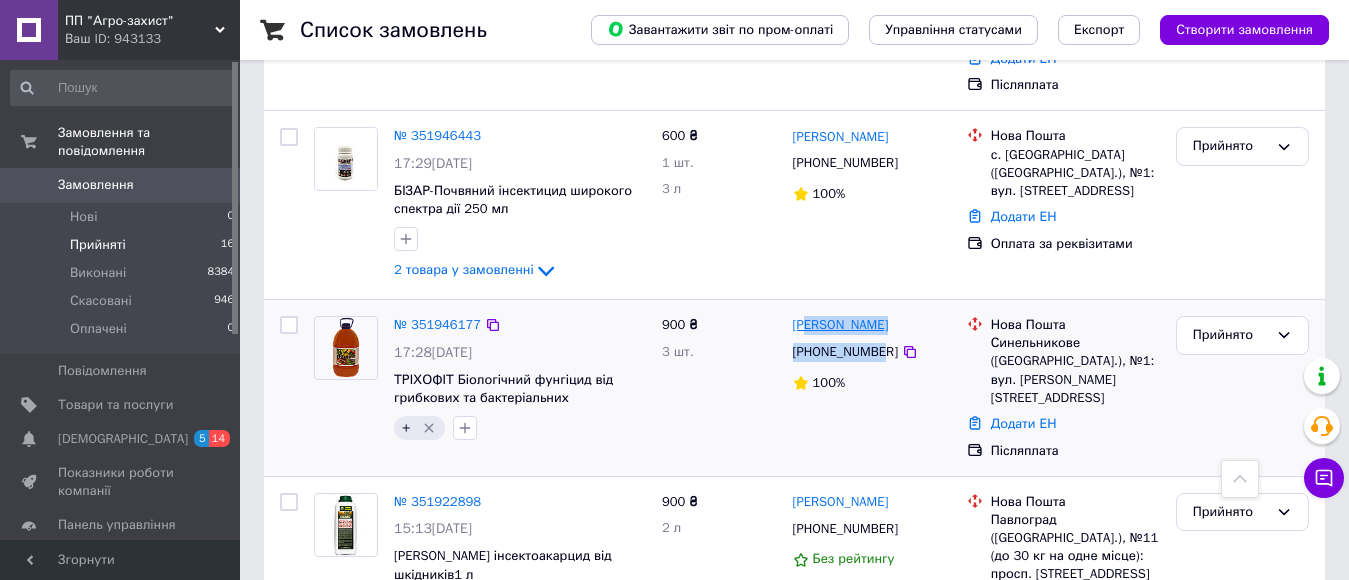 drag, startPoint x: 878, startPoint y: 265, endPoint x: 808, endPoint y: 236, distance: 75.76939 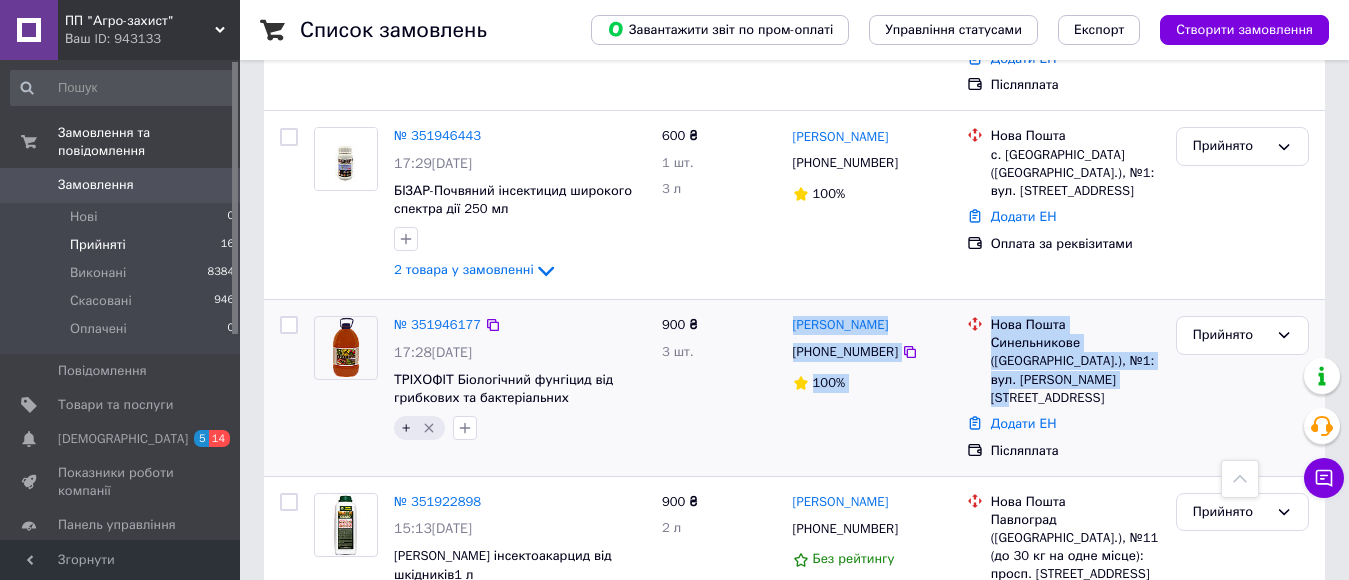 drag, startPoint x: 1134, startPoint y: 296, endPoint x: 794, endPoint y: 229, distance: 346.5386 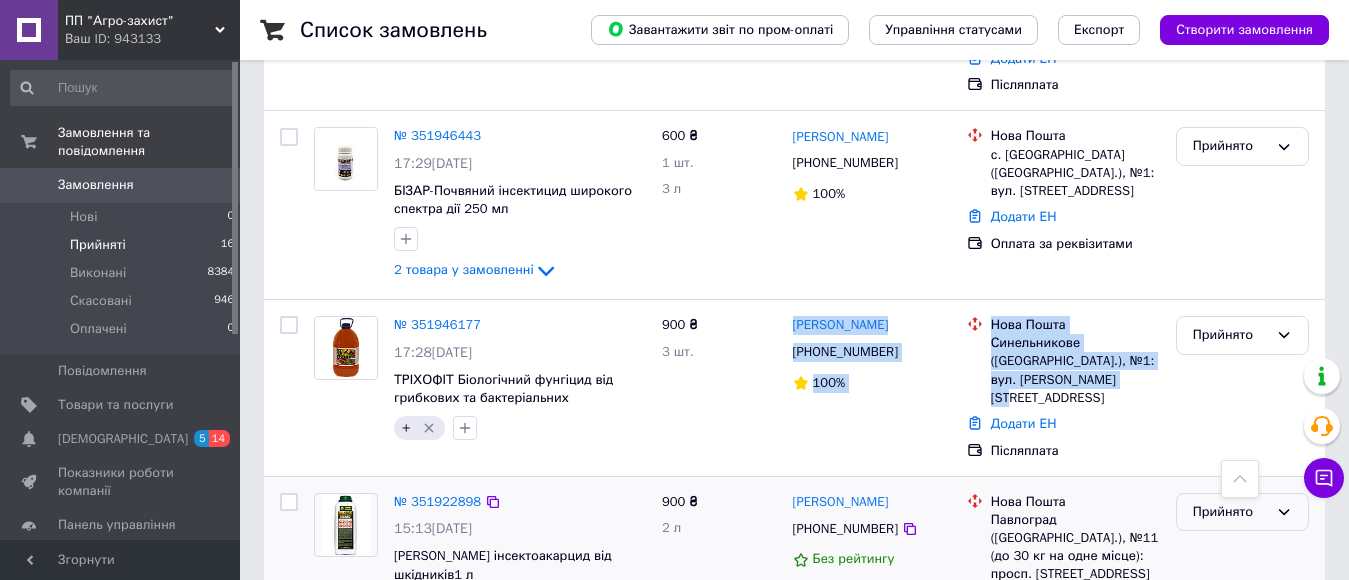 copy on "Руслан Солошенко +380967273014 100% Нова Пошта Синельникове (Дніпропетровська обл.), №1: вул. Каштанова, 19" 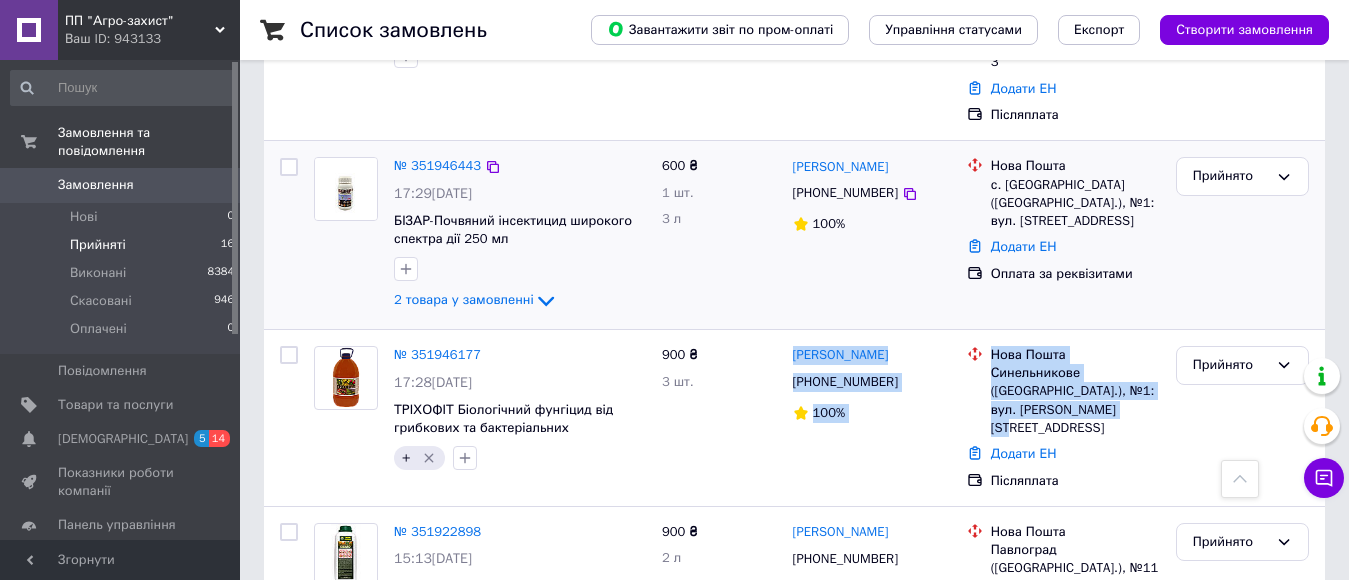 scroll, scrollTop: 2364, scrollLeft: 0, axis: vertical 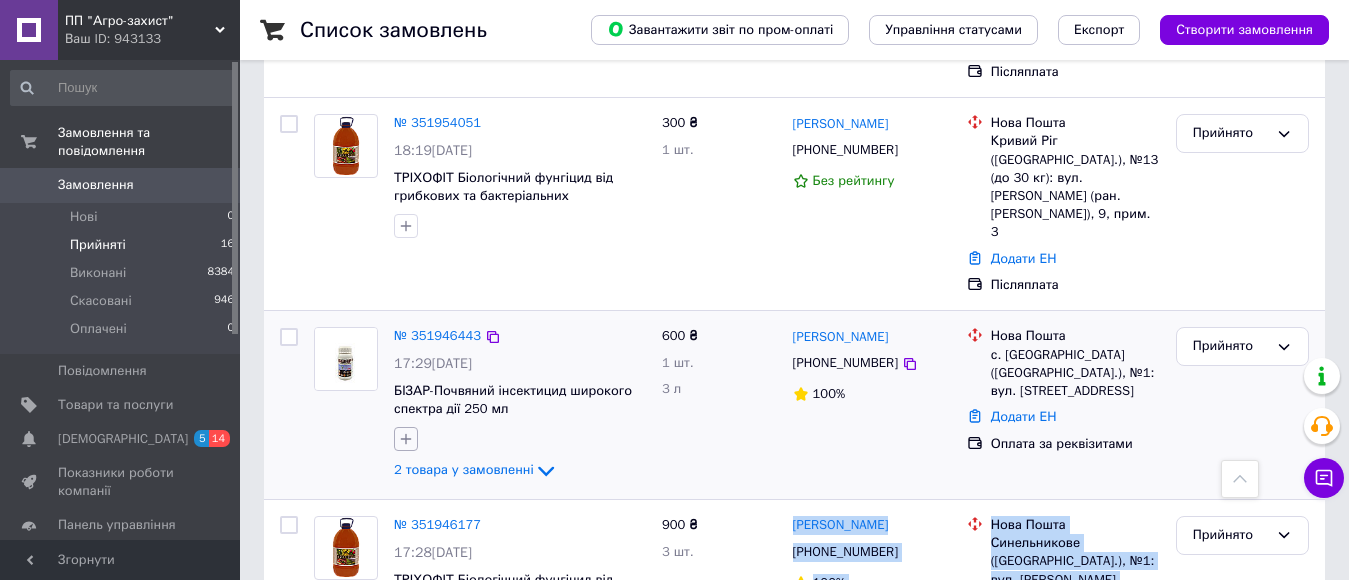click 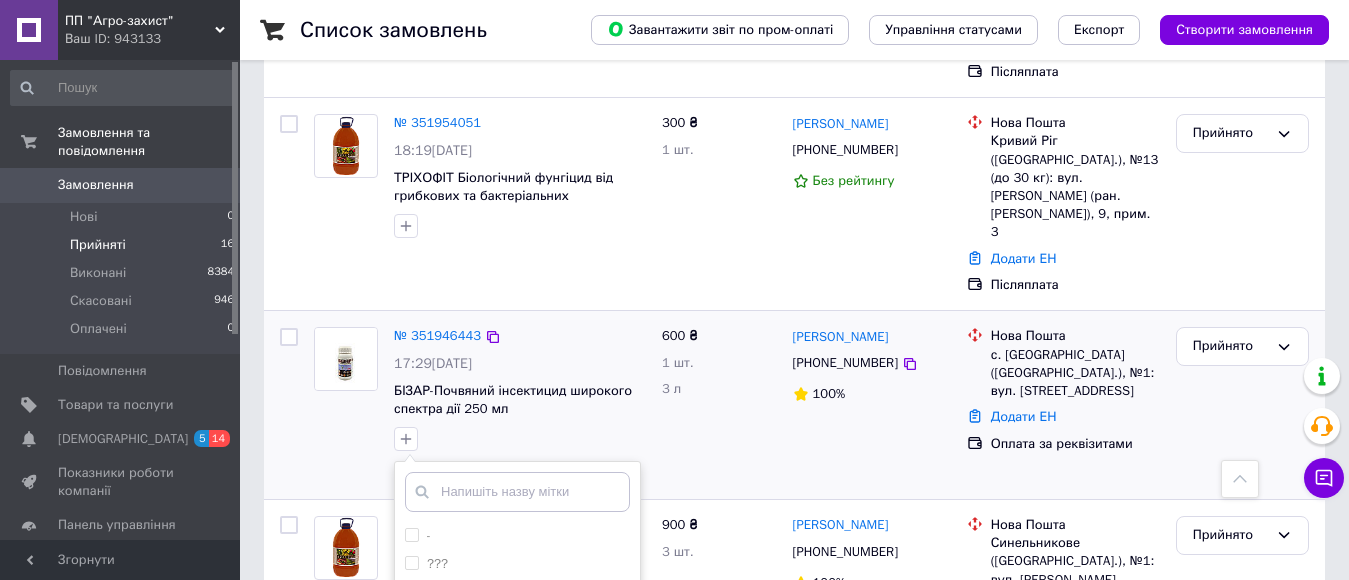 scroll, scrollTop: 2464, scrollLeft: 0, axis: vertical 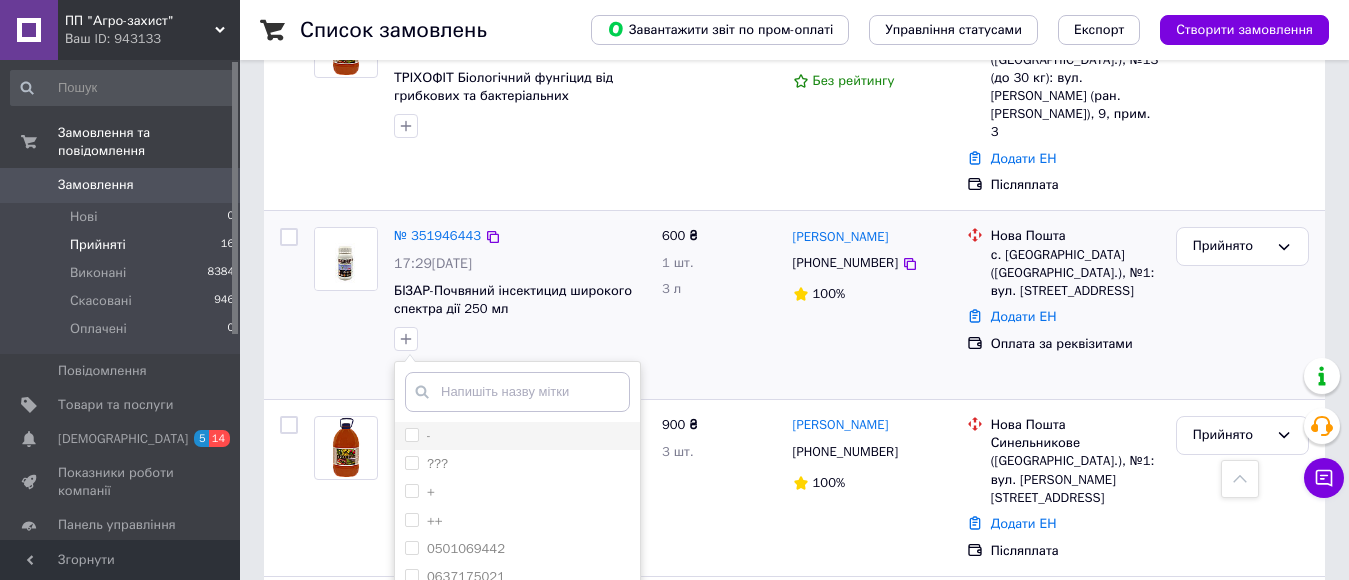 click on "-" at bounding box center [411, 434] 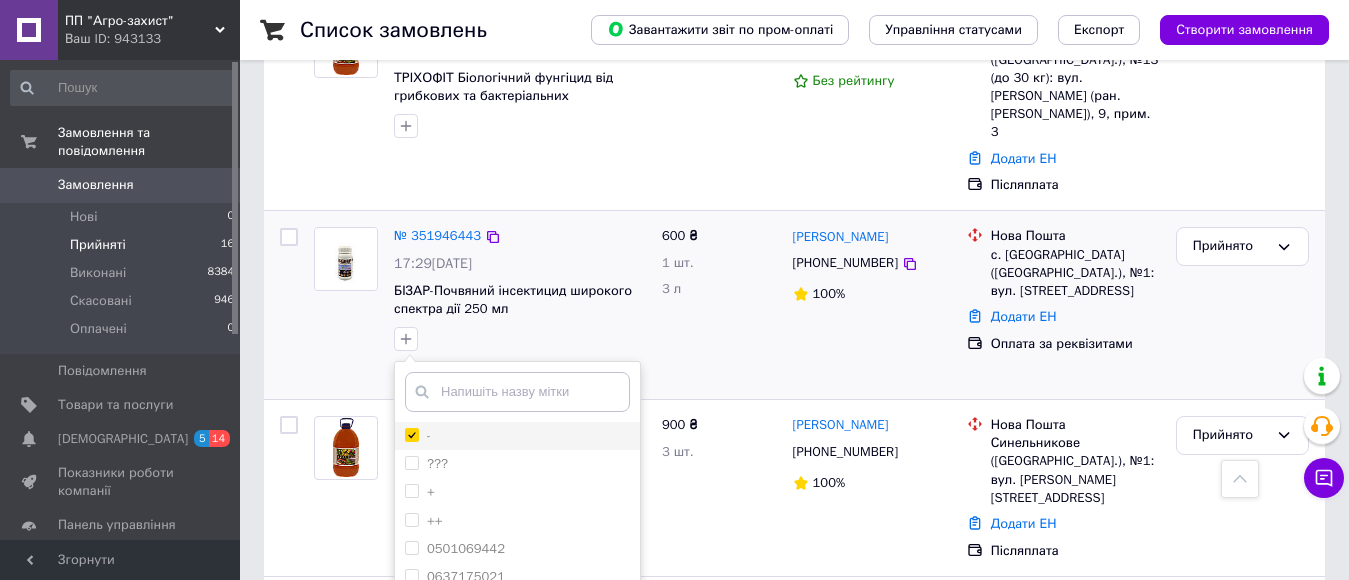 checkbox on "true" 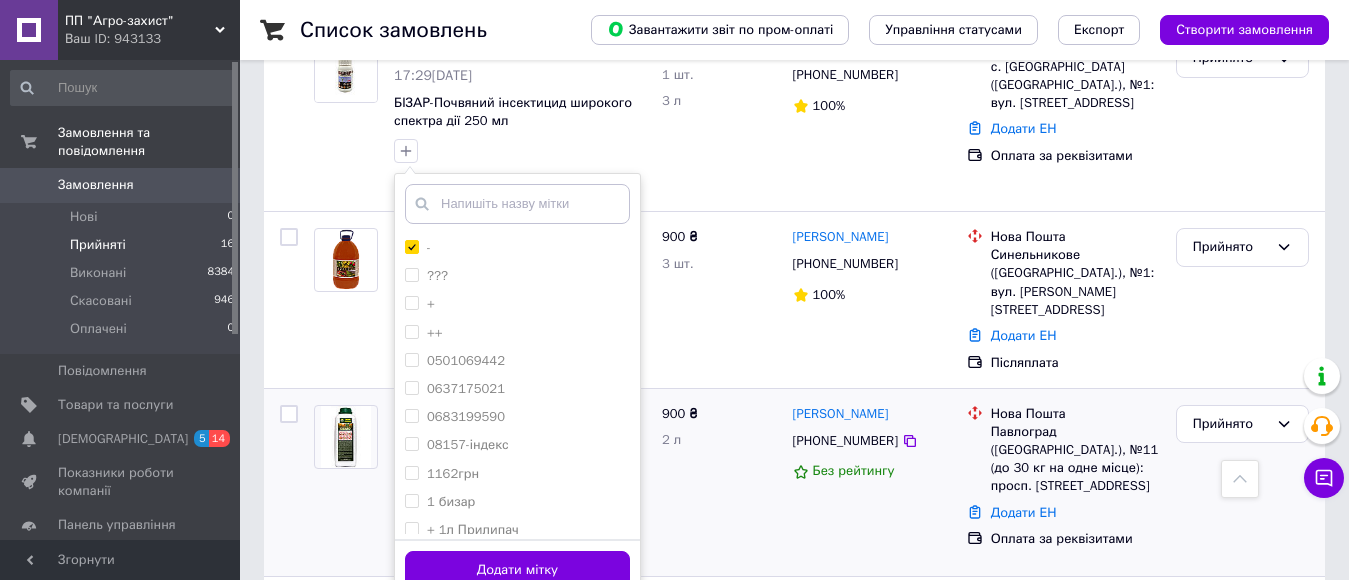 scroll, scrollTop: 2664, scrollLeft: 0, axis: vertical 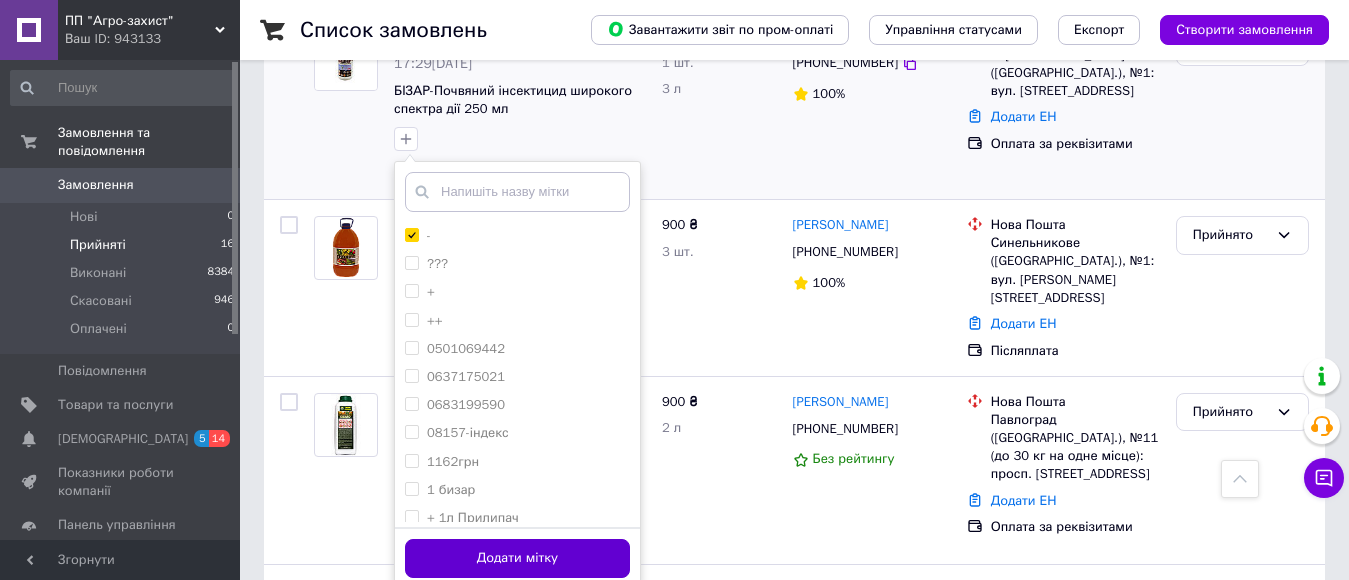click on "Додати мітку" at bounding box center [517, 558] 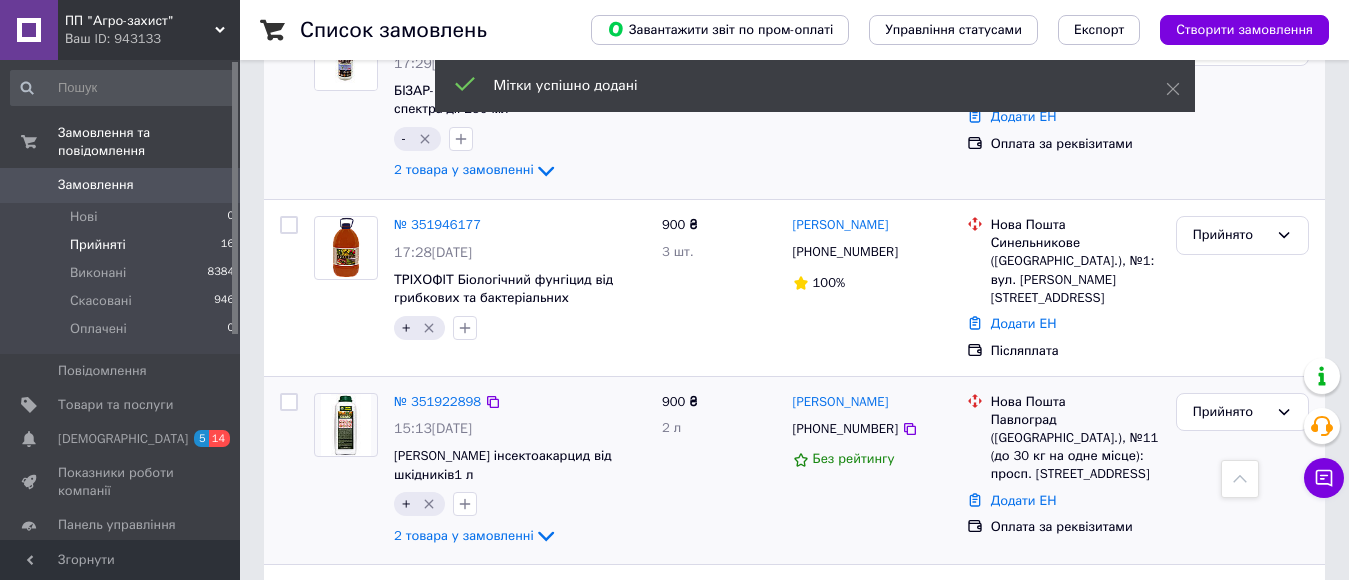 scroll, scrollTop: 2264, scrollLeft: 0, axis: vertical 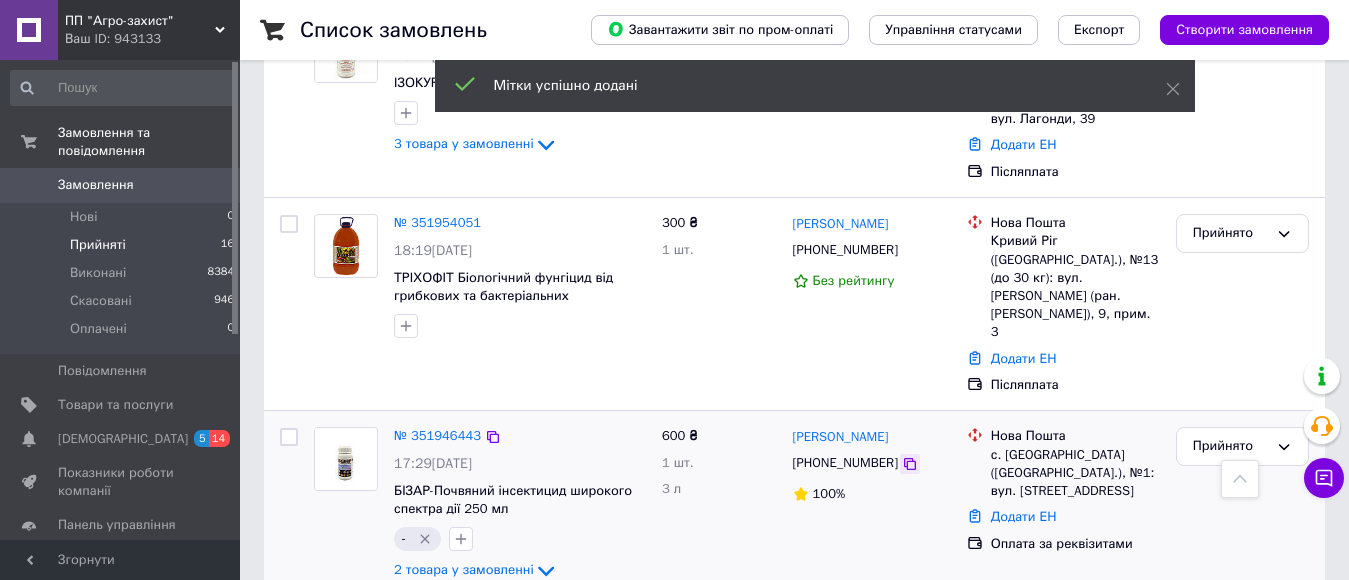 click 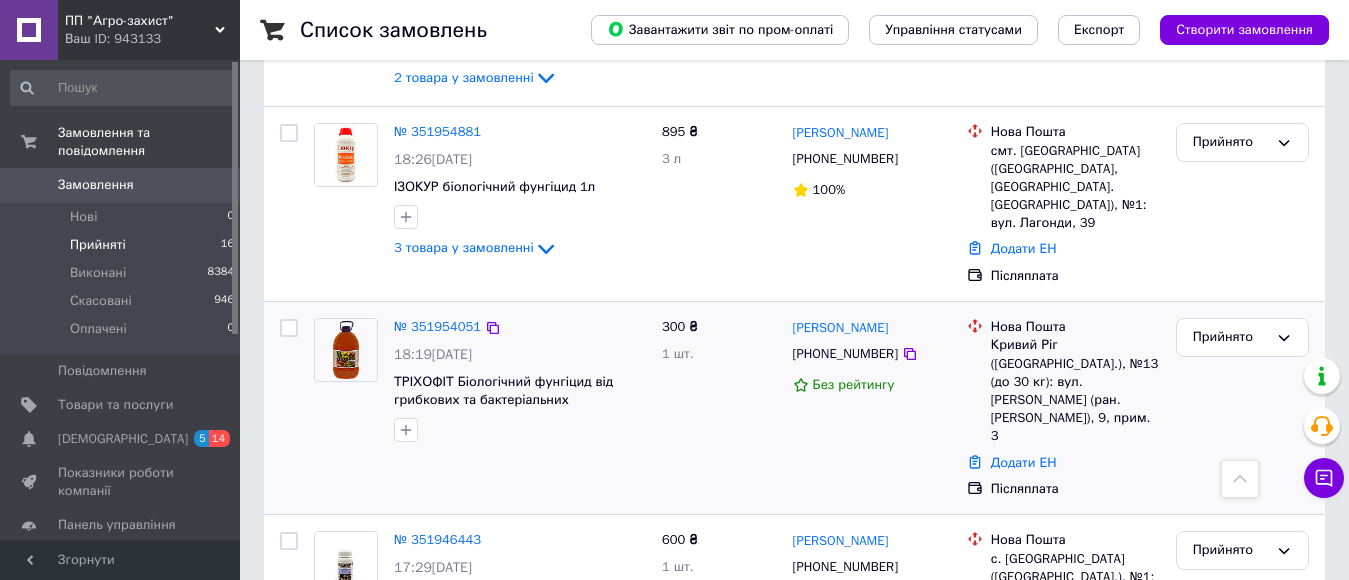 scroll, scrollTop: 2164, scrollLeft: 0, axis: vertical 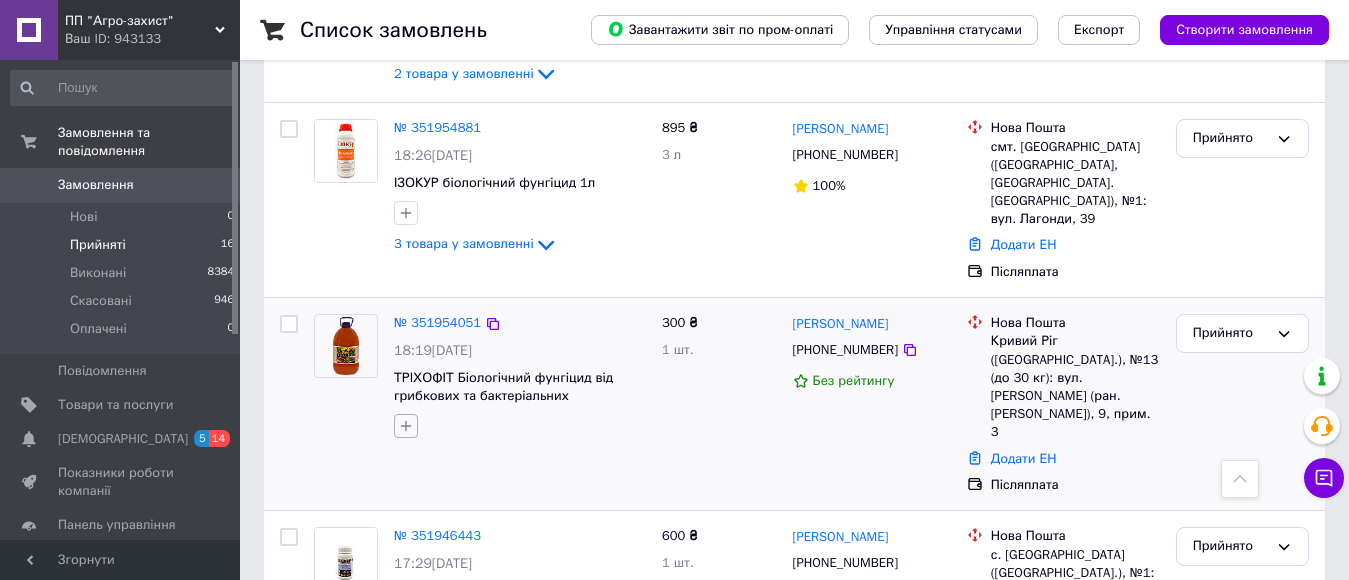 click at bounding box center [406, 426] 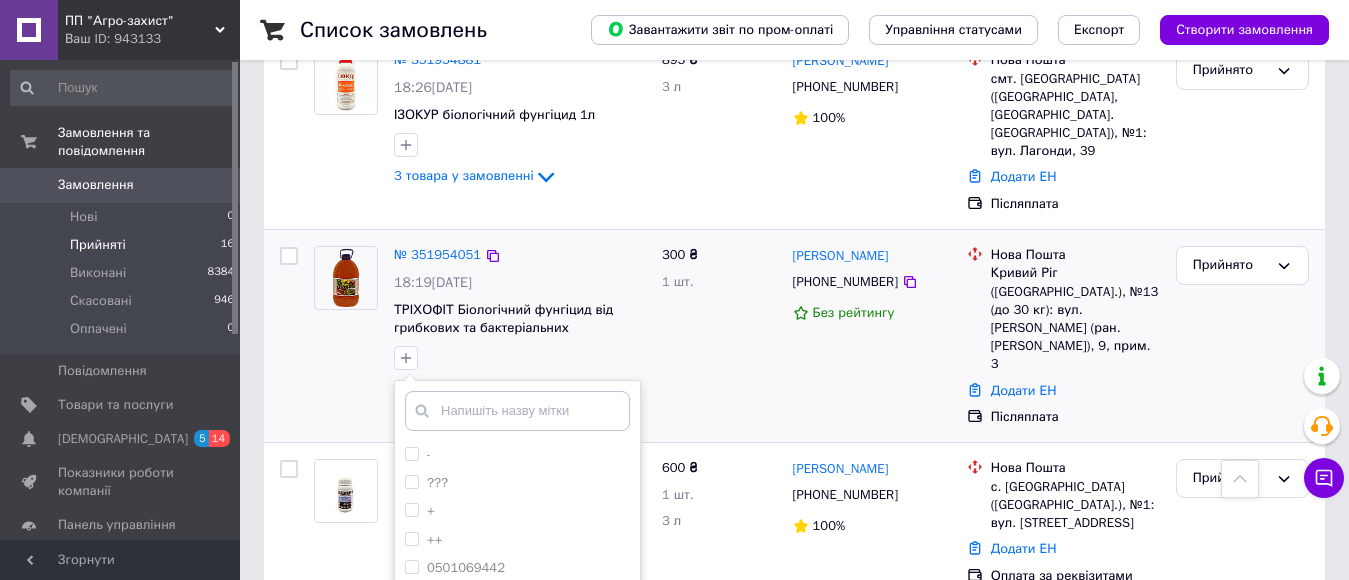 scroll, scrollTop: 2264, scrollLeft: 0, axis: vertical 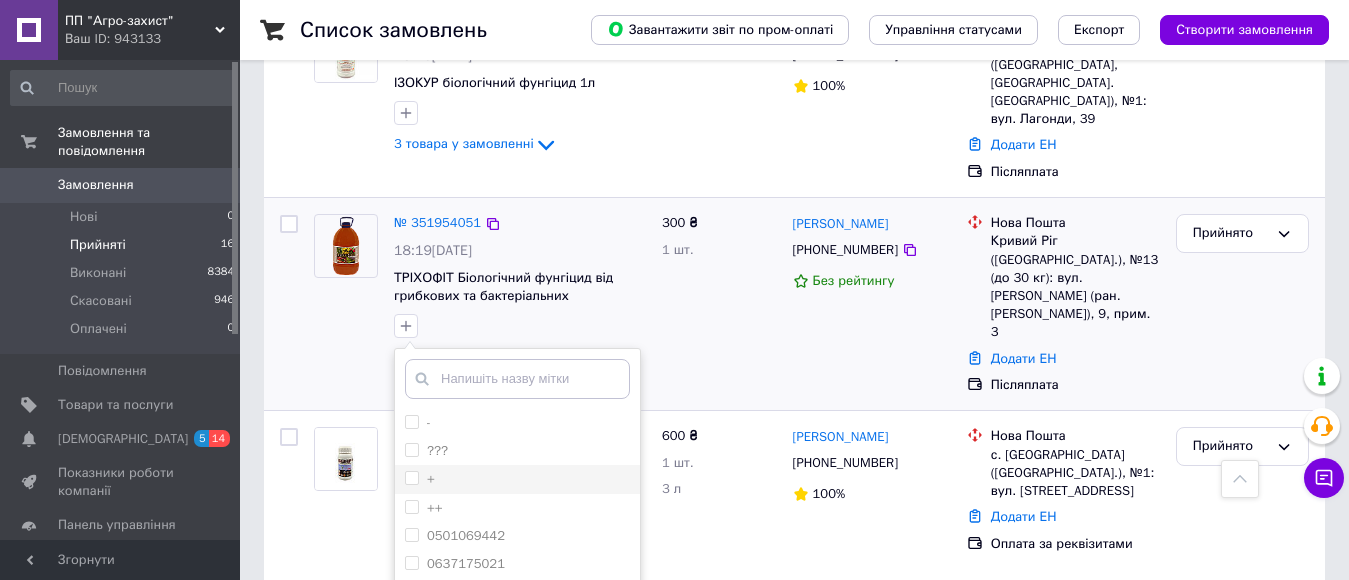 click on "+" at bounding box center [411, 477] 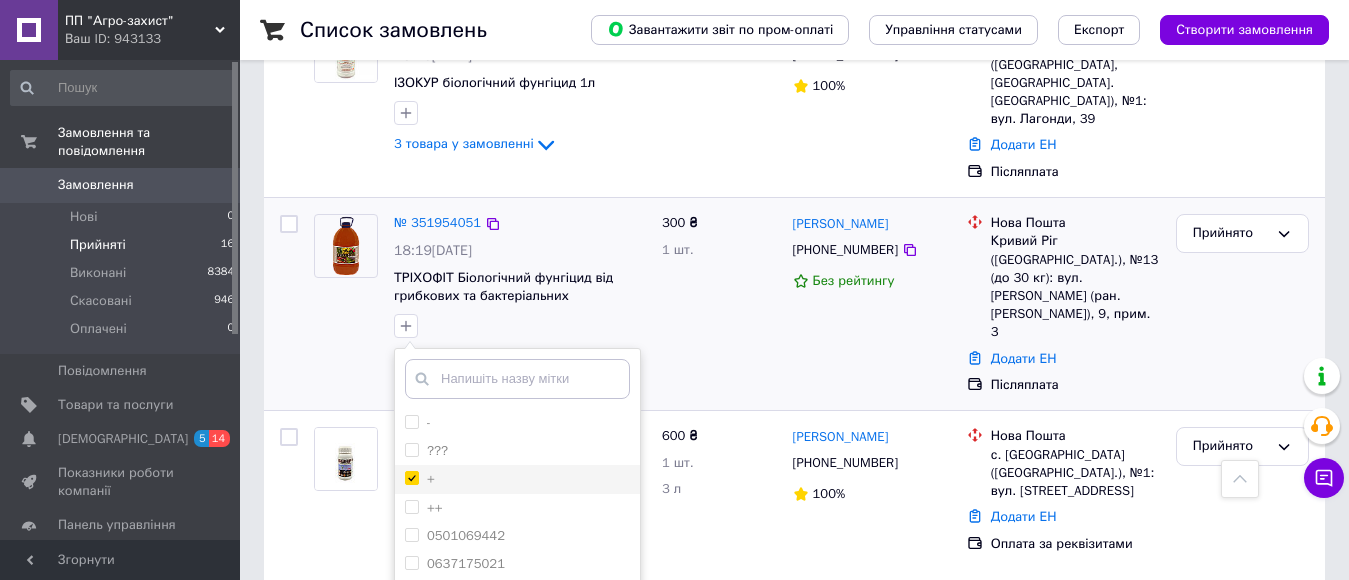 checkbox on "true" 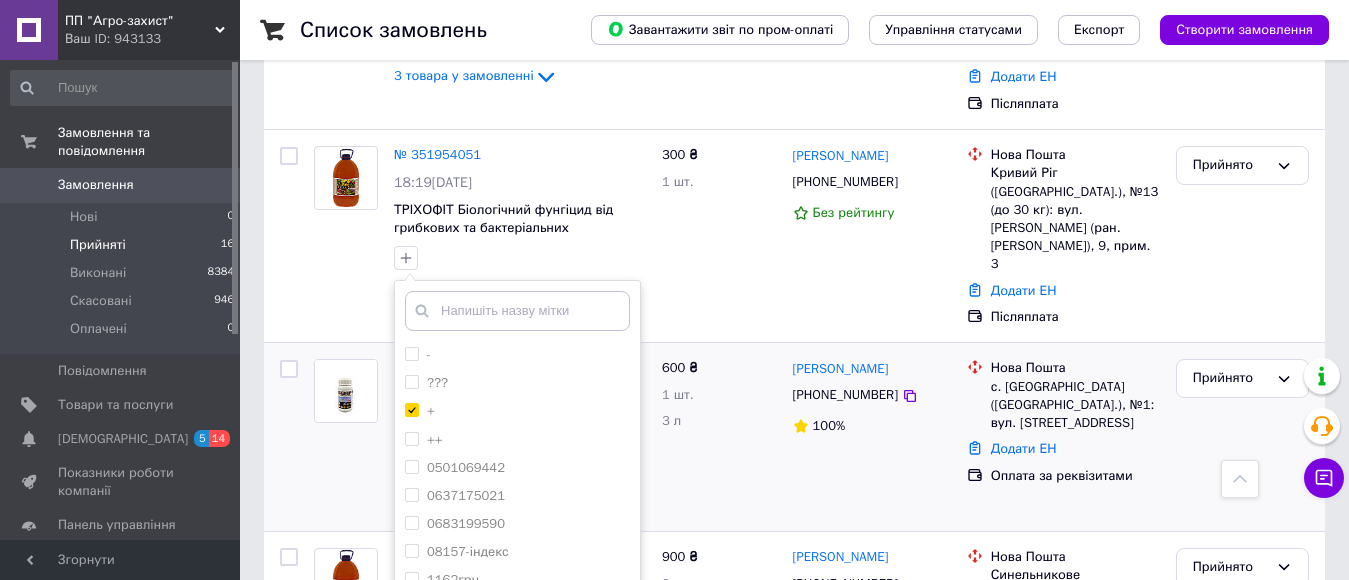 scroll, scrollTop: 2364, scrollLeft: 0, axis: vertical 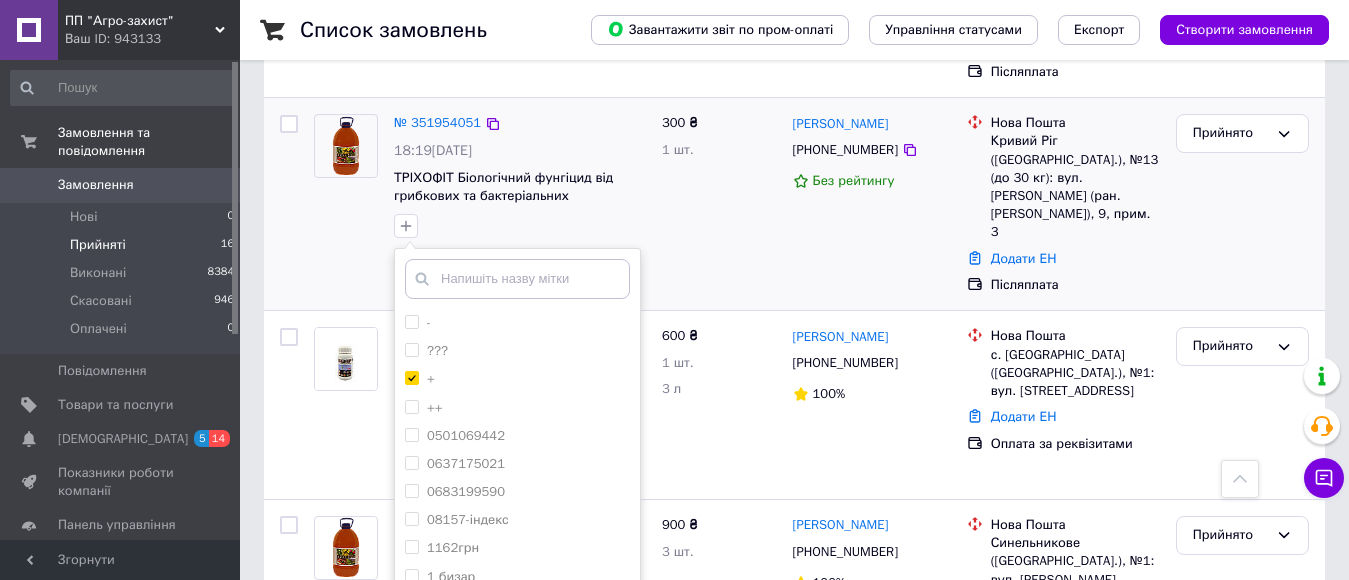 click on "Додати мітку" at bounding box center [517, 645] 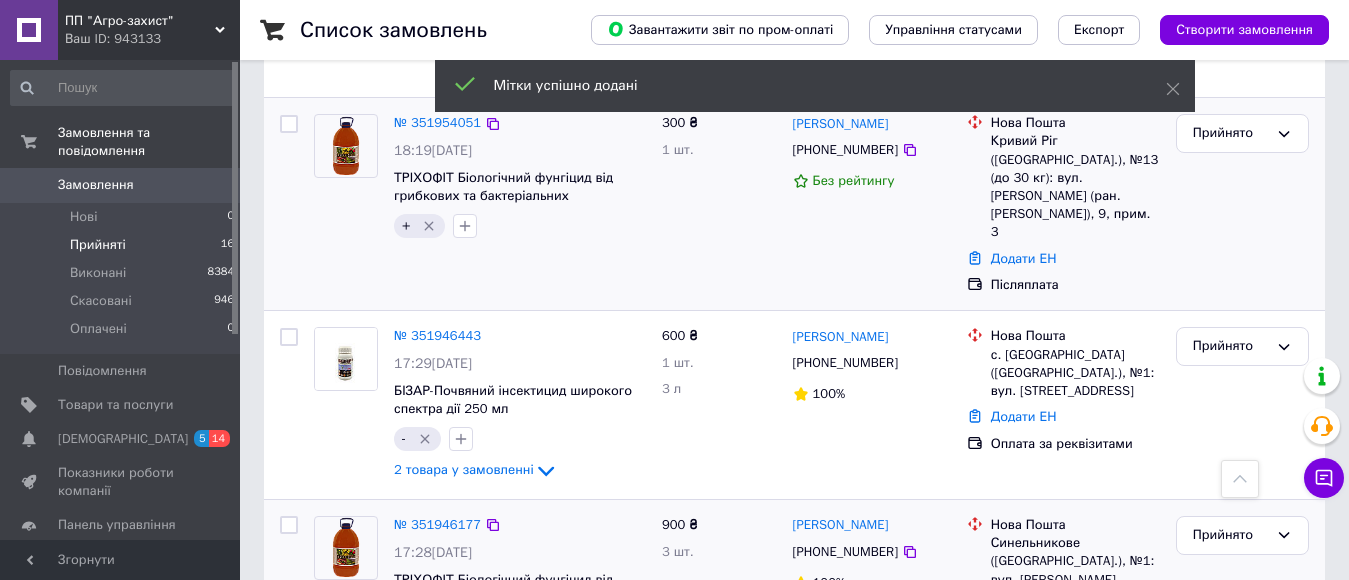 scroll, scrollTop: 2264, scrollLeft: 0, axis: vertical 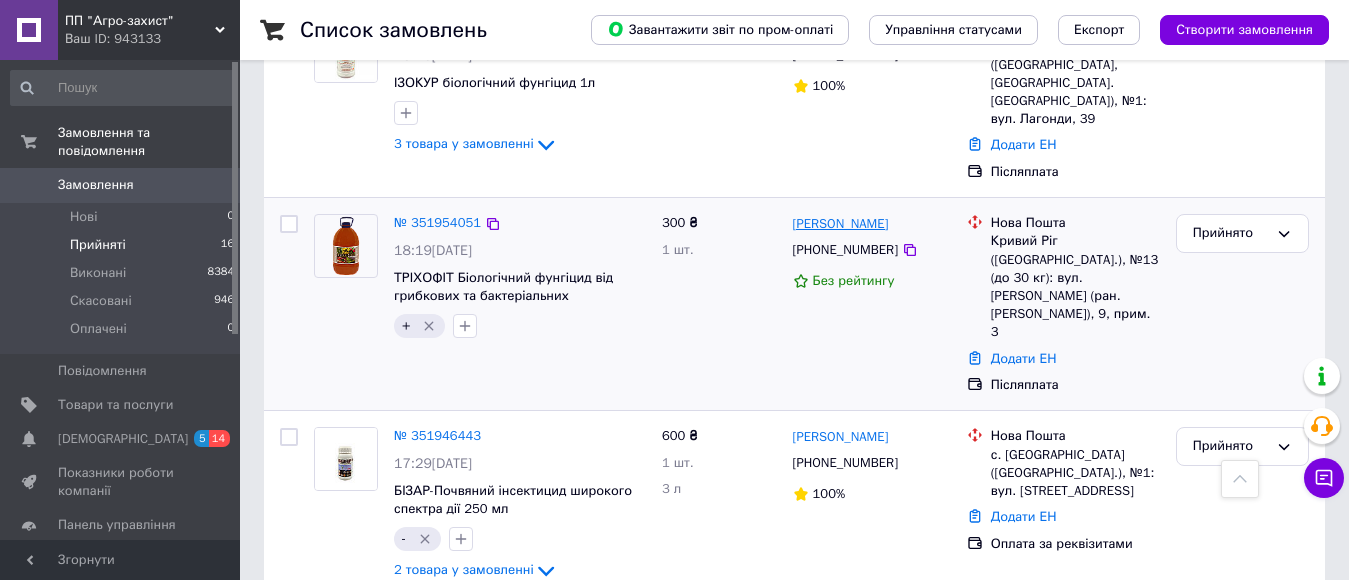 drag, startPoint x: 1133, startPoint y: 250, endPoint x: 792, endPoint y: 159, distance: 352.9334 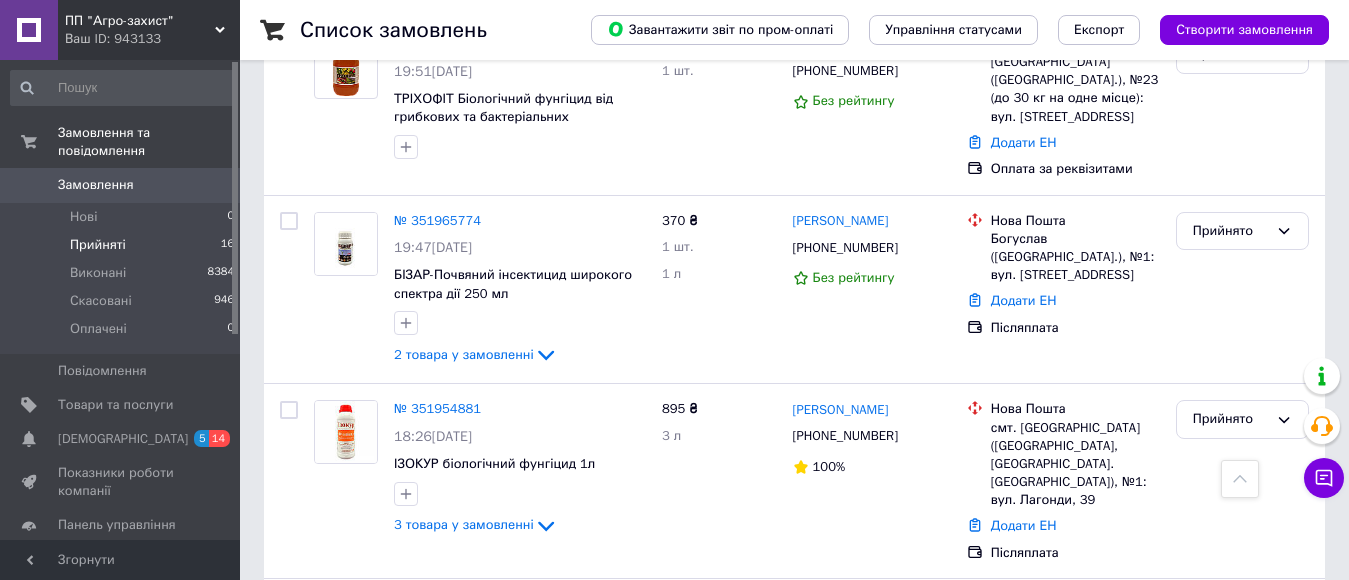 scroll, scrollTop: 1864, scrollLeft: 0, axis: vertical 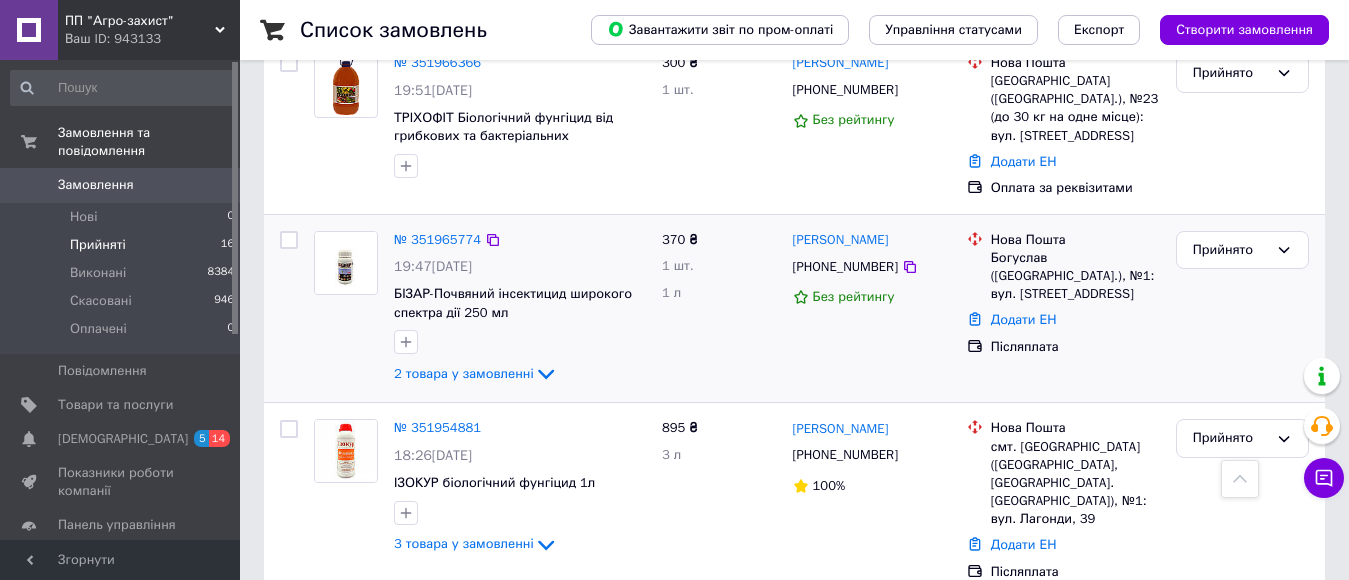 click on "Олександр Левченко +380671323274 Без рейтингу" at bounding box center [872, 309] 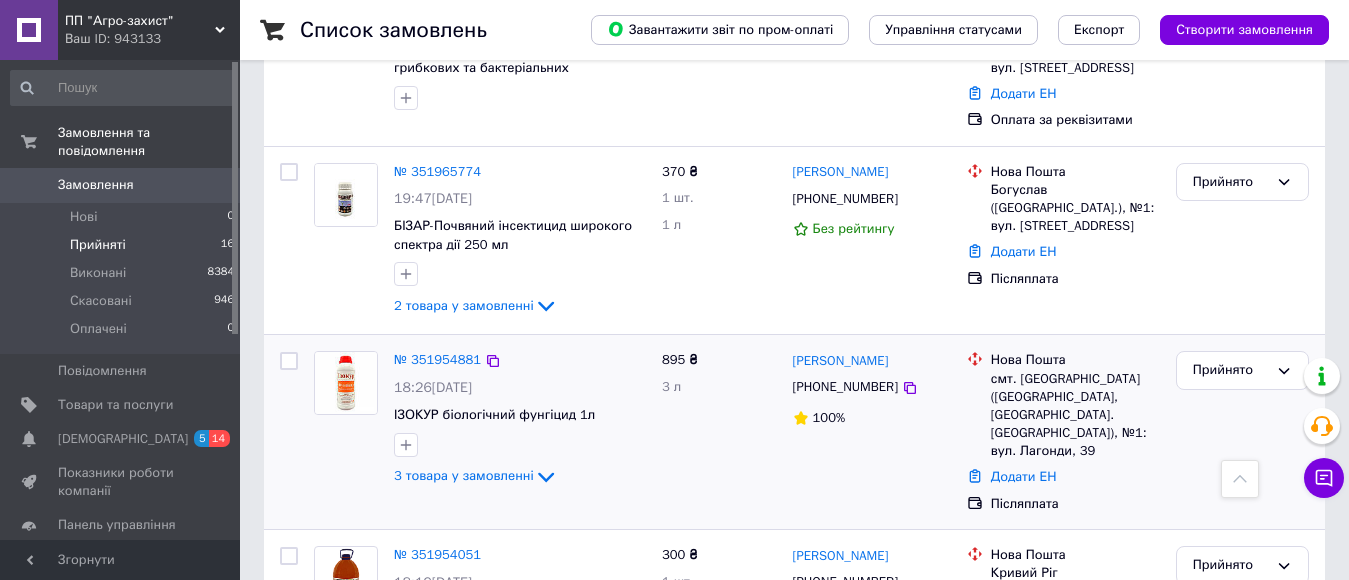 scroll, scrollTop: 1964, scrollLeft: 0, axis: vertical 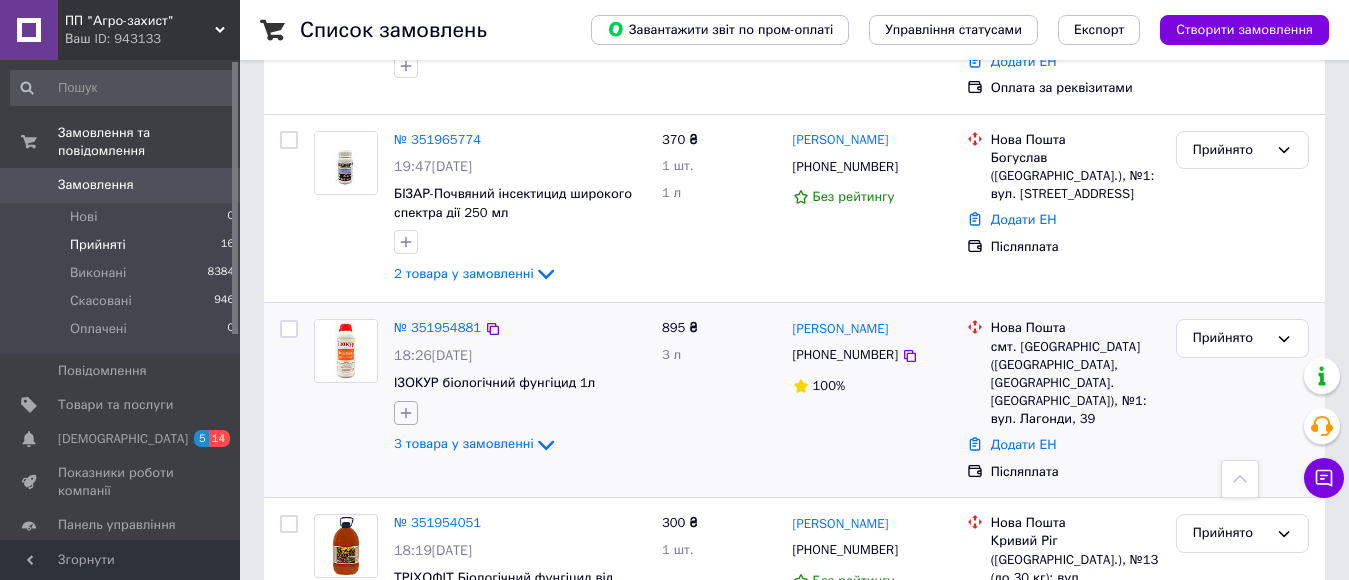 click 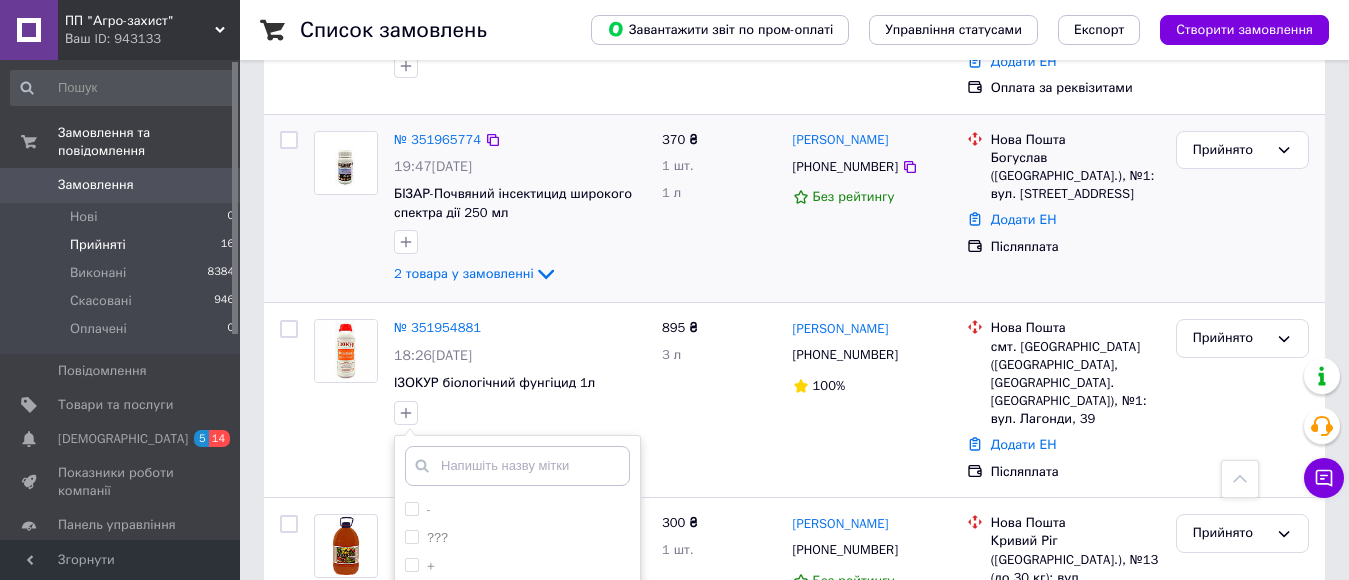 scroll, scrollTop: 2064, scrollLeft: 0, axis: vertical 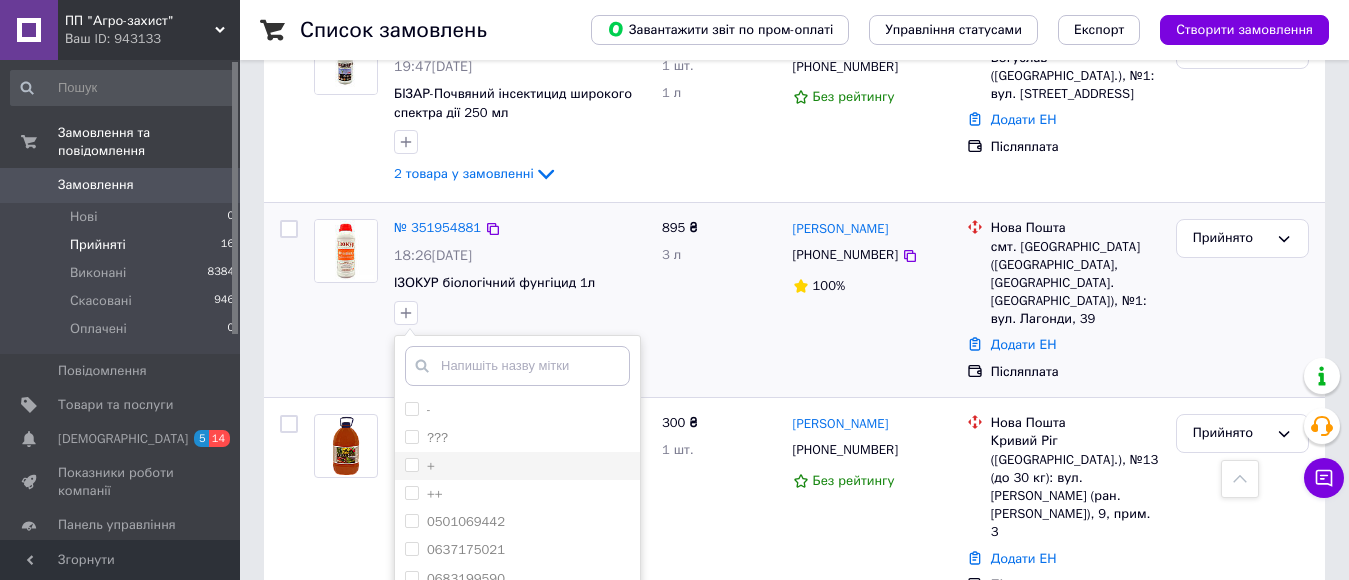 click on "+" at bounding box center [411, 464] 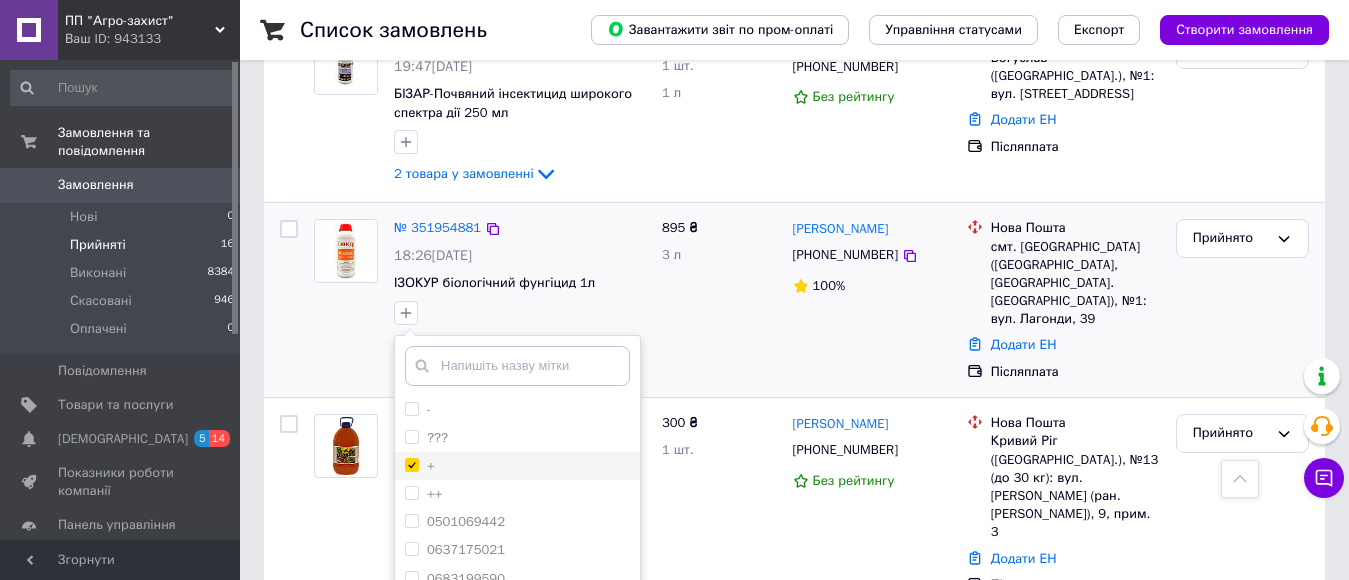 checkbox on "true" 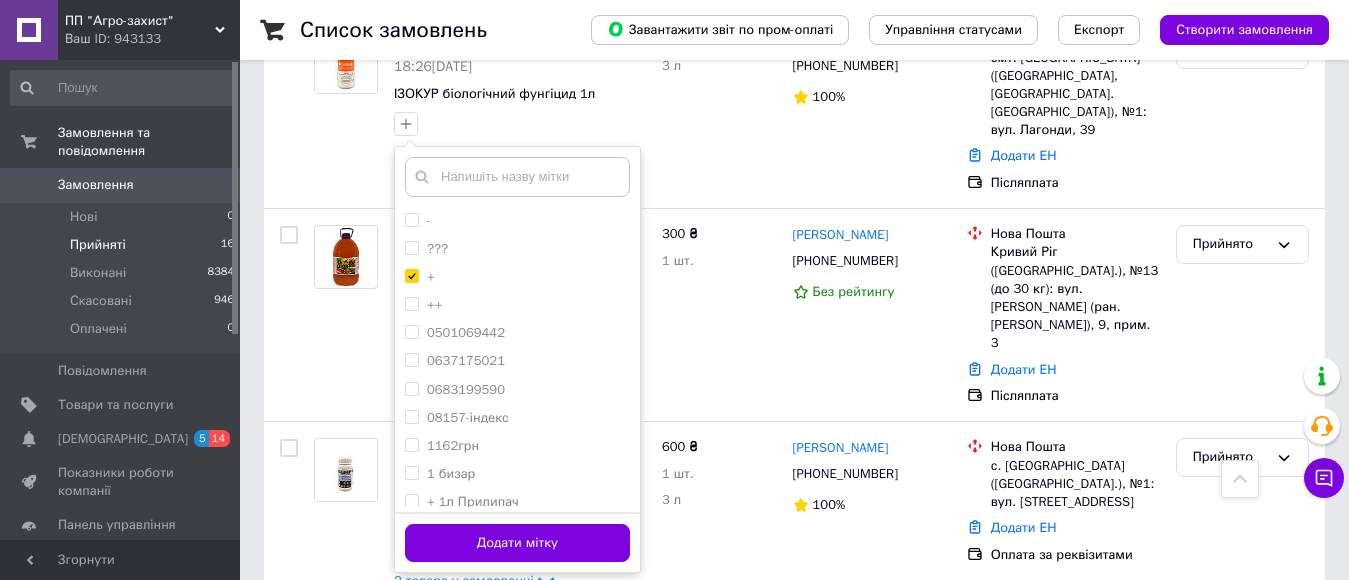 scroll, scrollTop: 2264, scrollLeft: 0, axis: vertical 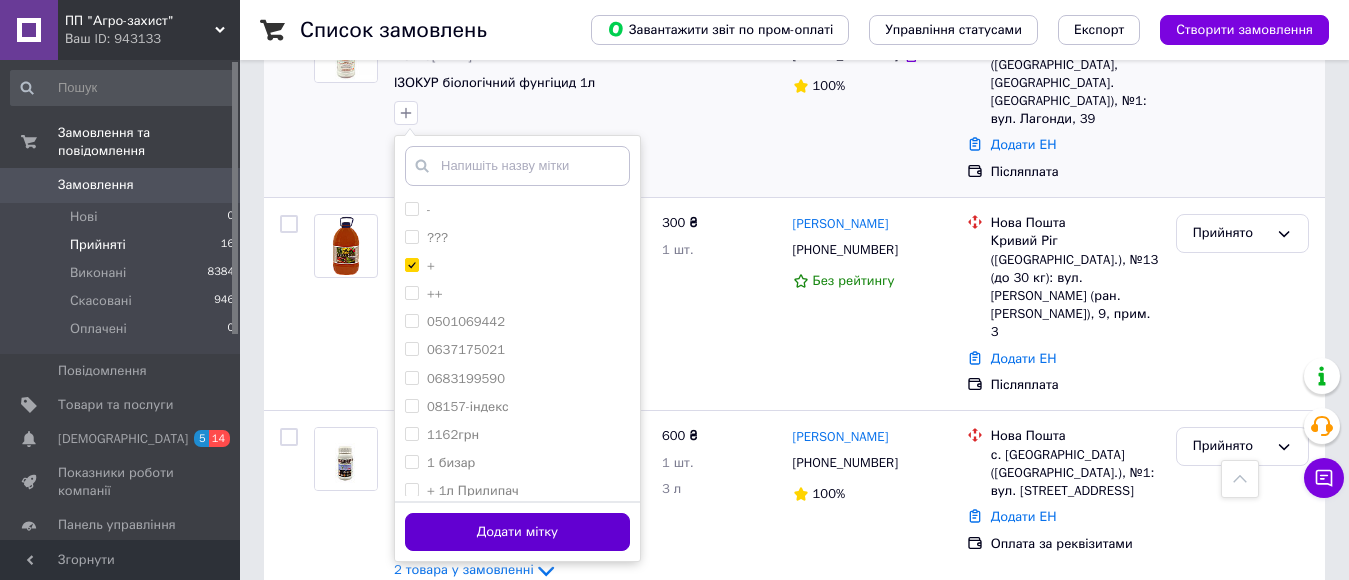 click on "Додати мітку" at bounding box center [517, 532] 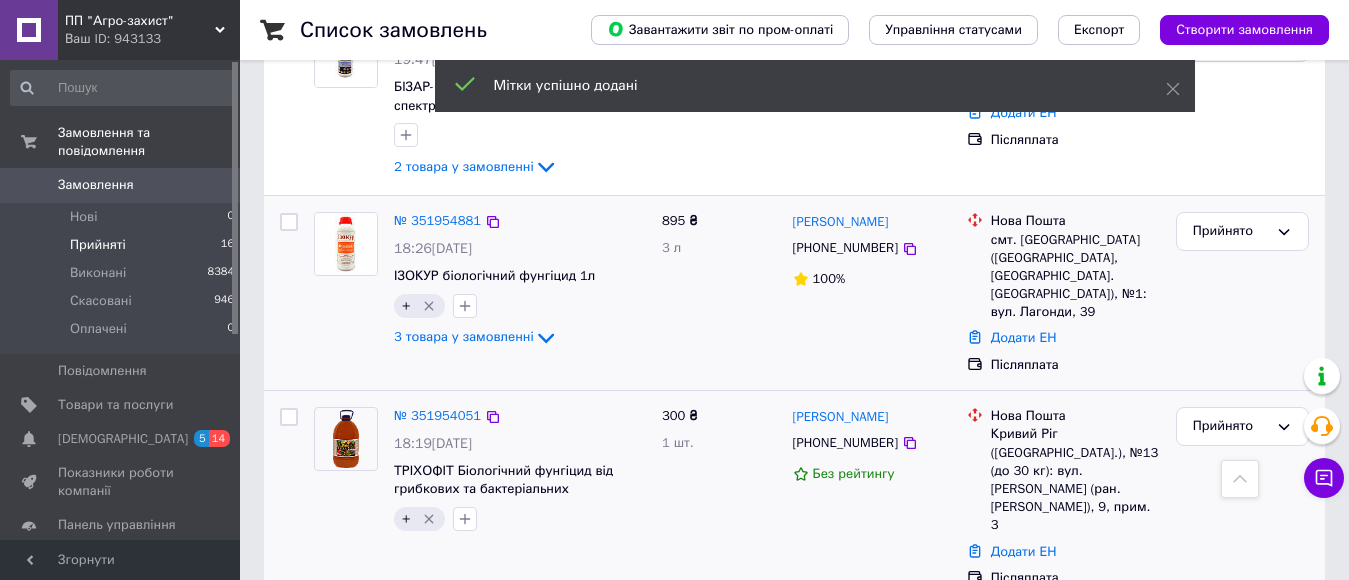 scroll, scrollTop: 2064, scrollLeft: 0, axis: vertical 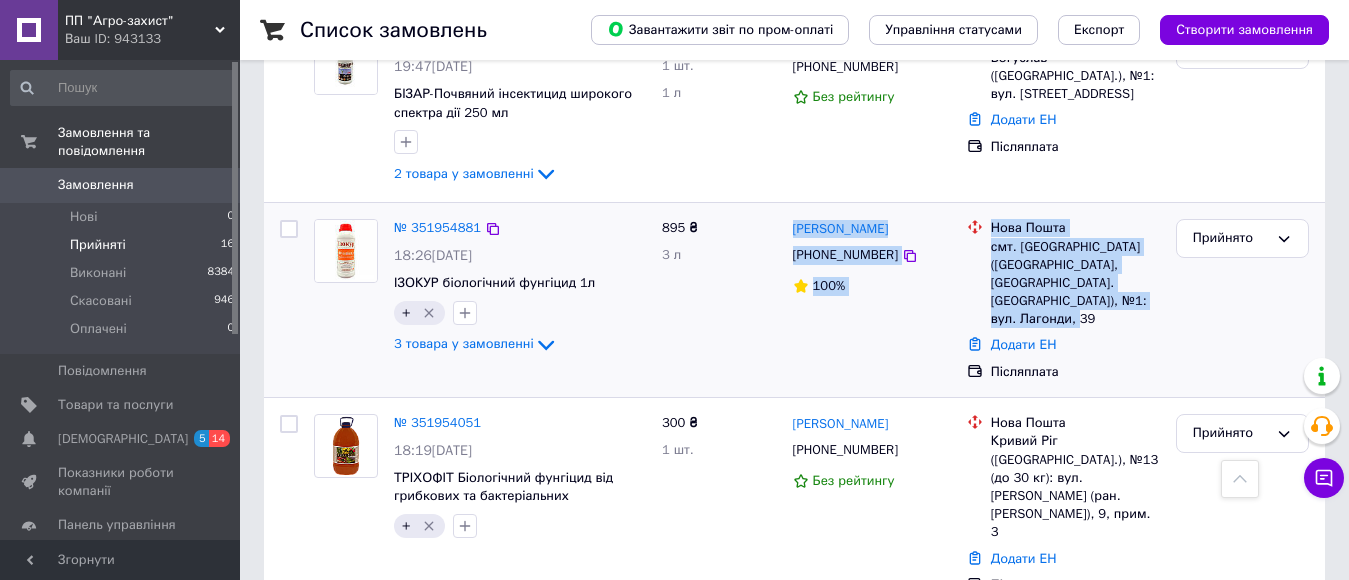 drag, startPoint x: 1087, startPoint y: 254, endPoint x: 794, endPoint y: 150, distance: 310.90994 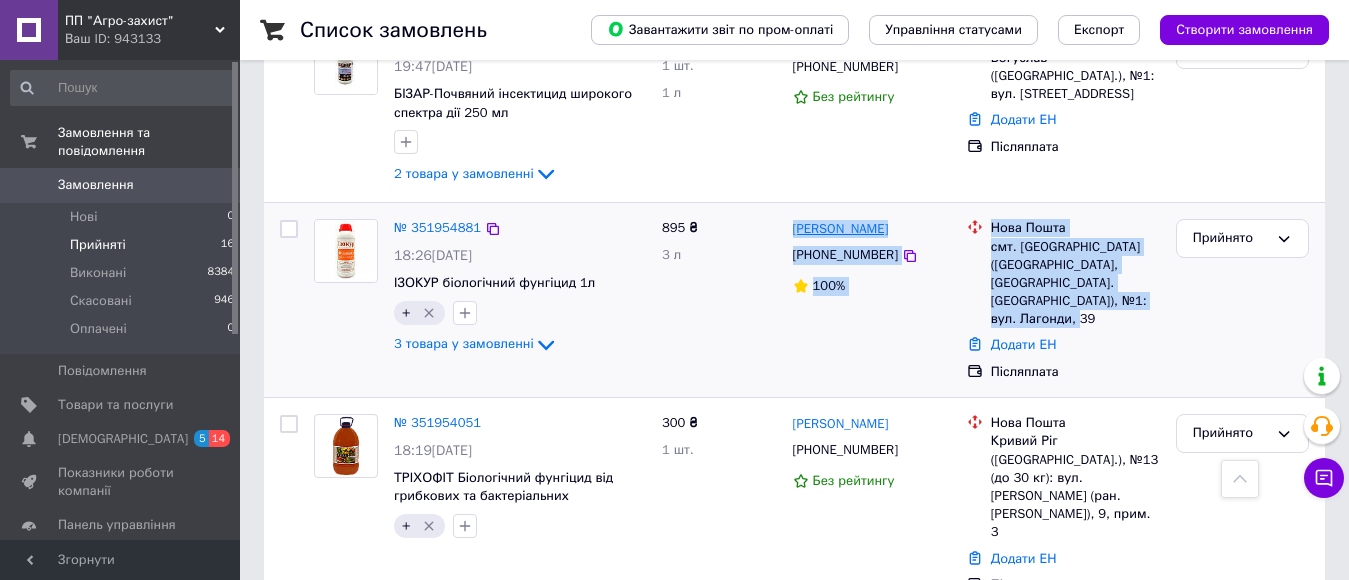 click on "[PERSON_NAME]" at bounding box center [841, 228] 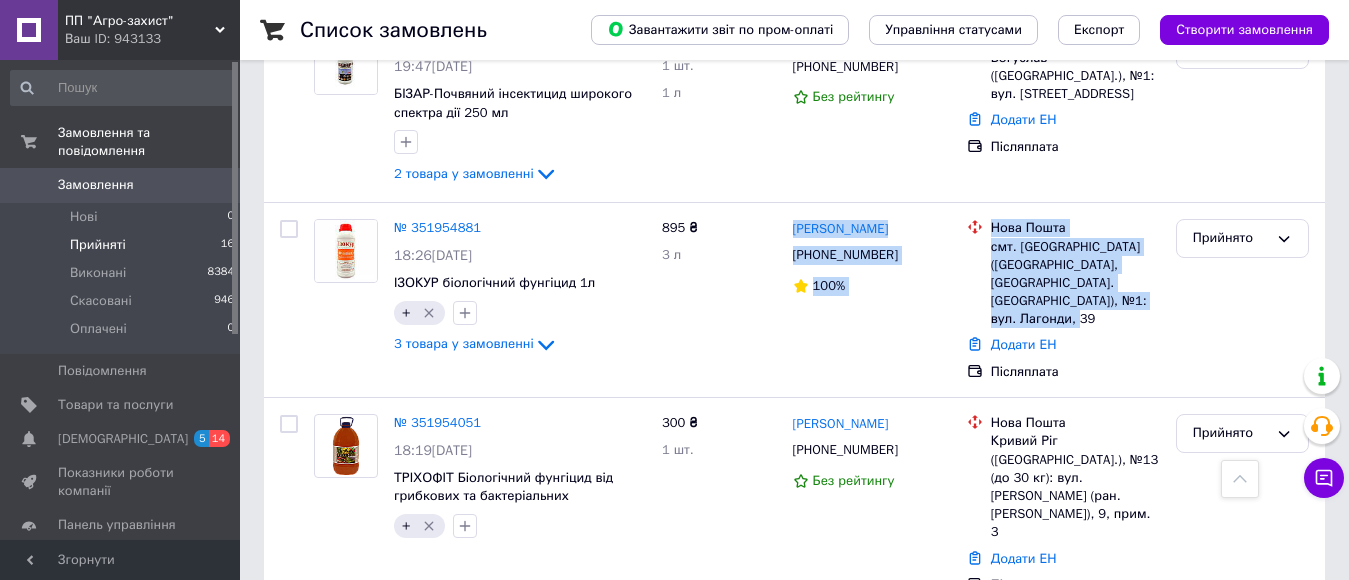 copy on "Коноваленко Володимир +380980843749 100% Нова Пошта смт. Вільшанка (Кіровоградська обл., Голованівський р-н. Вільшанська сільрада), №1: вул. Лагонди, 39" 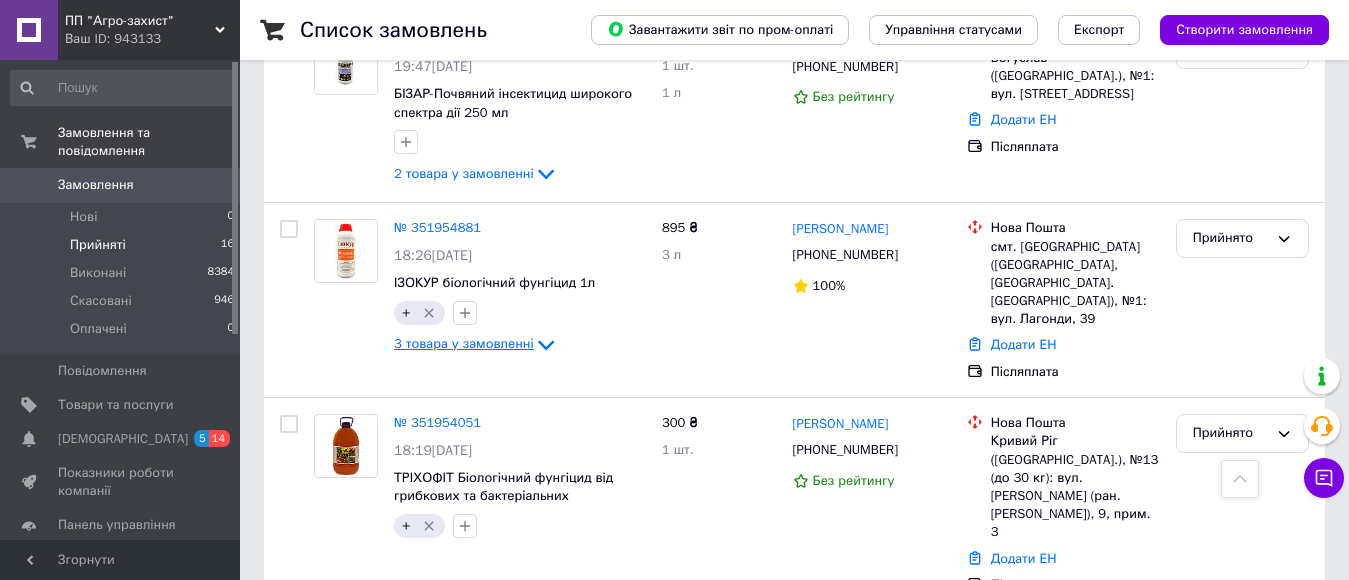 click on "3 товара у замовленні" at bounding box center [464, 343] 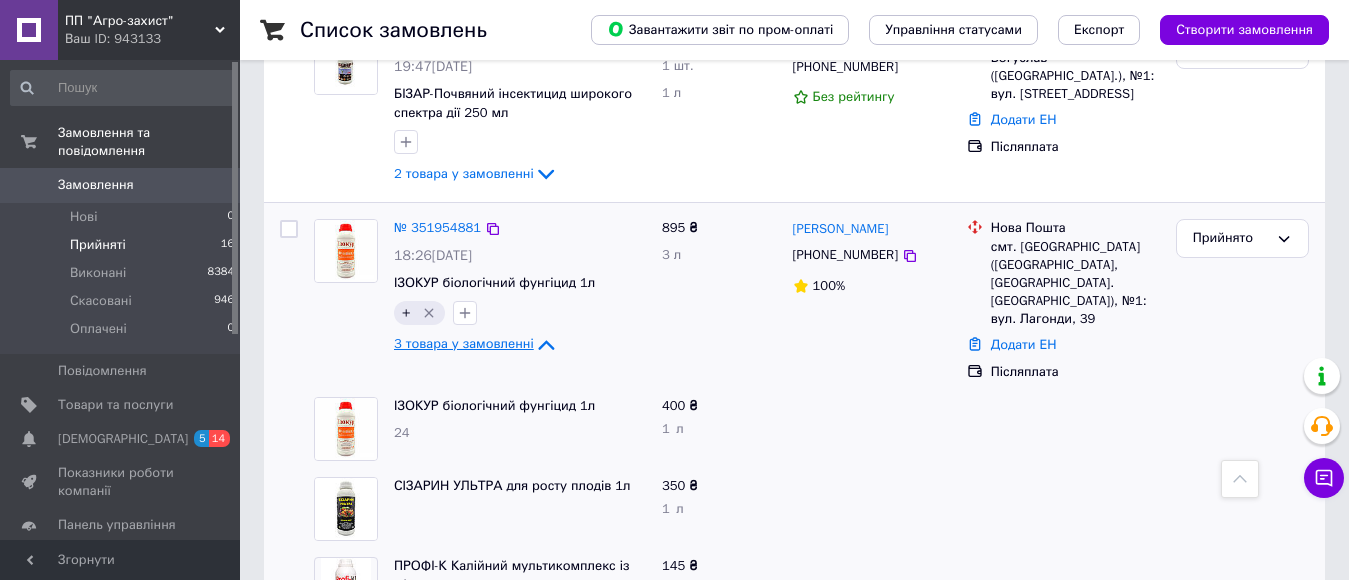 click on "3 товара у замовленні" at bounding box center [464, 343] 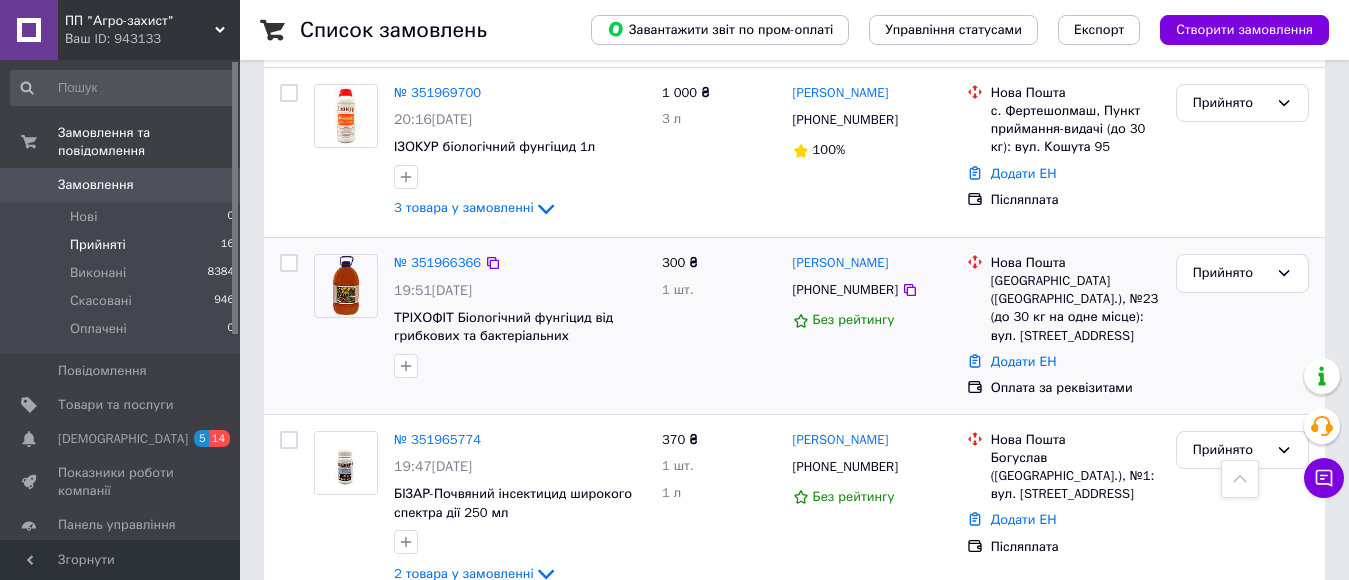 scroll, scrollTop: 1864, scrollLeft: 0, axis: vertical 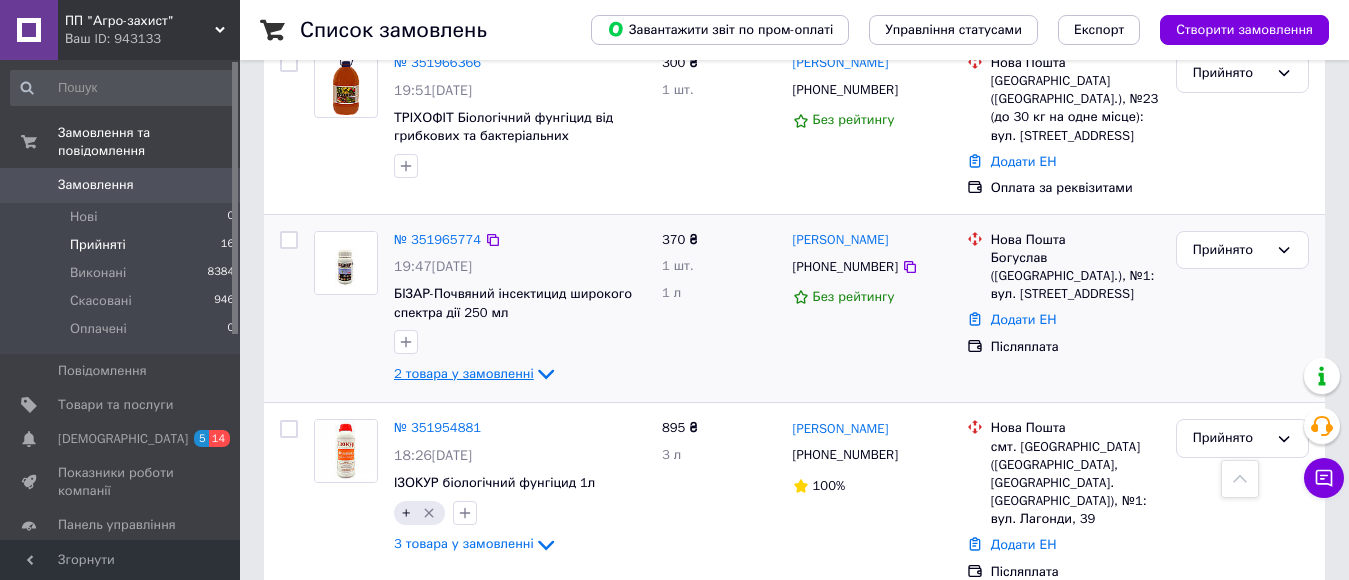 click on "2 товара у замовленні" at bounding box center [464, 373] 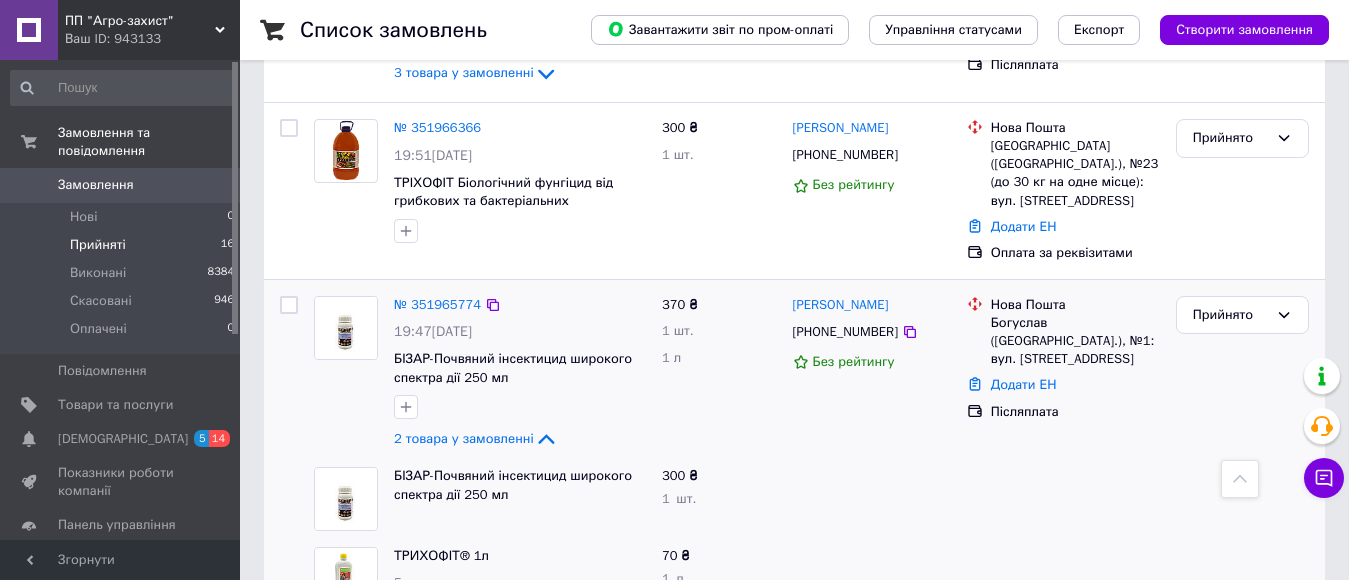 scroll, scrollTop: 1864, scrollLeft: 0, axis: vertical 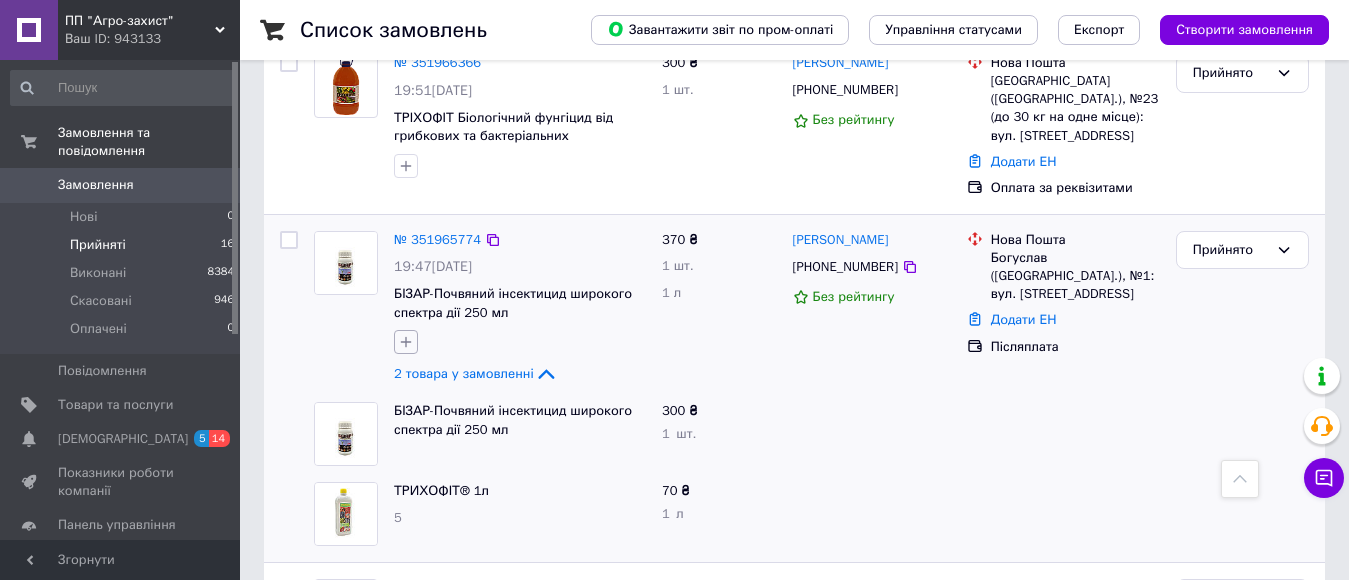 click 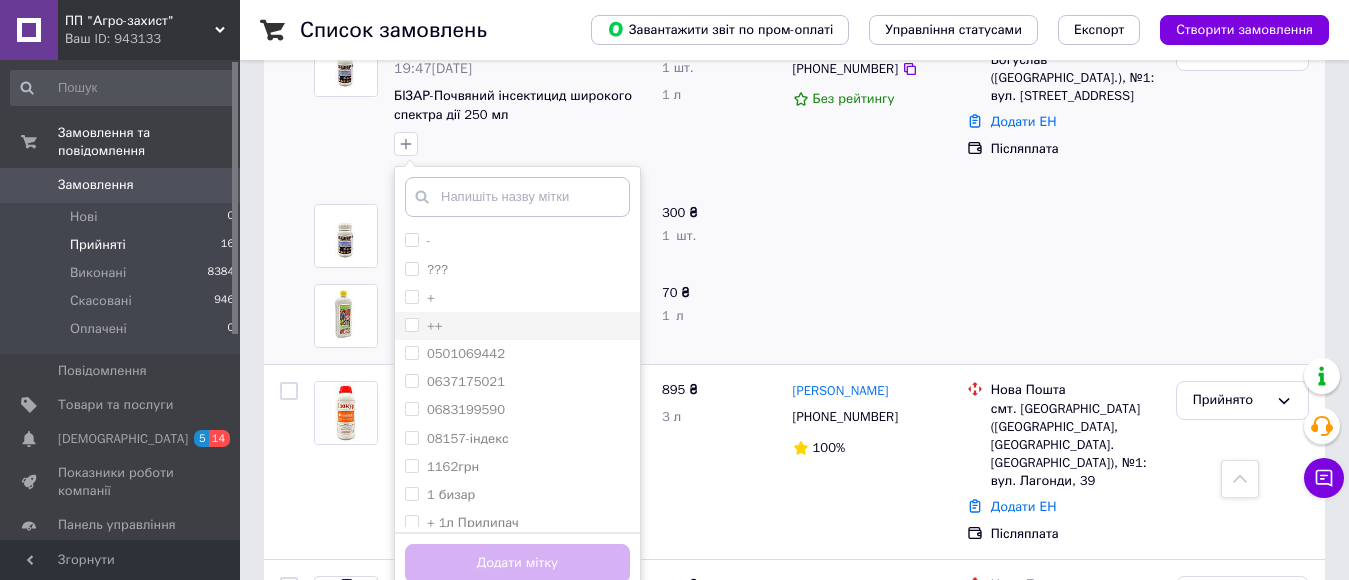 scroll, scrollTop: 2064, scrollLeft: 0, axis: vertical 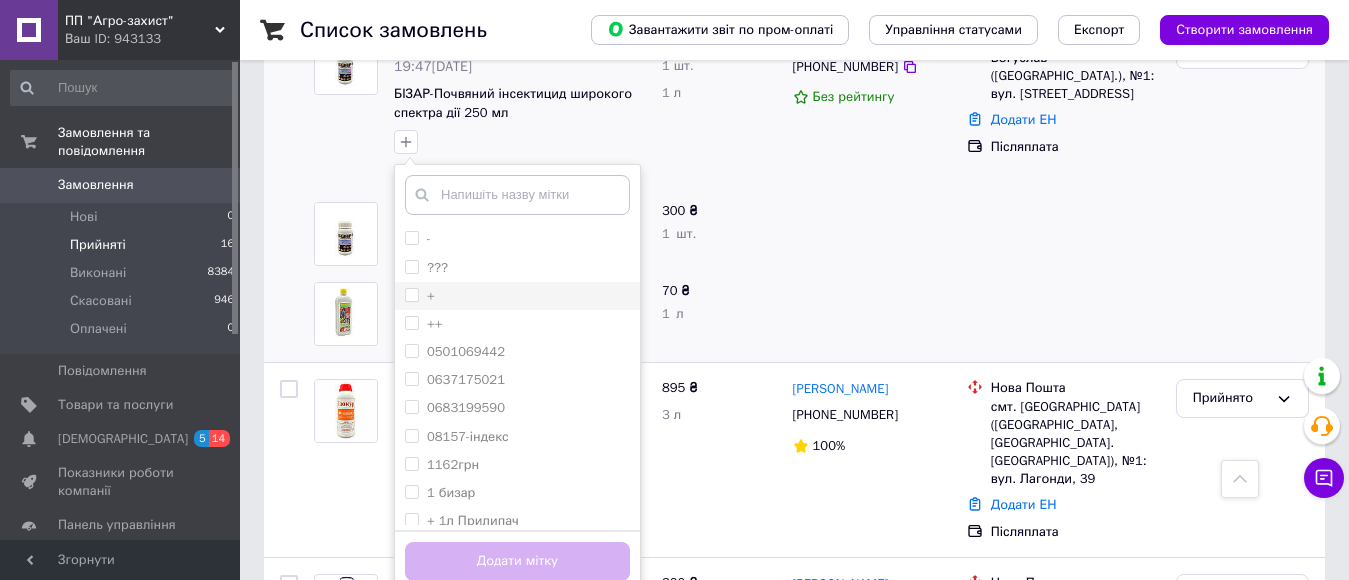click on "+" at bounding box center (411, 294) 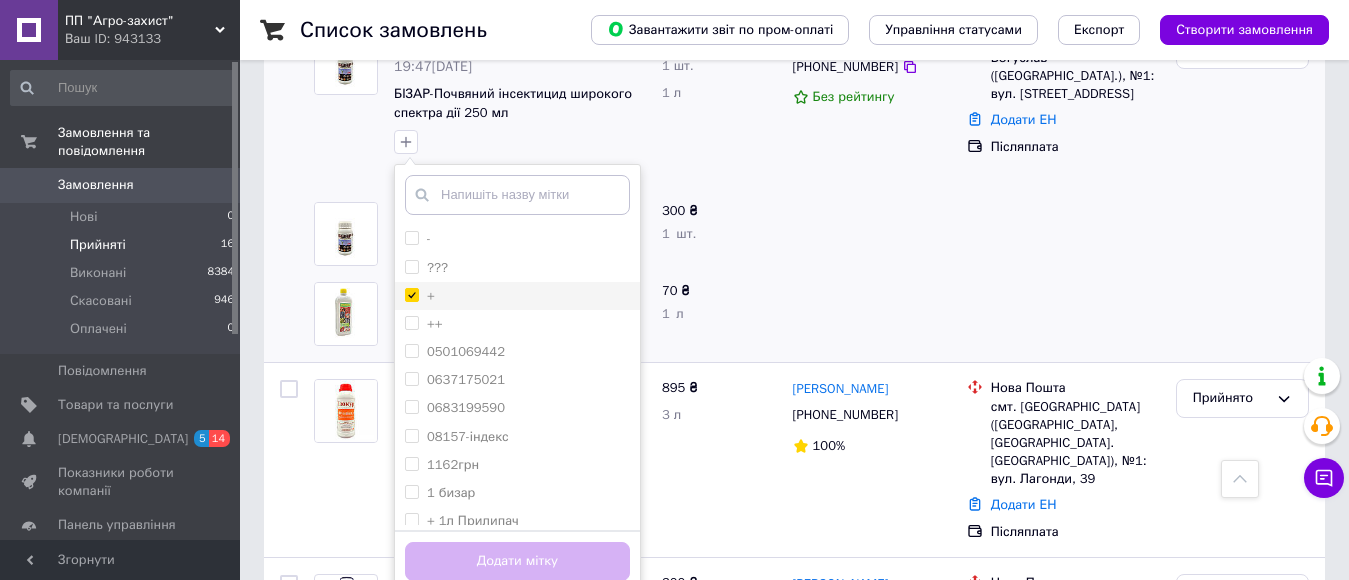 checkbox on "true" 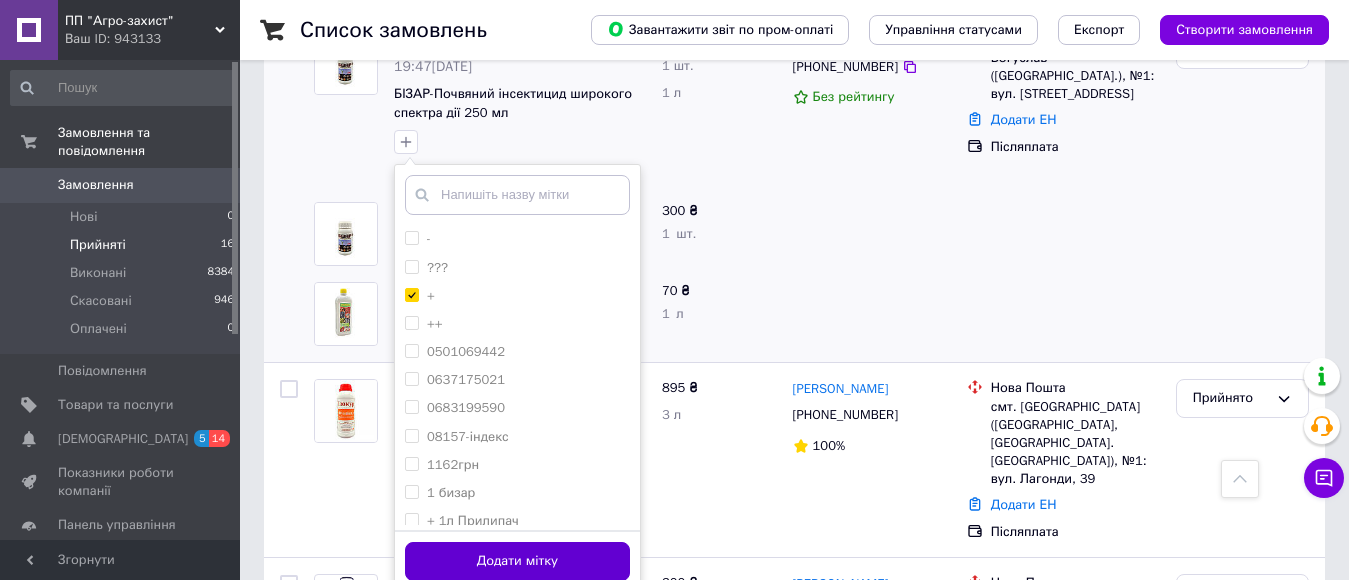 click on "Додати мітку" at bounding box center [517, 561] 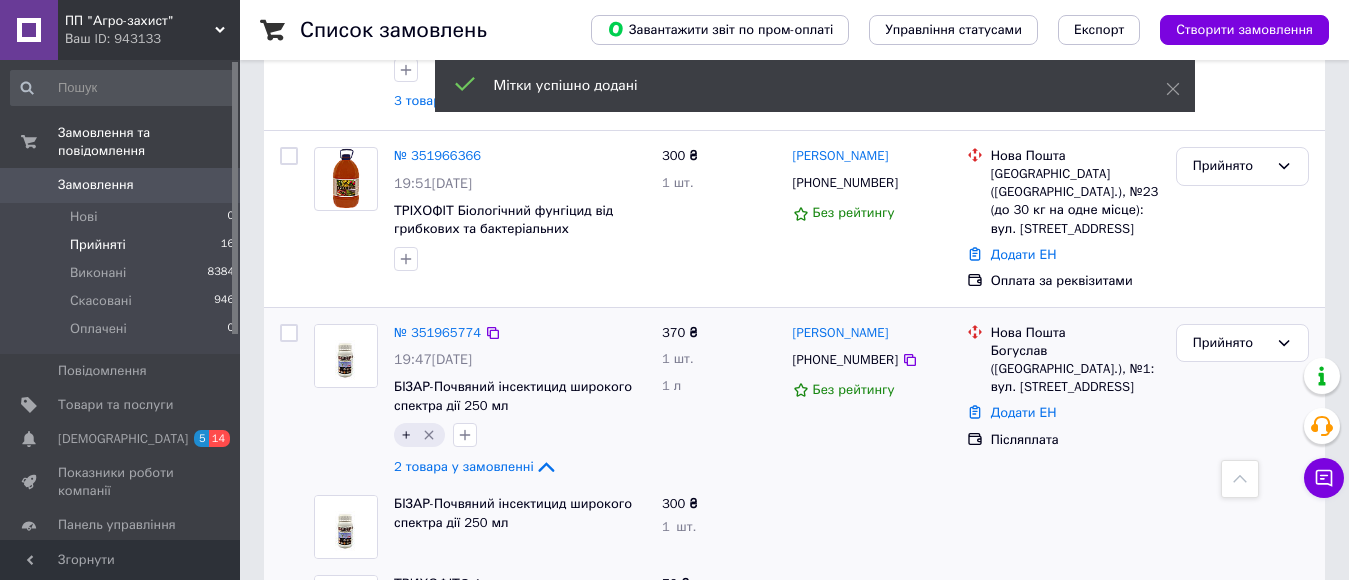 scroll, scrollTop: 1764, scrollLeft: 0, axis: vertical 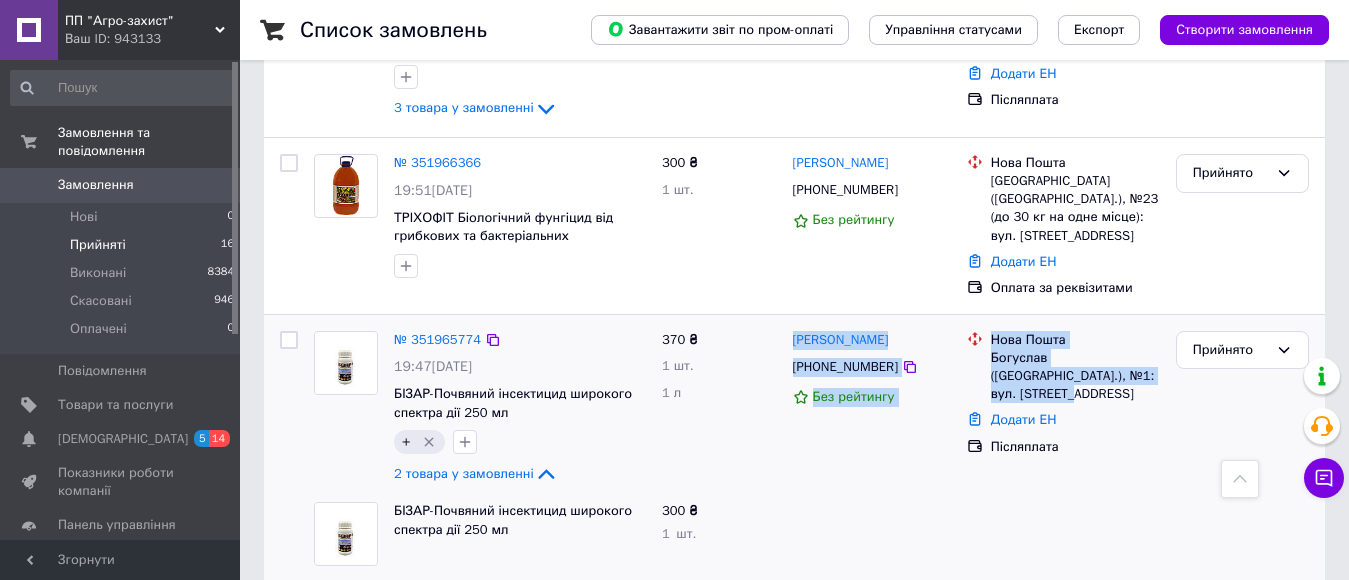 drag, startPoint x: 1124, startPoint y: 311, endPoint x: 789, endPoint y: 272, distance: 337.2625 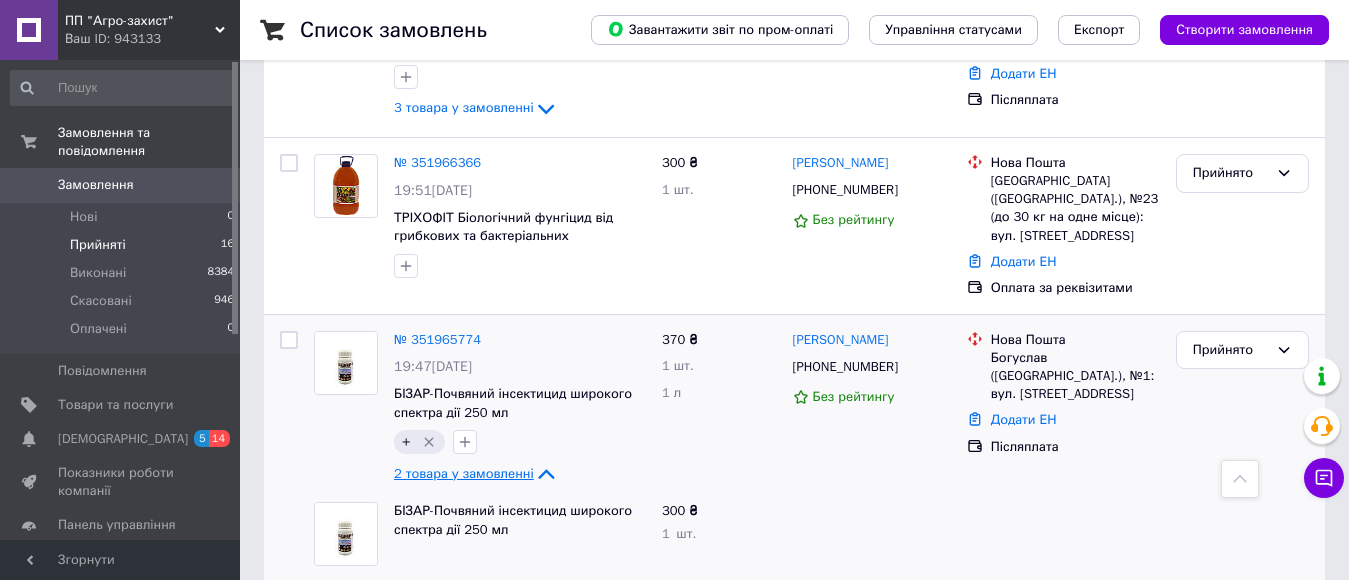 click on "2 товара у замовленні" at bounding box center [464, 473] 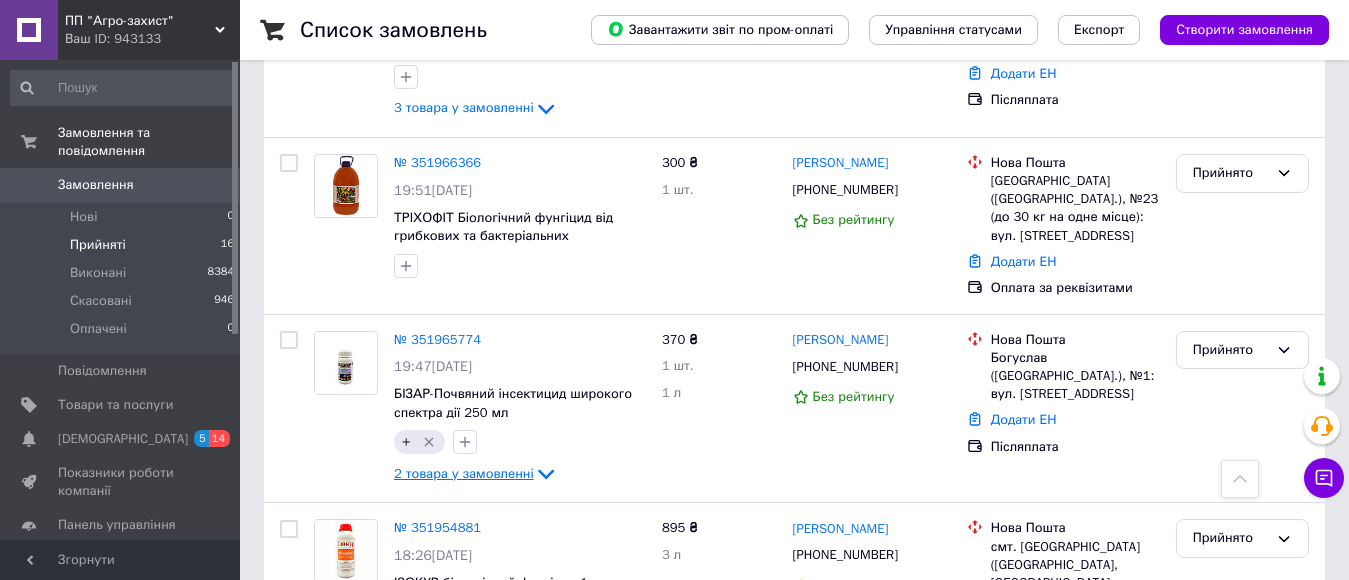 click on "2 товара у замовленні" at bounding box center (464, 473) 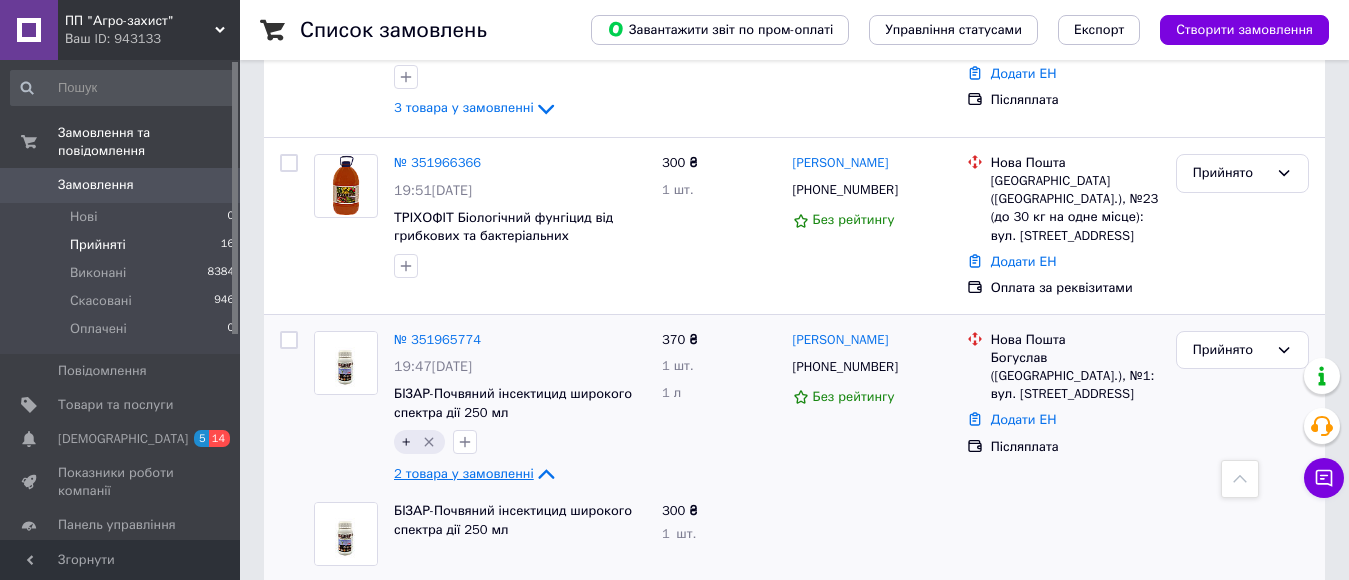 click on "2 товара у замовленні" at bounding box center [464, 473] 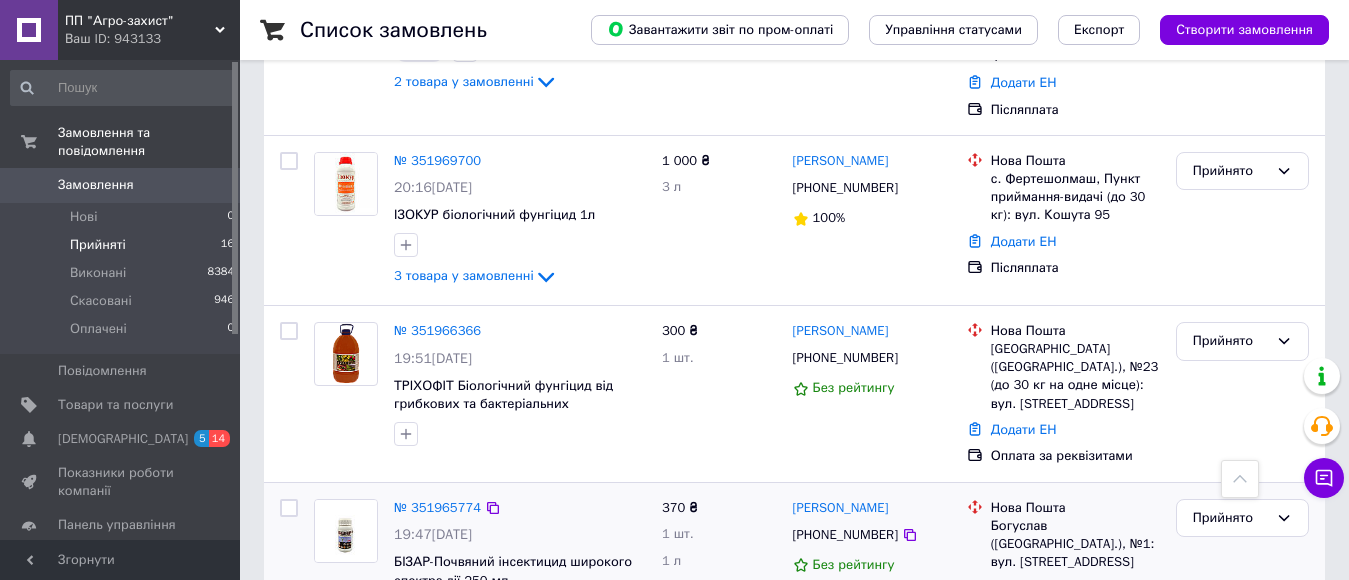 scroll, scrollTop: 1564, scrollLeft: 0, axis: vertical 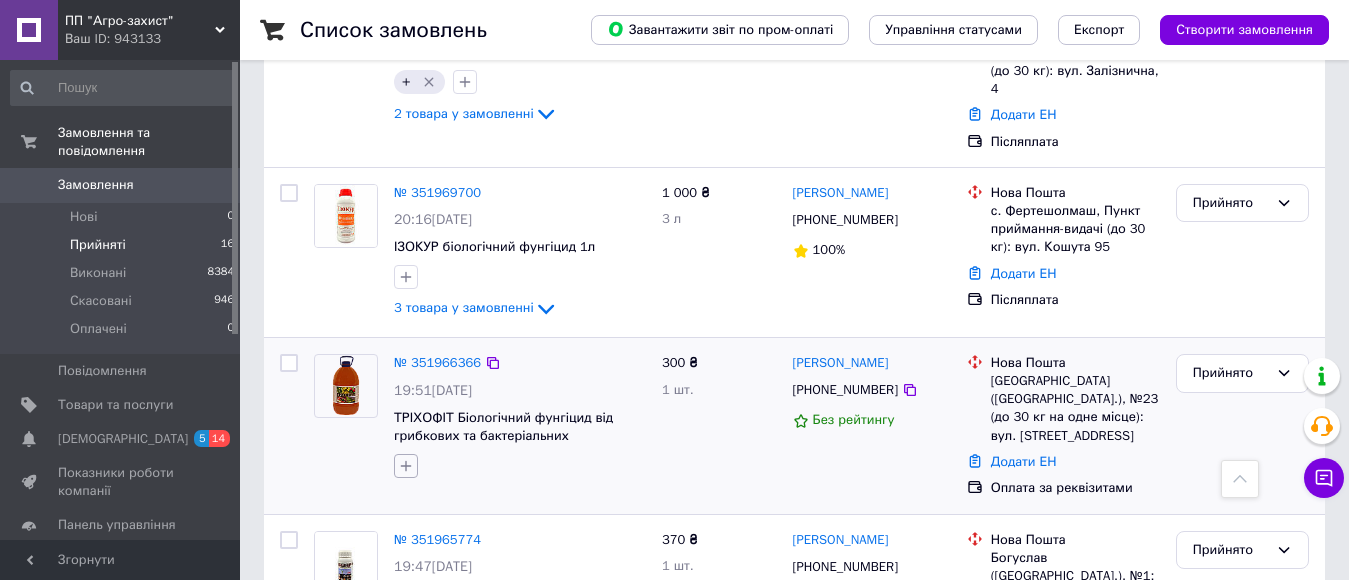 click 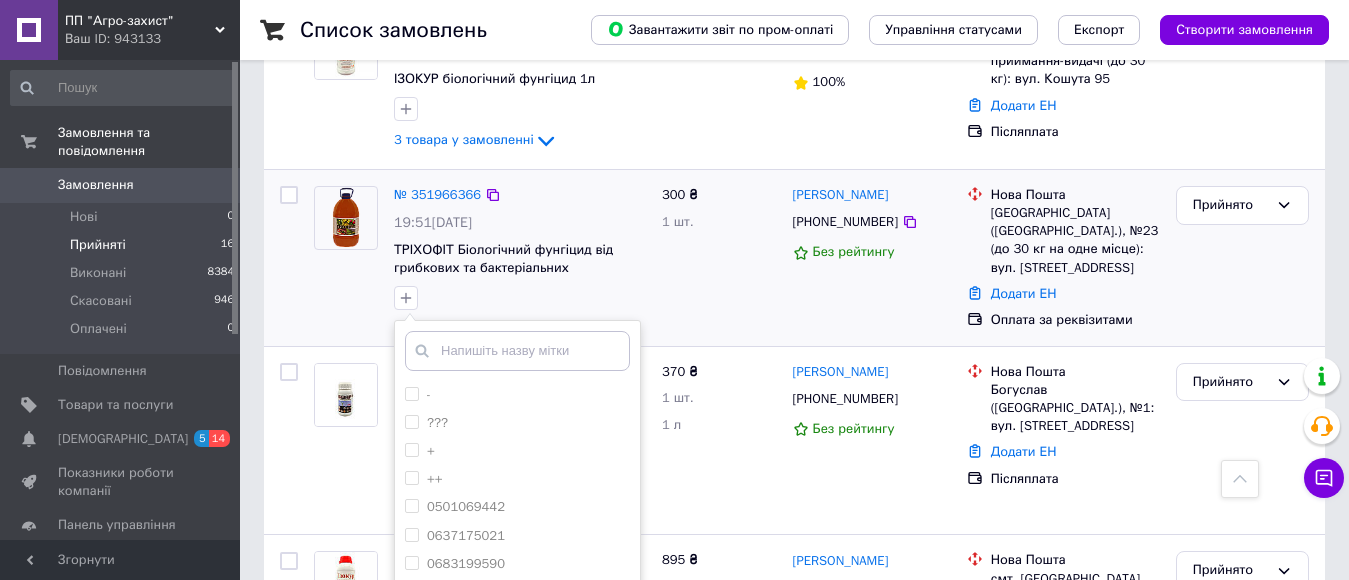 scroll, scrollTop: 1764, scrollLeft: 0, axis: vertical 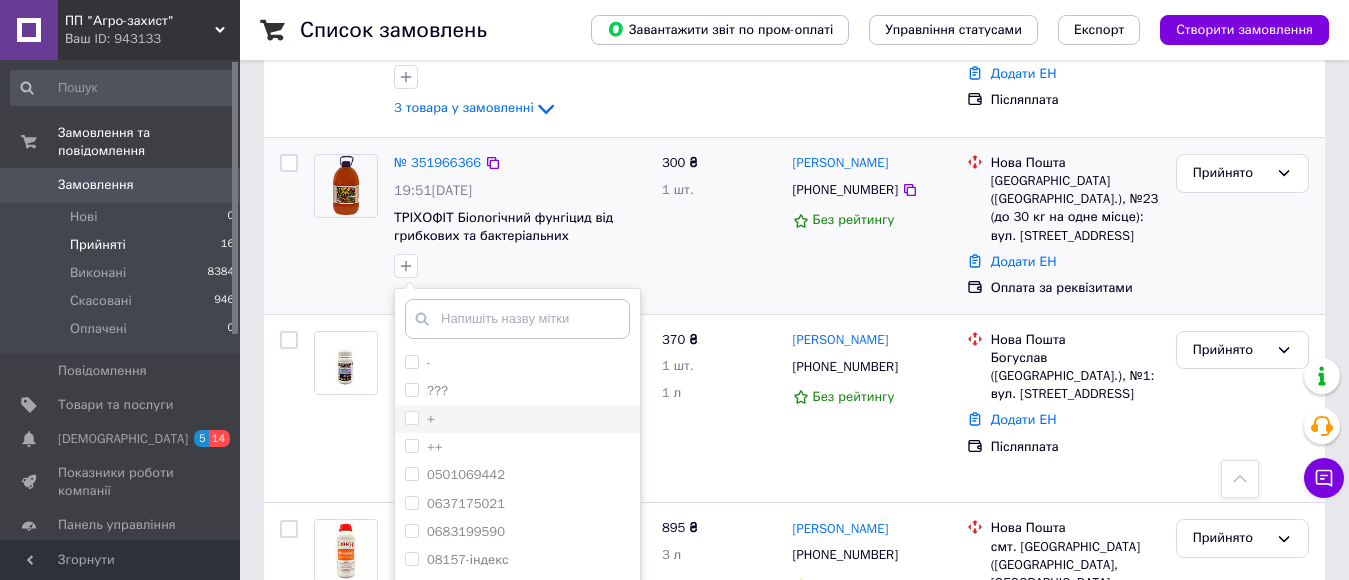 click on "+" at bounding box center [411, 417] 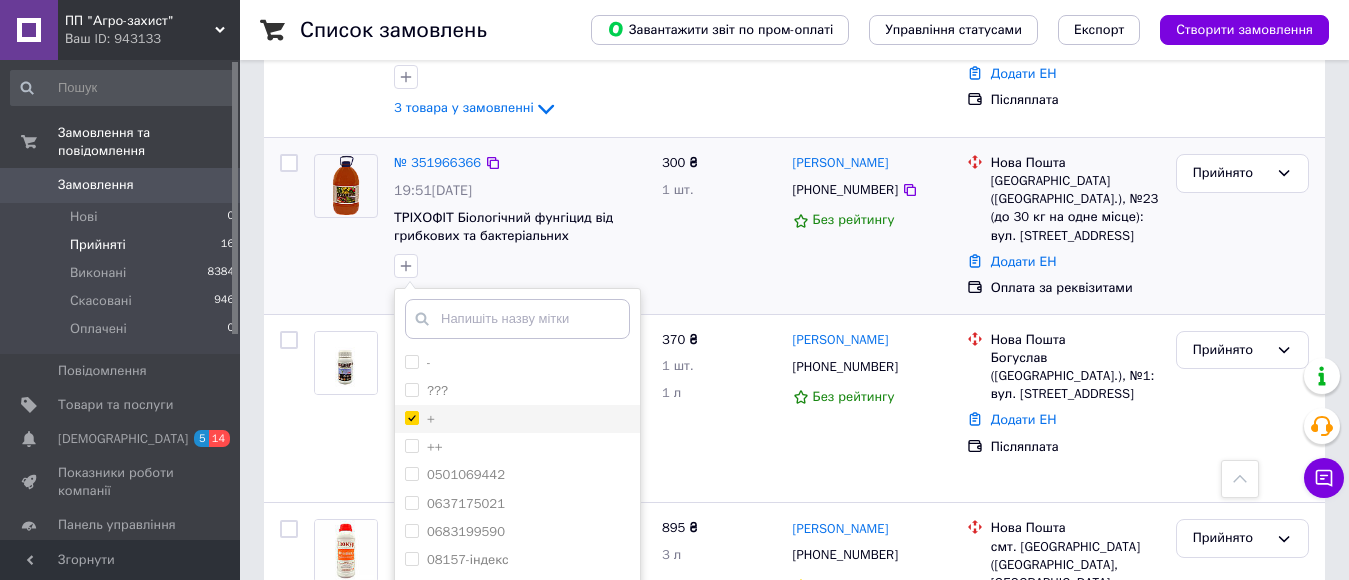 checkbox on "true" 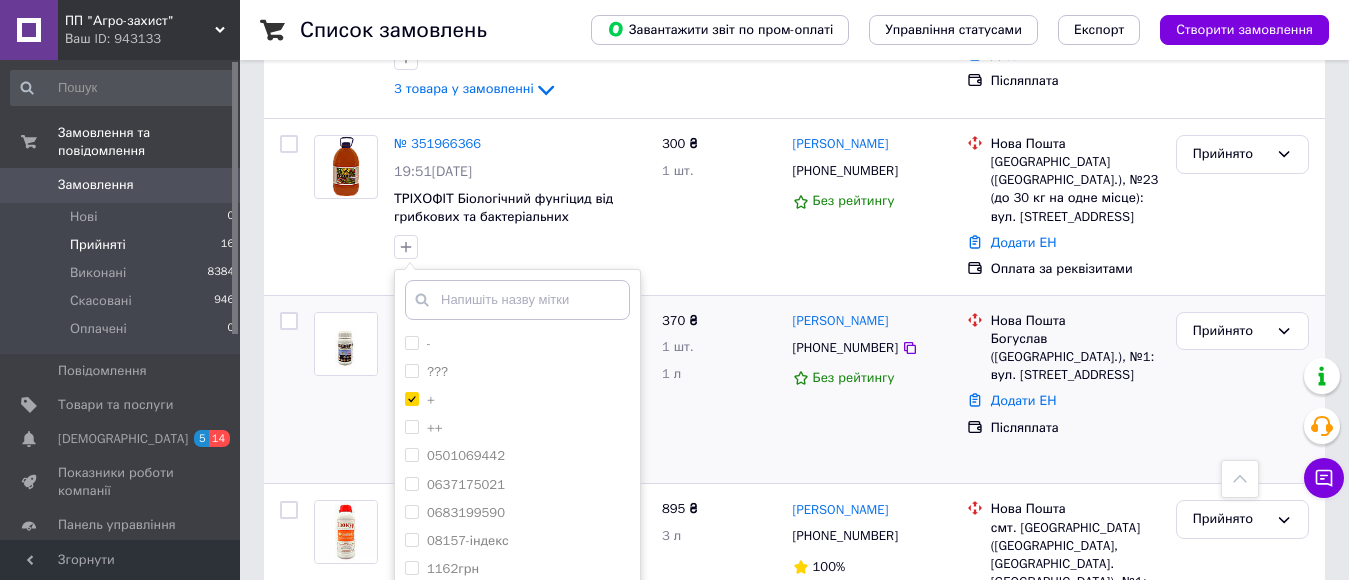 scroll, scrollTop: 1864, scrollLeft: 0, axis: vertical 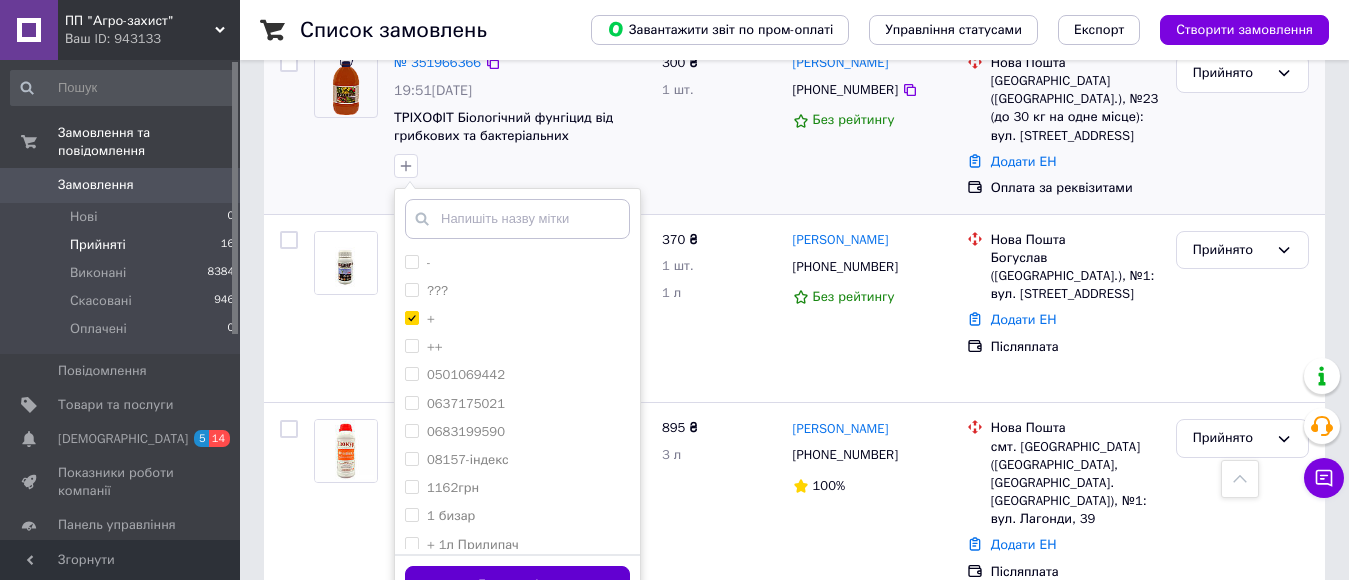 click on "Додати мітку" at bounding box center (517, 585) 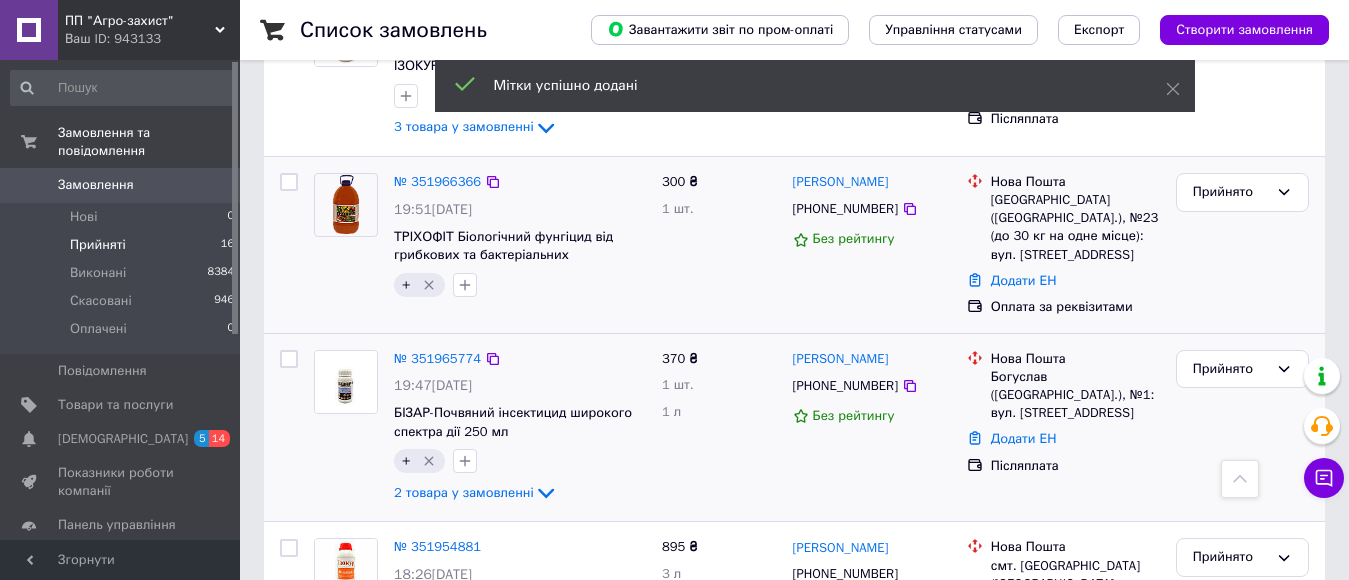 scroll, scrollTop: 1564, scrollLeft: 0, axis: vertical 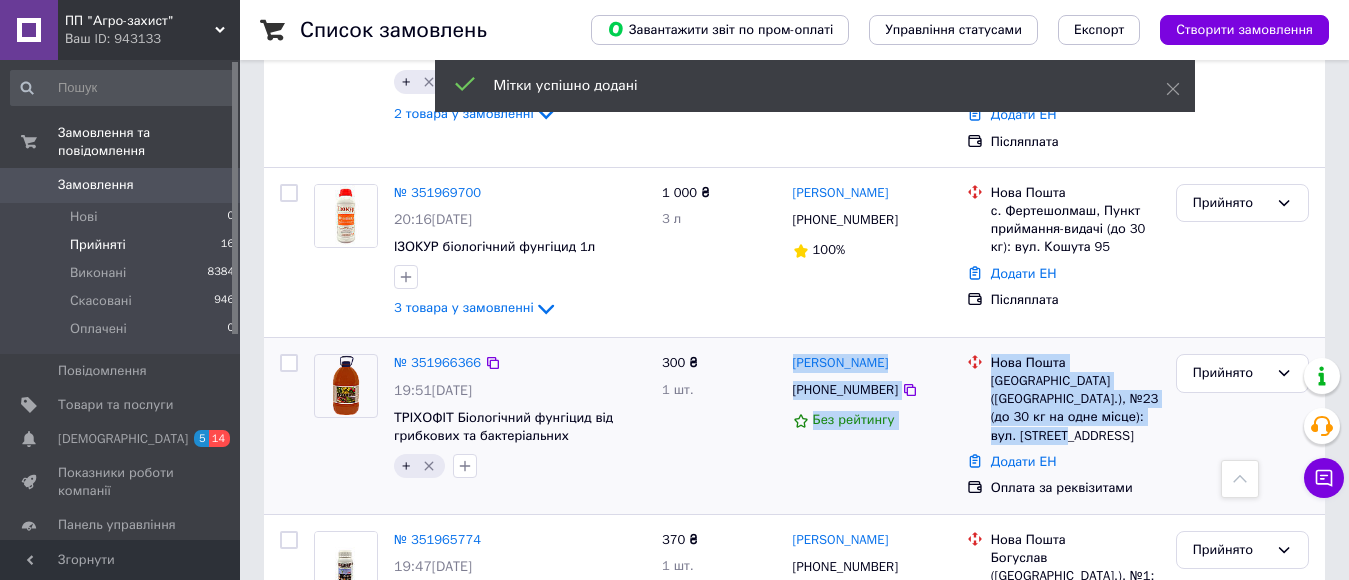 drag, startPoint x: 1007, startPoint y: 364, endPoint x: 791, endPoint y: 296, distance: 226.45088 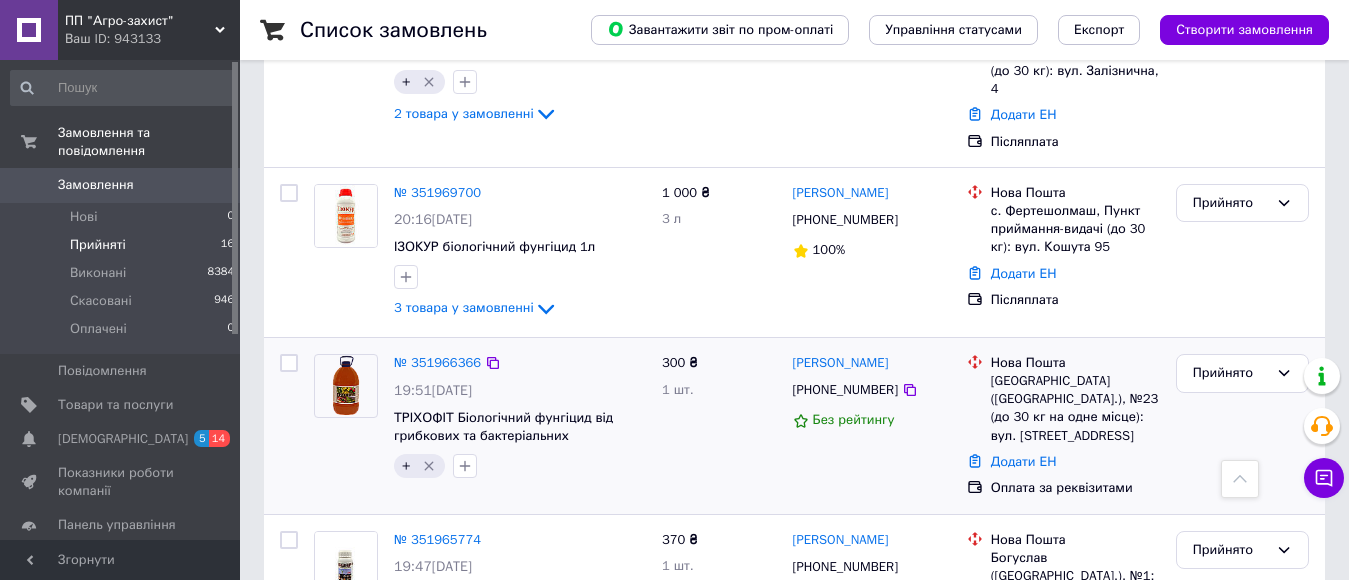 click on "[PERSON_NAME]" at bounding box center [841, 363] 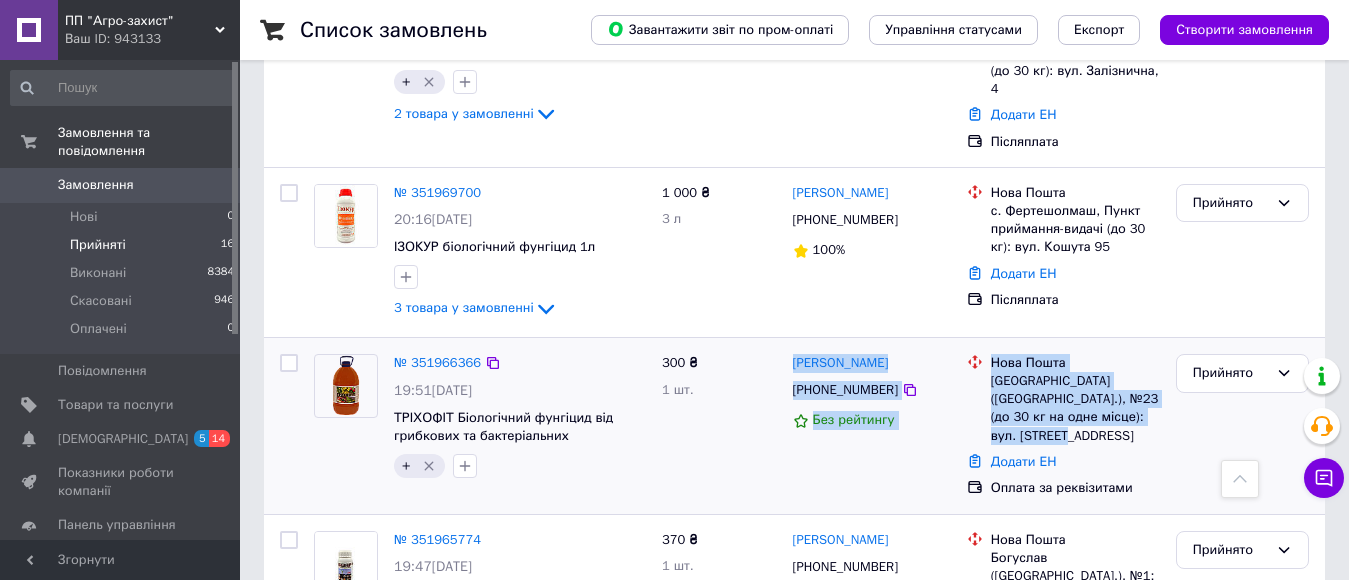 drag, startPoint x: 1002, startPoint y: 371, endPoint x: 787, endPoint y: 290, distance: 229.75204 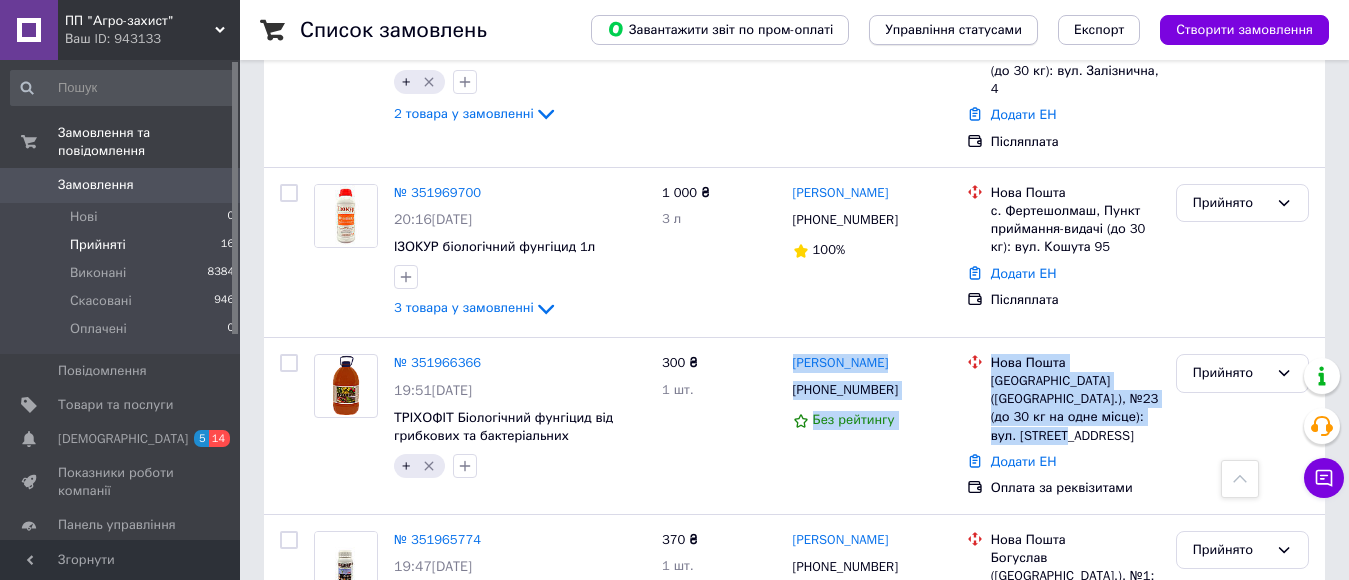 copy on "Светлана Пришляк +380953393525 Без рейтингу Нова Пошта Чернівці (Чернівецька обл.), №23 (до 30 кг на одне місце): вул. Героїв Майдану, 54" 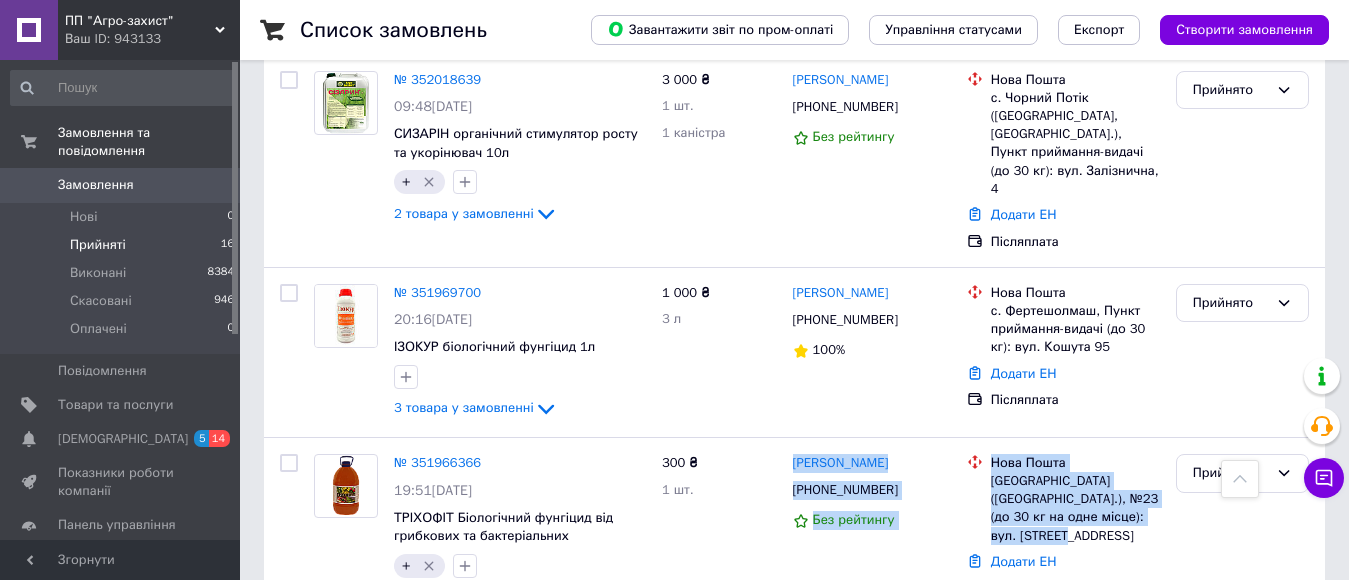 scroll, scrollTop: 1364, scrollLeft: 0, axis: vertical 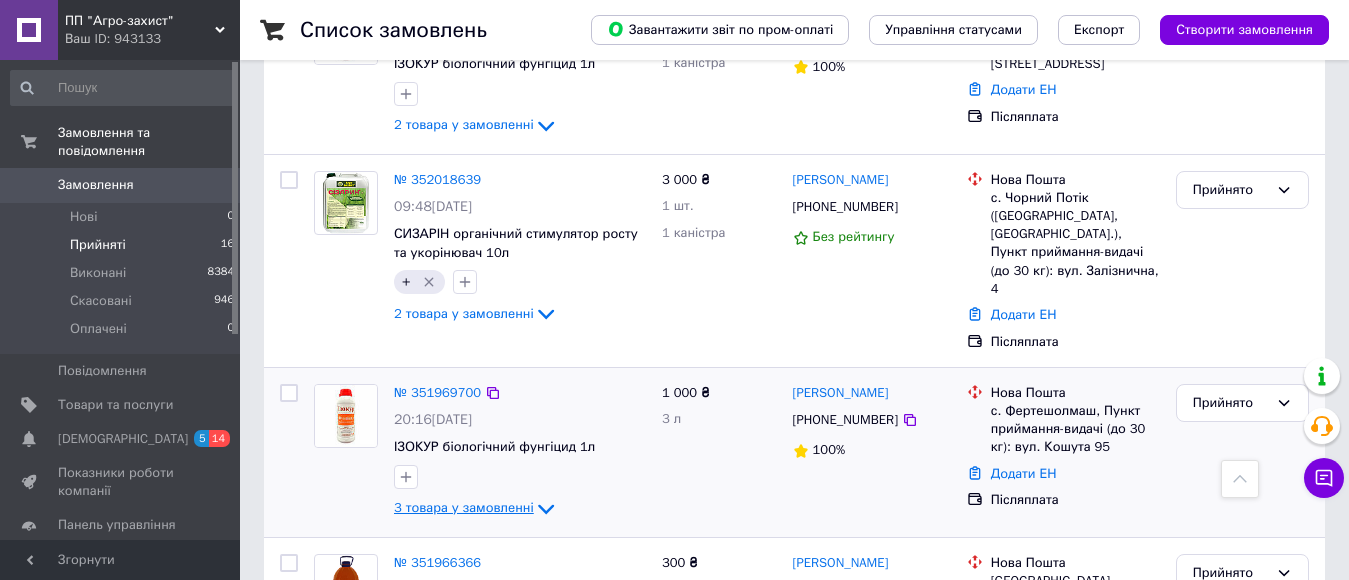click on "3 товара у замовленні" at bounding box center (464, 508) 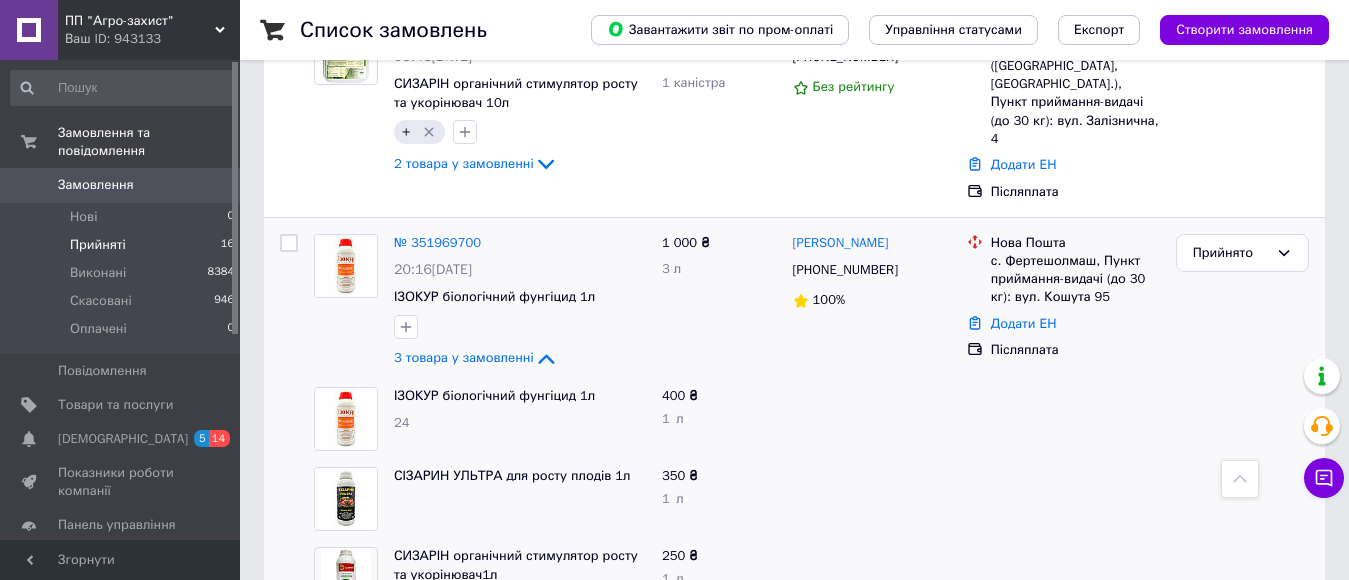 scroll, scrollTop: 1504, scrollLeft: 0, axis: vertical 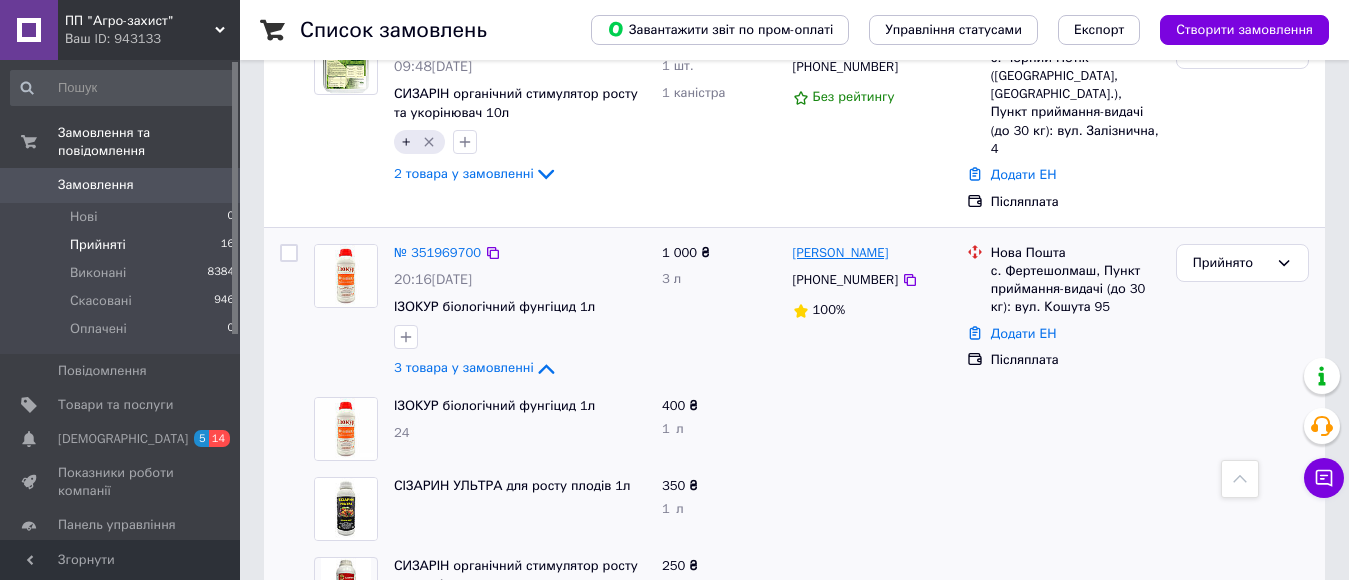 click on "[PERSON_NAME]" at bounding box center (841, 253) 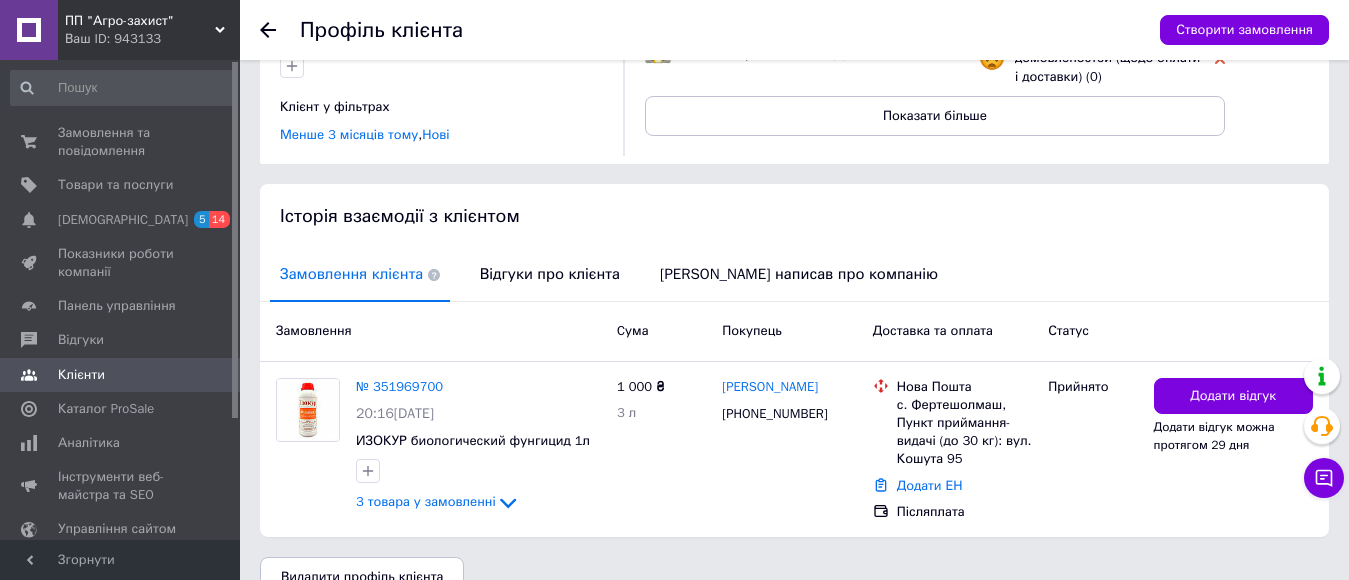 scroll, scrollTop: 316, scrollLeft: 0, axis: vertical 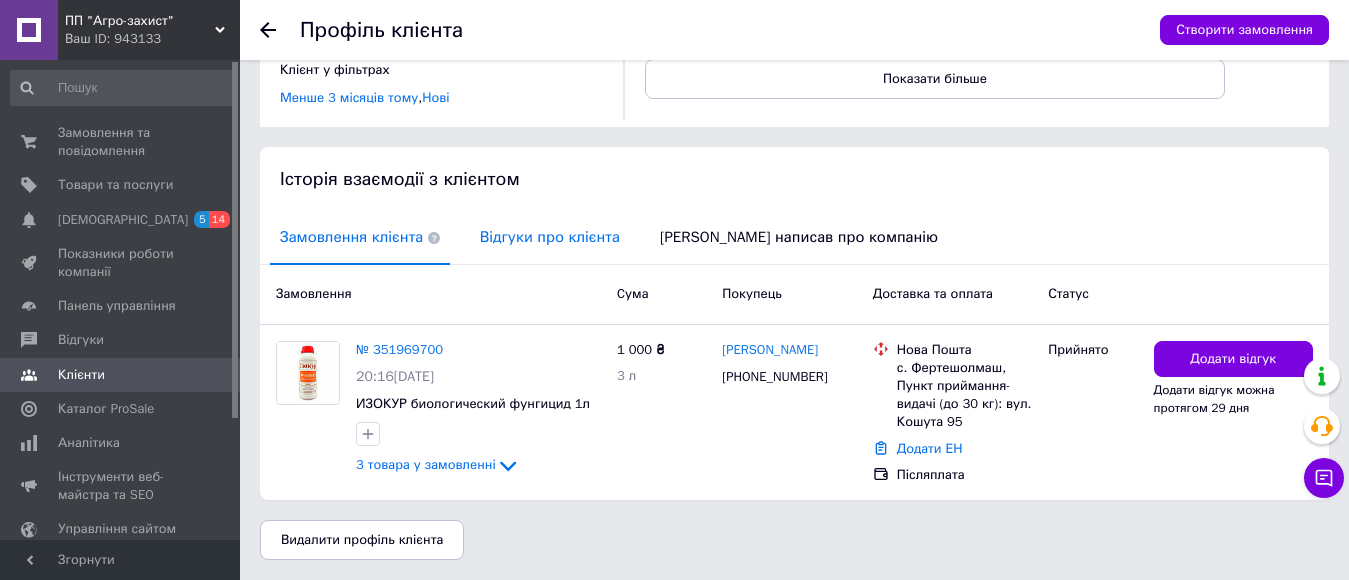 click on "Відгуки про клієнта" at bounding box center (550, 237) 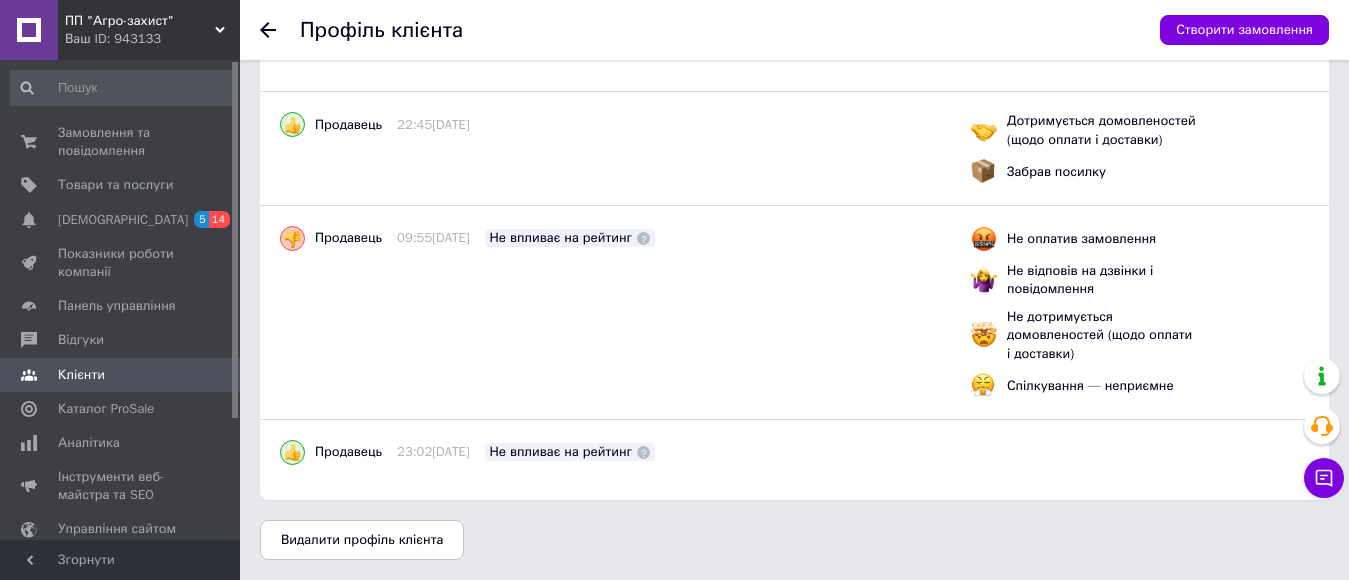 scroll, scrollTop: 0, scrollLeft: 0, axis: both 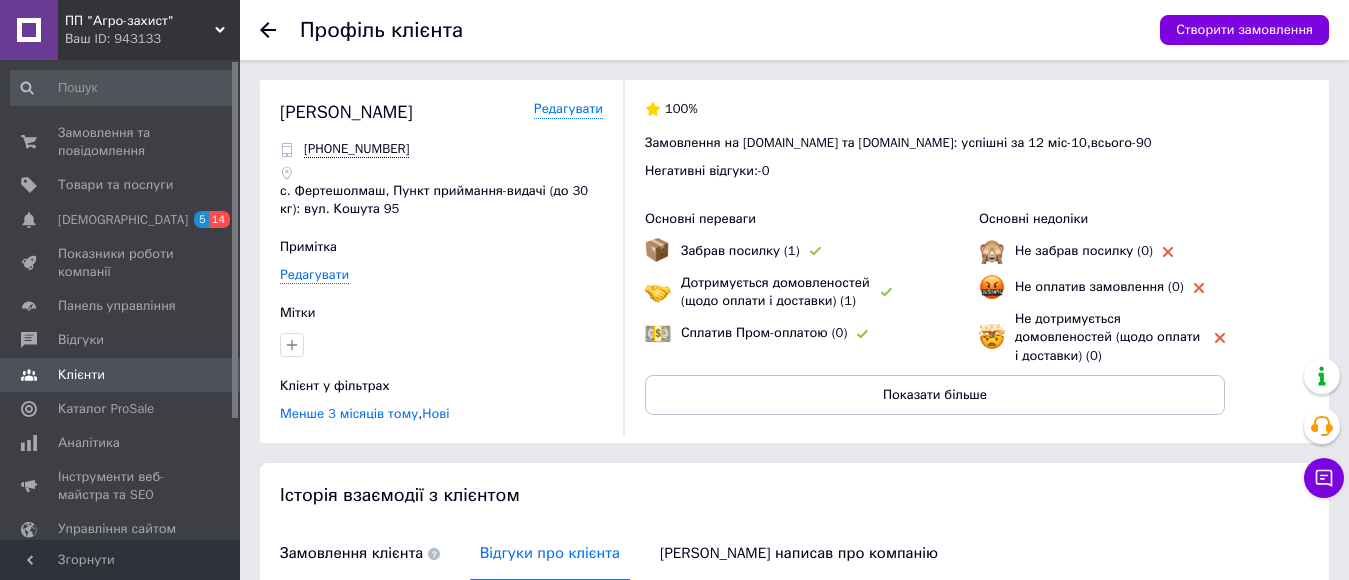 click 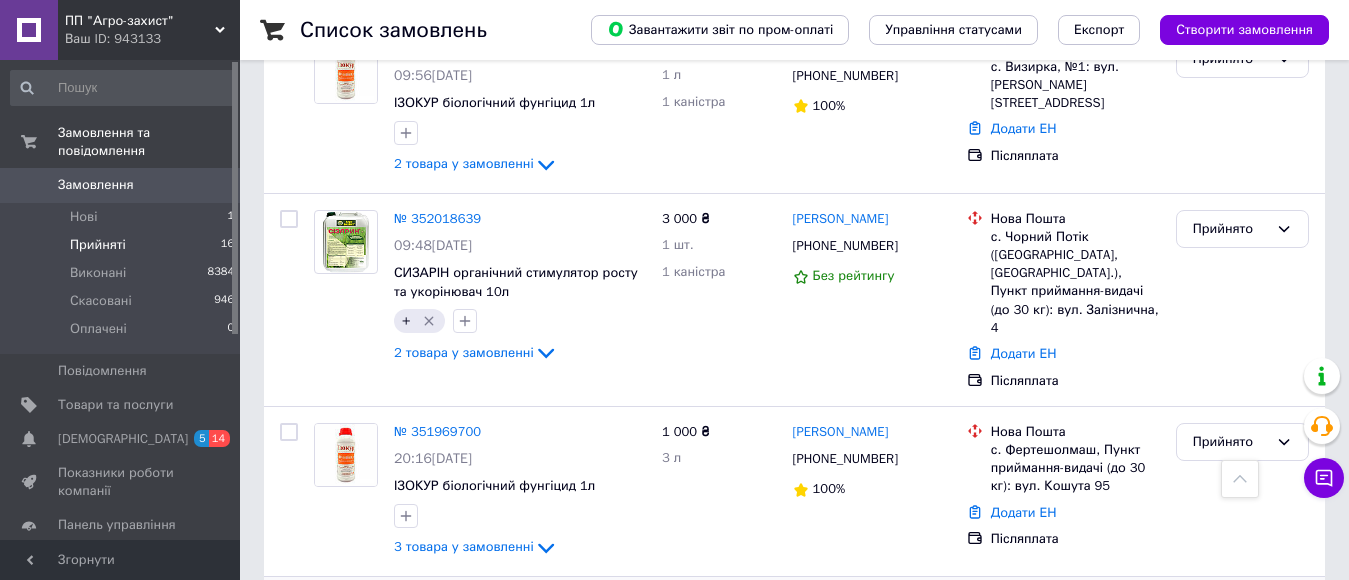scroll, scrollTop: 1464, scrollLeft: 0, axis: vertical 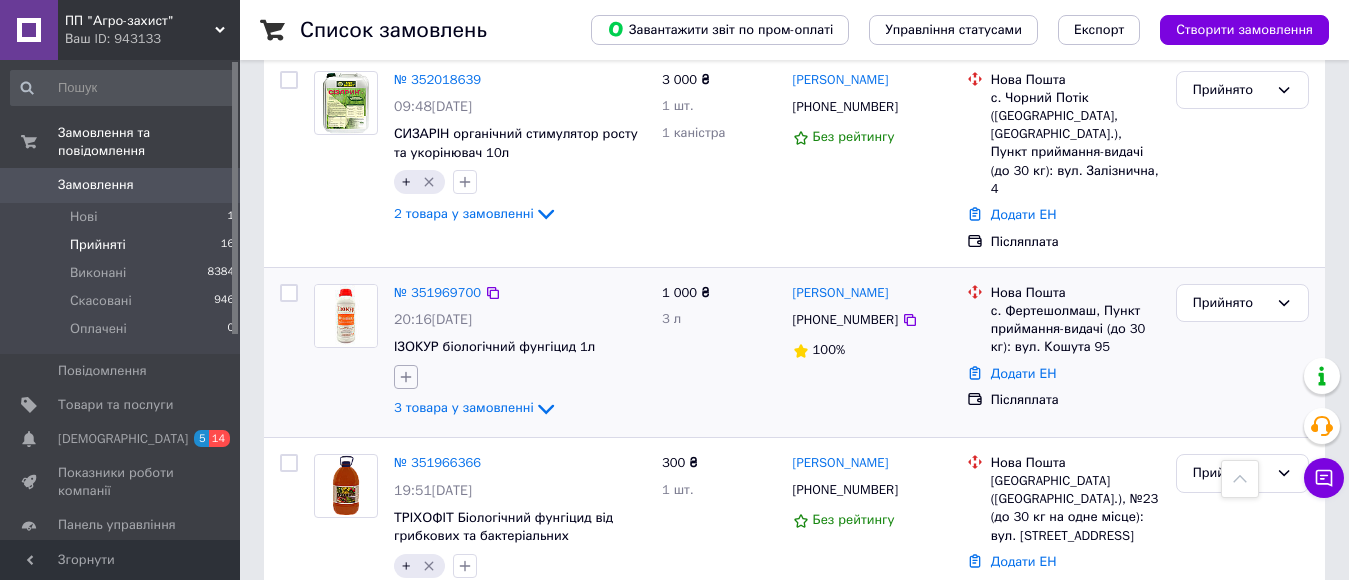 click 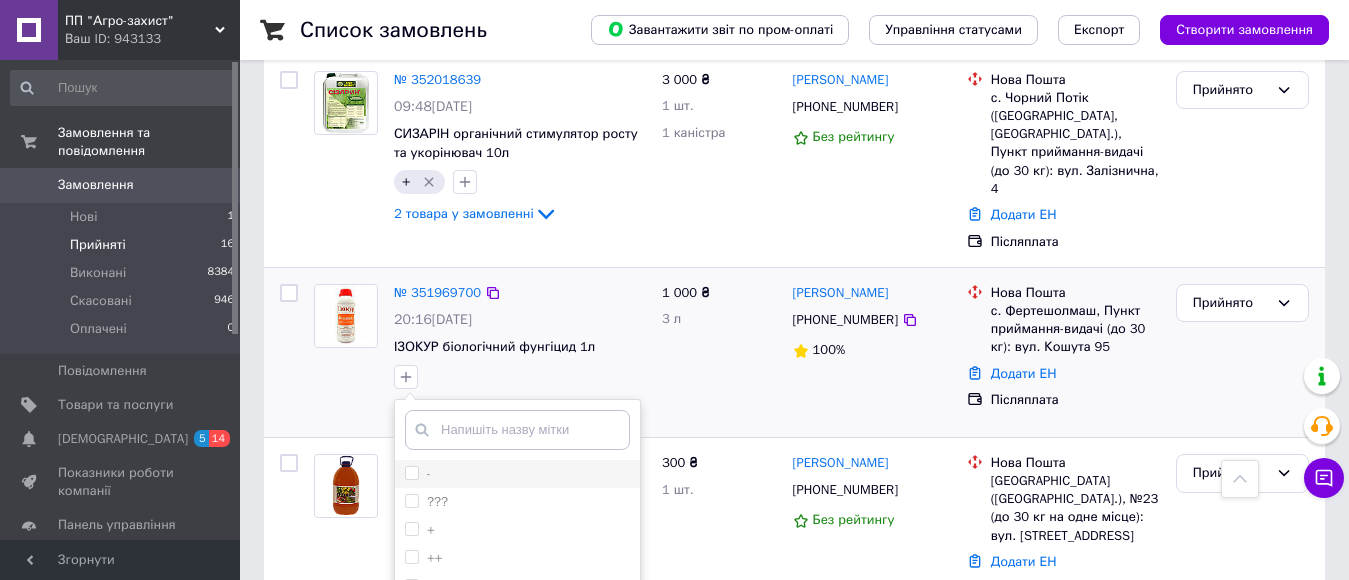 click on "-" at bounding box center (411, 472) 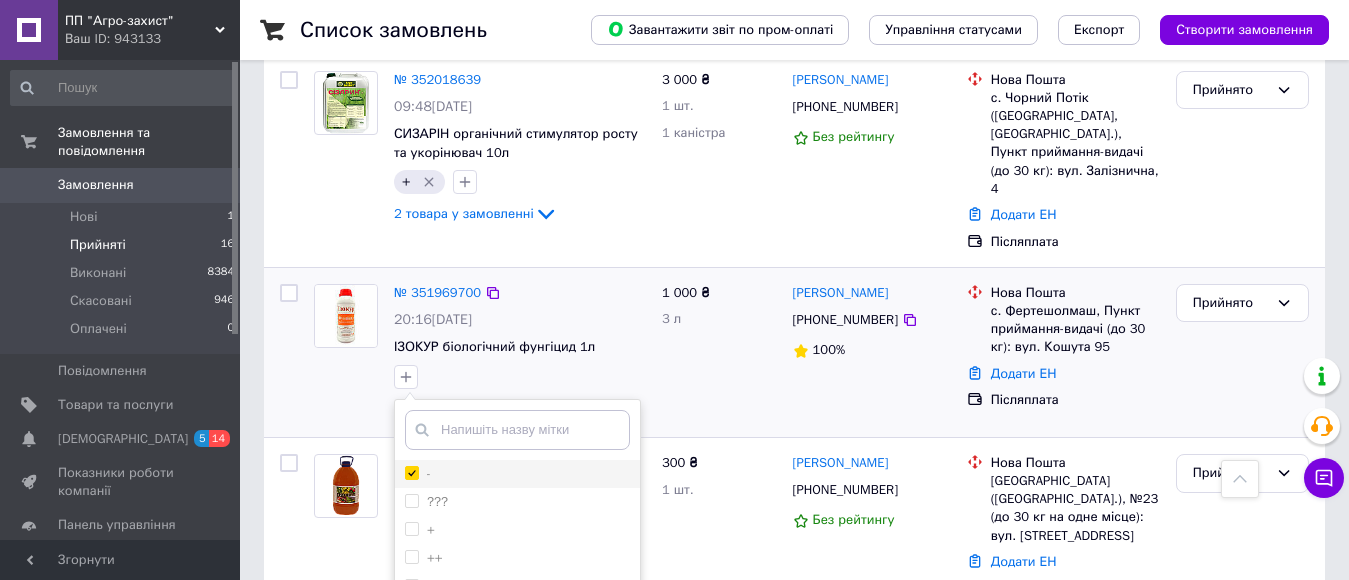 checkbox on "true" 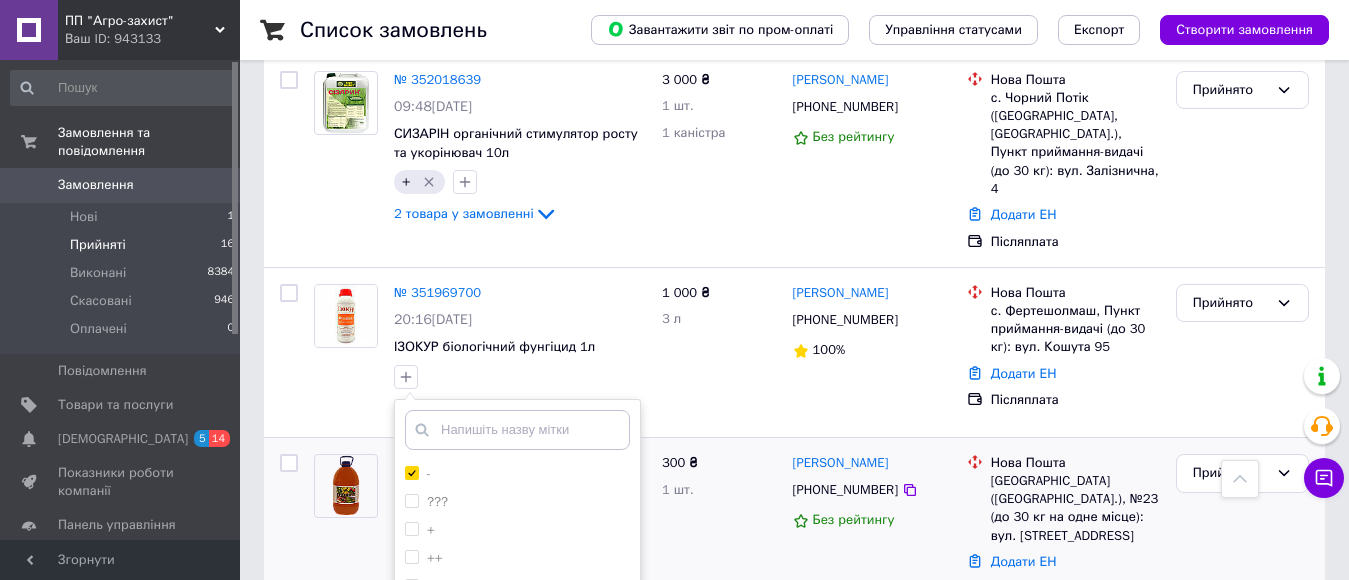 scroll, scrollTop: 1664, scrollLeft: 0, axis: vertical 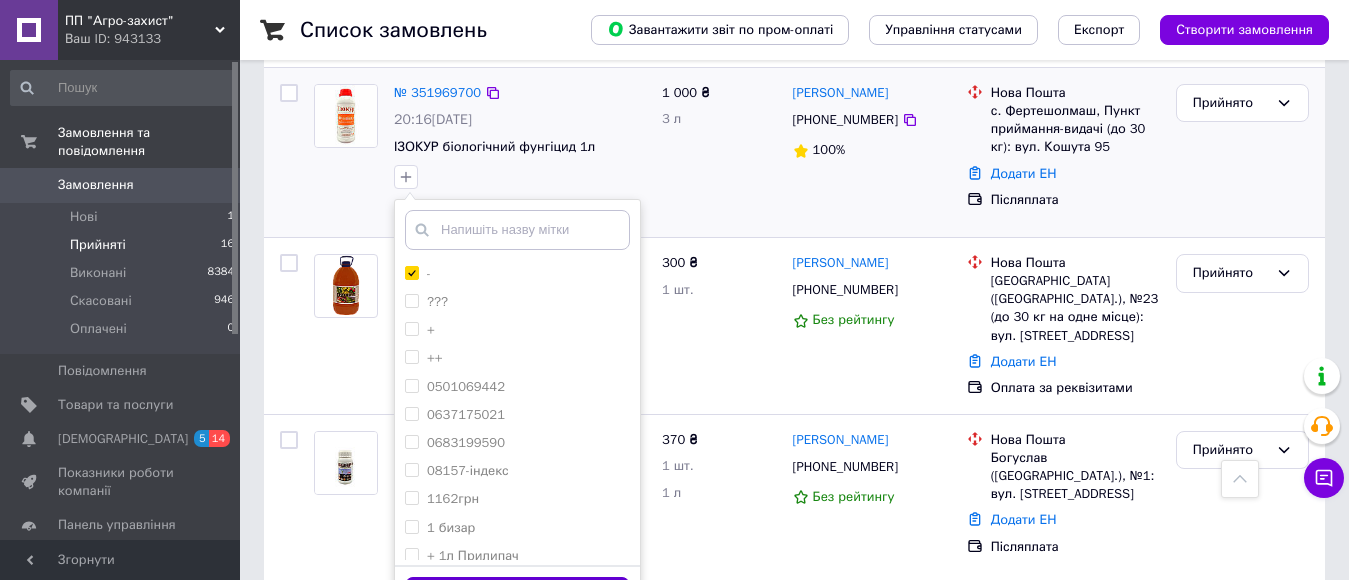 click on "Додати мітку" at bounding box center [517, 596] 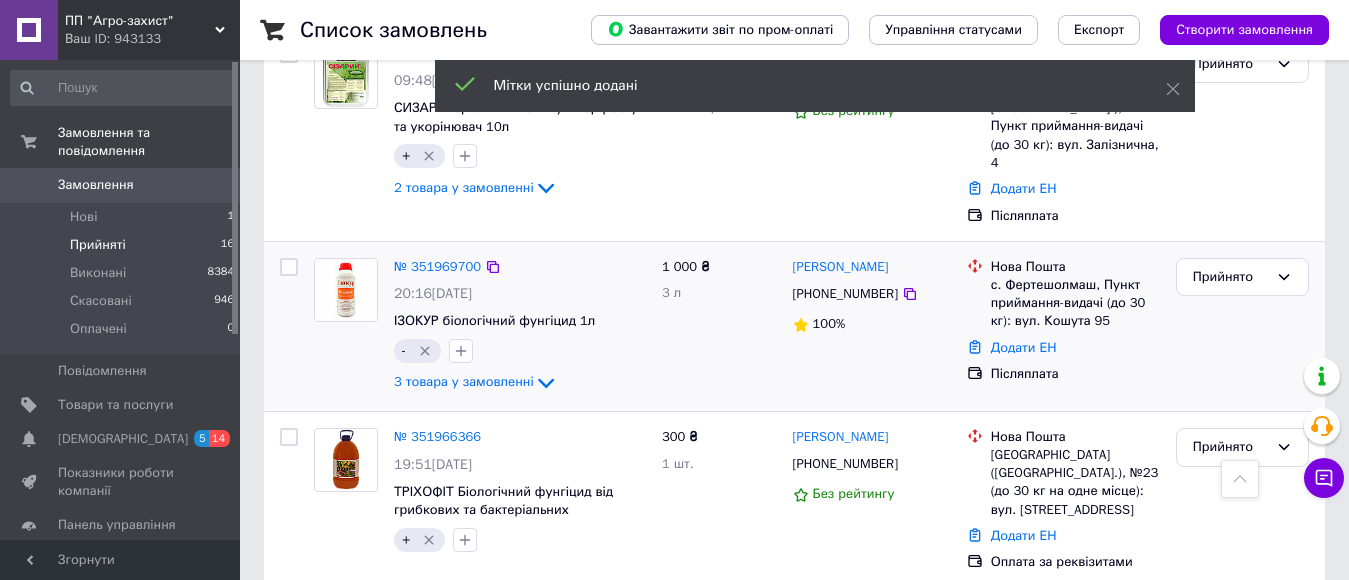 scroll, scrollTop: 1464, scrollLeft: 0, axis: vertical 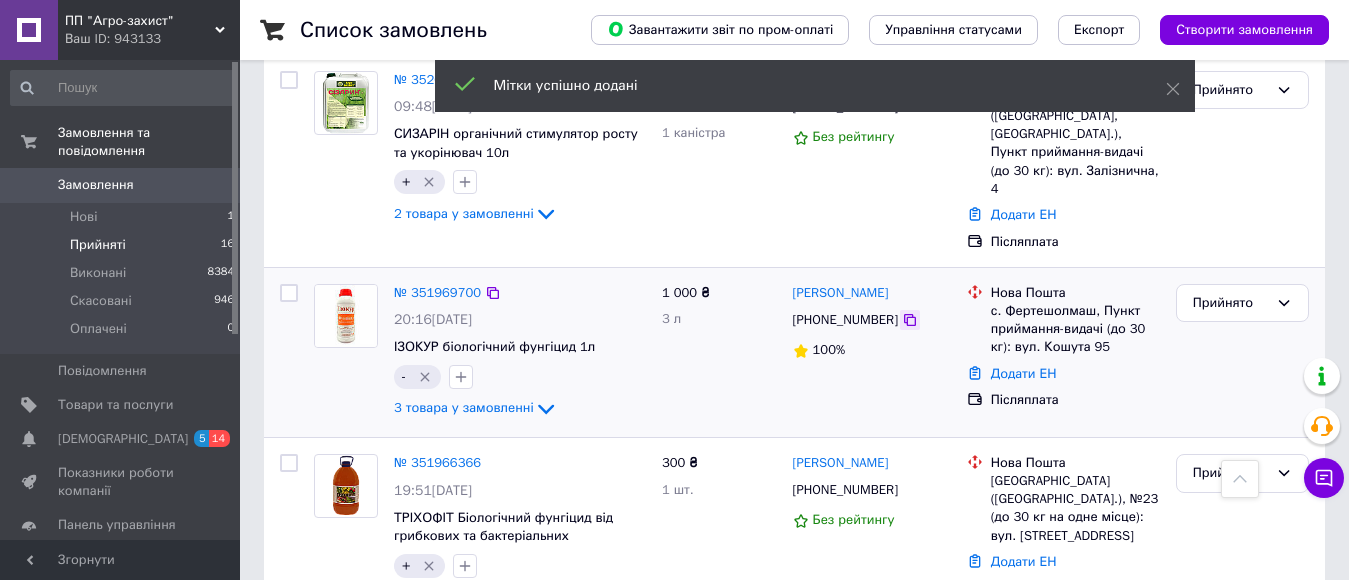 click 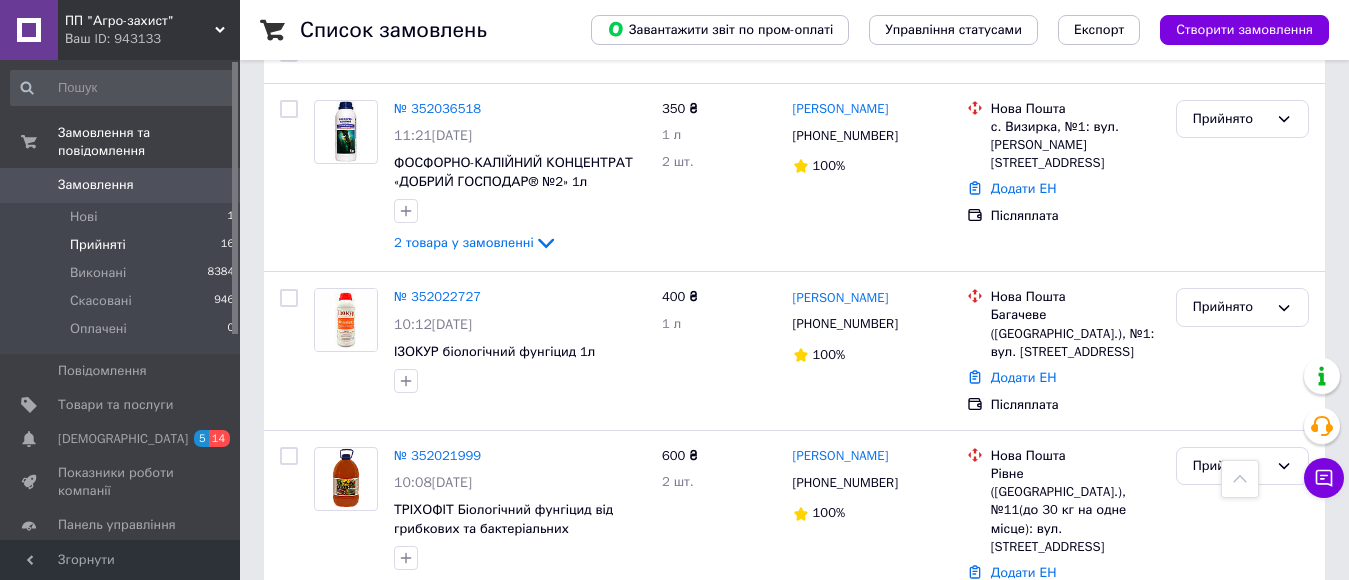 scroll, scrollTop: 264, scrollLeft: 0, axis: vertical 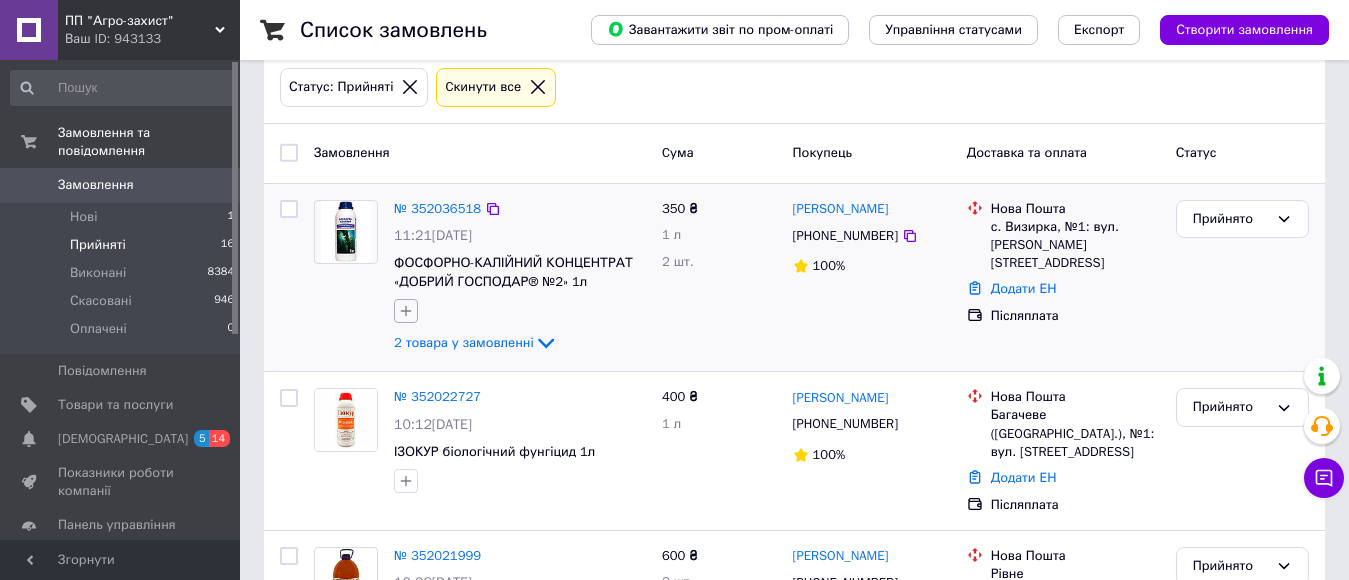 click at bounding box center (406, 311) 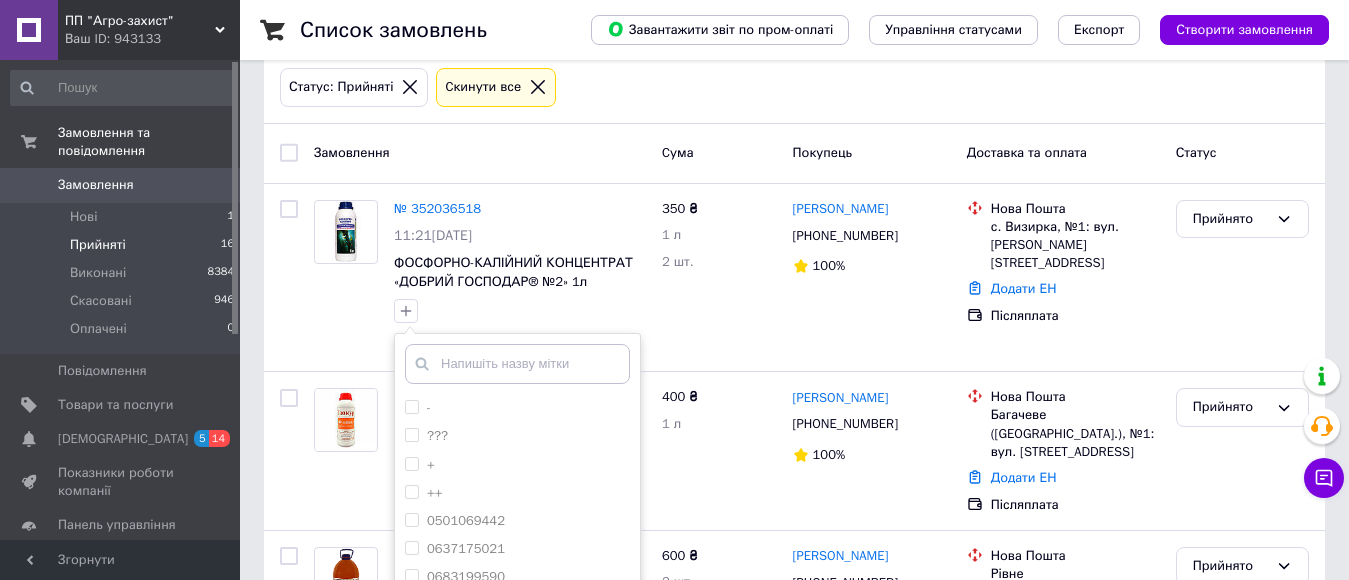 scroll, scrollTop: 464, scrollLeft: 0, axis: vertical 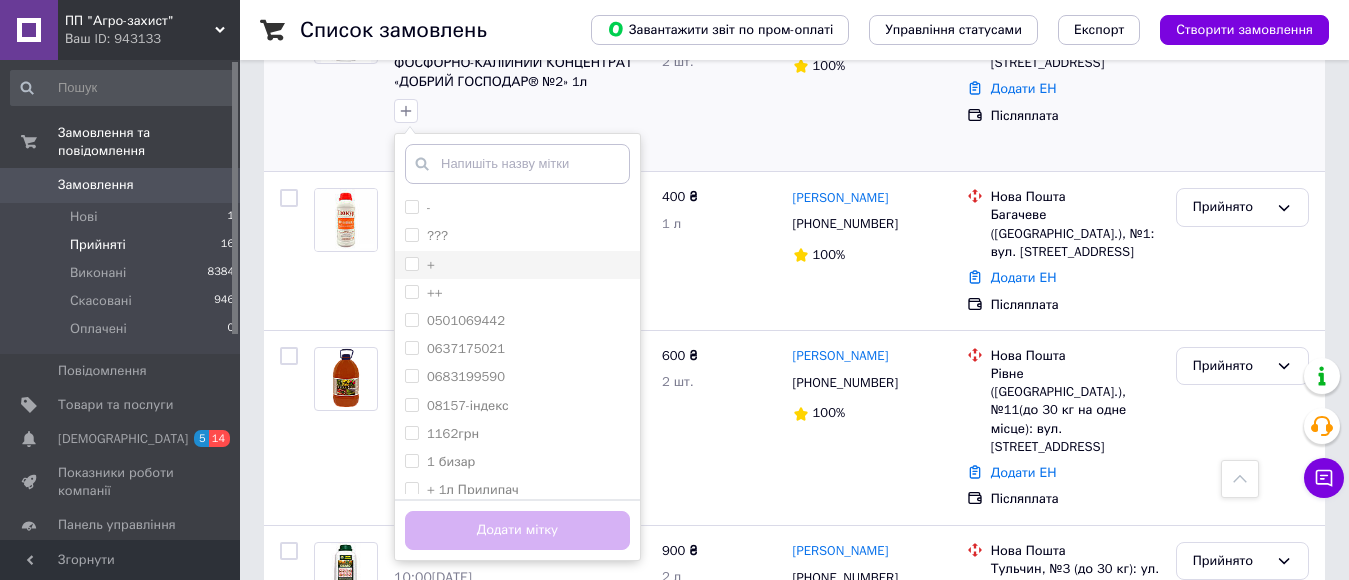 click on "+" at bounding box center [420, 265] 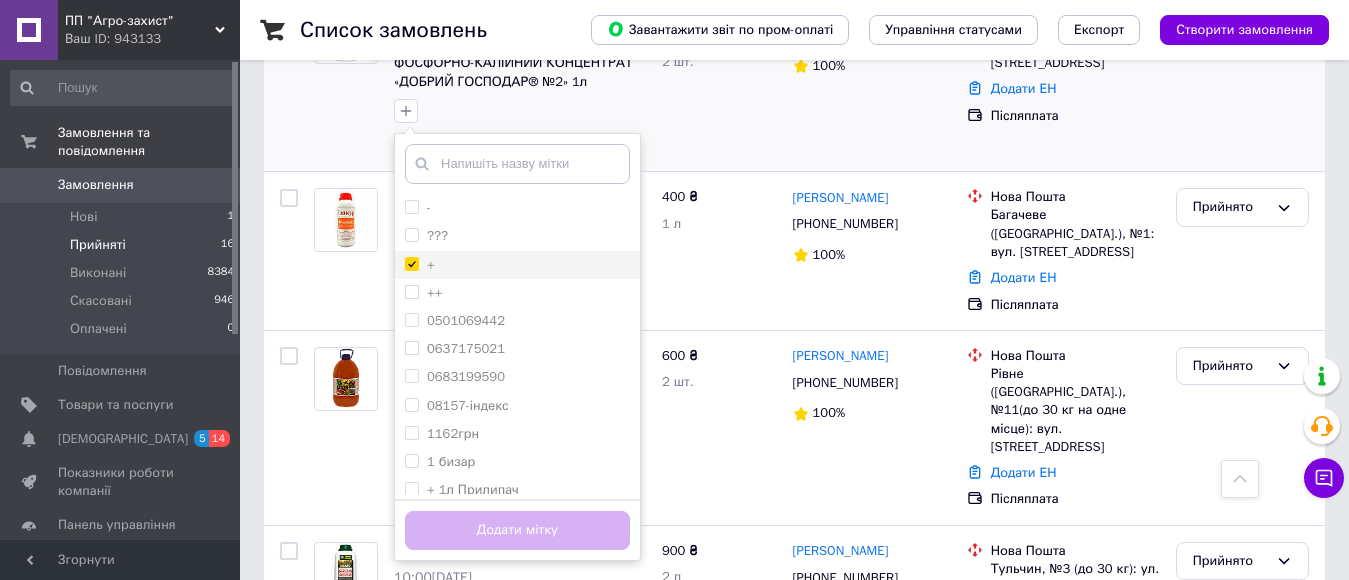 click on "+" at bounding box center [411, 263] 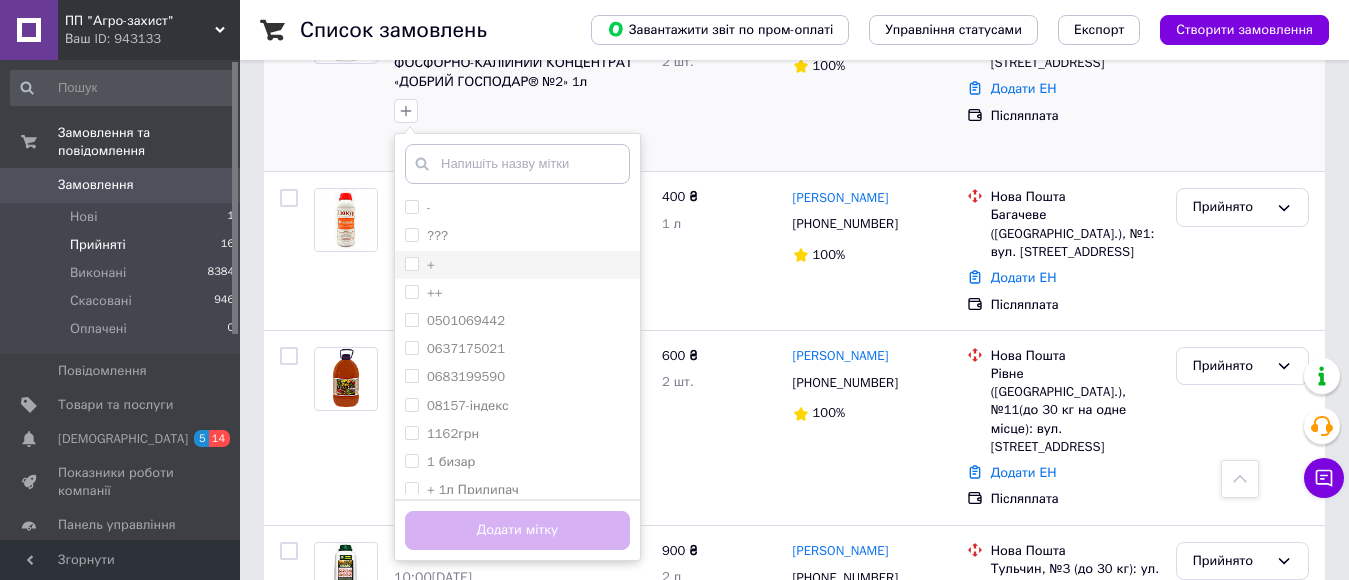 click on "+" at bounding box center [420, 265] 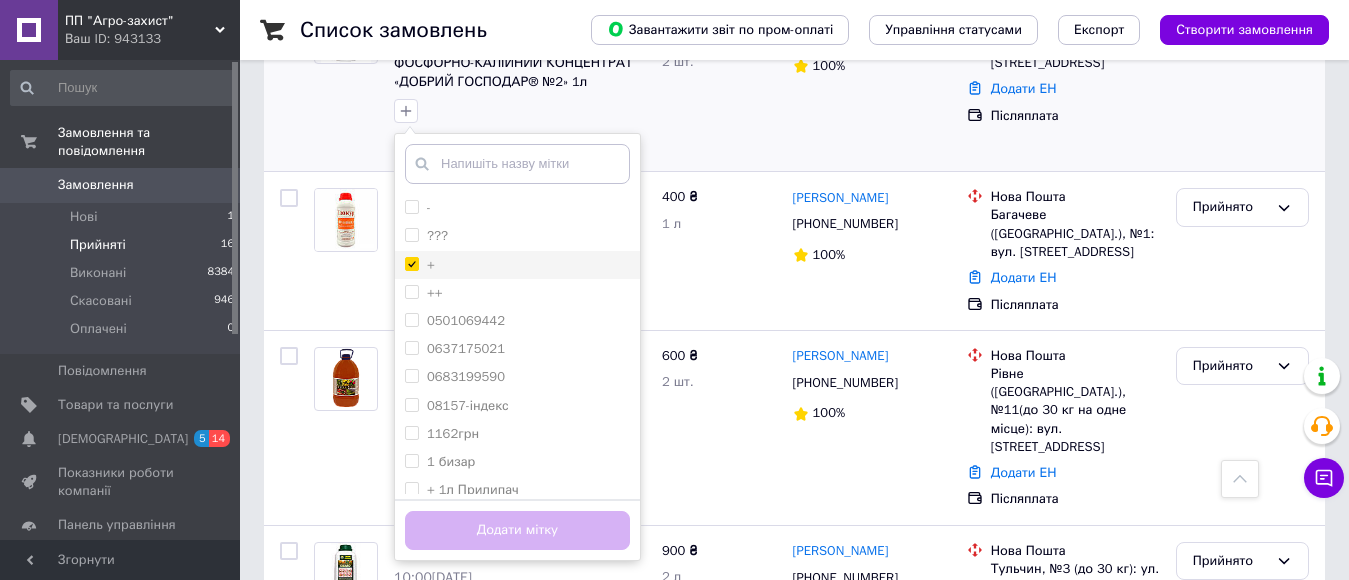 click on "+" at bounding box center (411, 263) 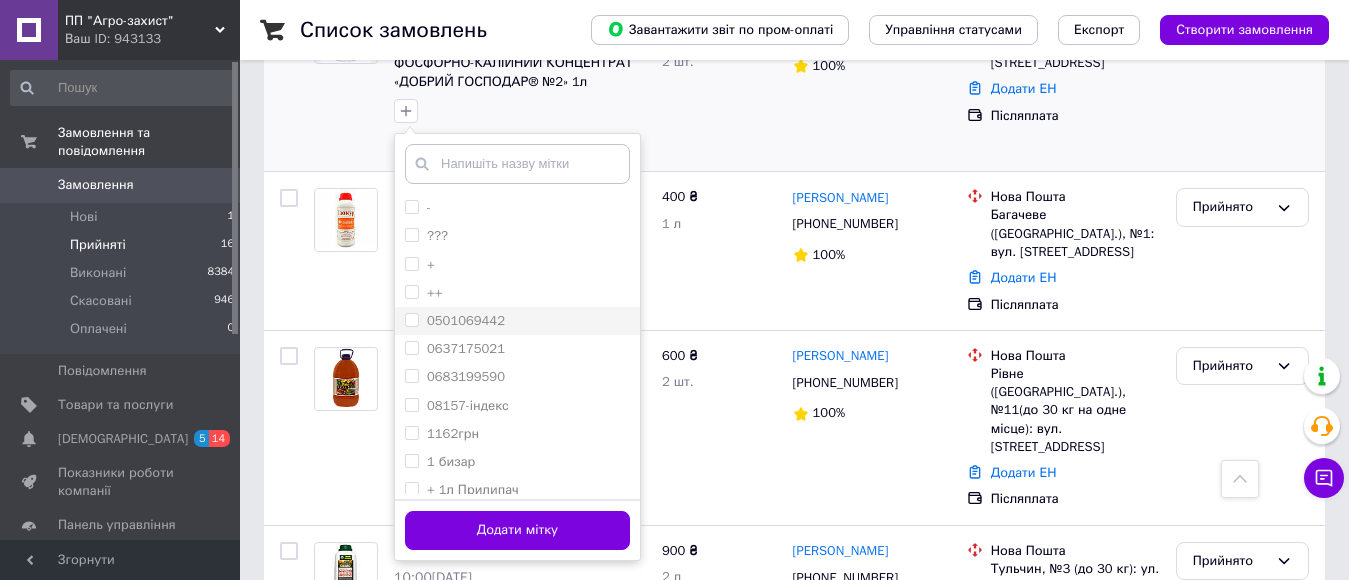 drag, startPoint x: 410, startPoint y: 263, endPoint x: 450, endPoint y: 321, distance: 70.45566 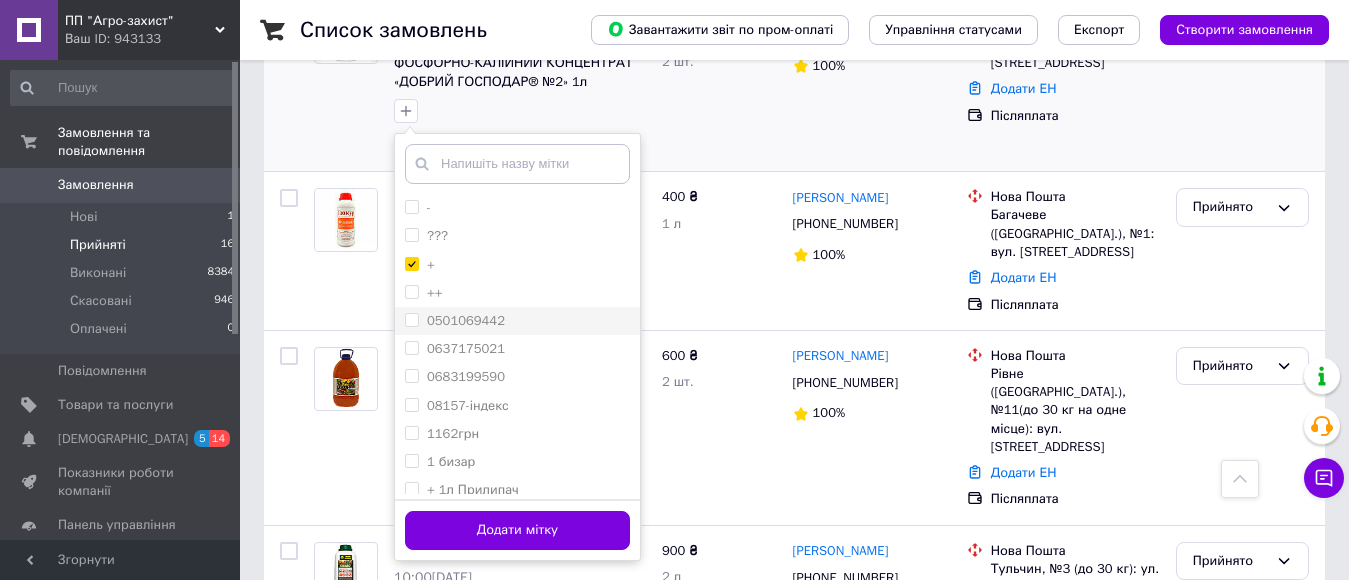 checkbox on "true" 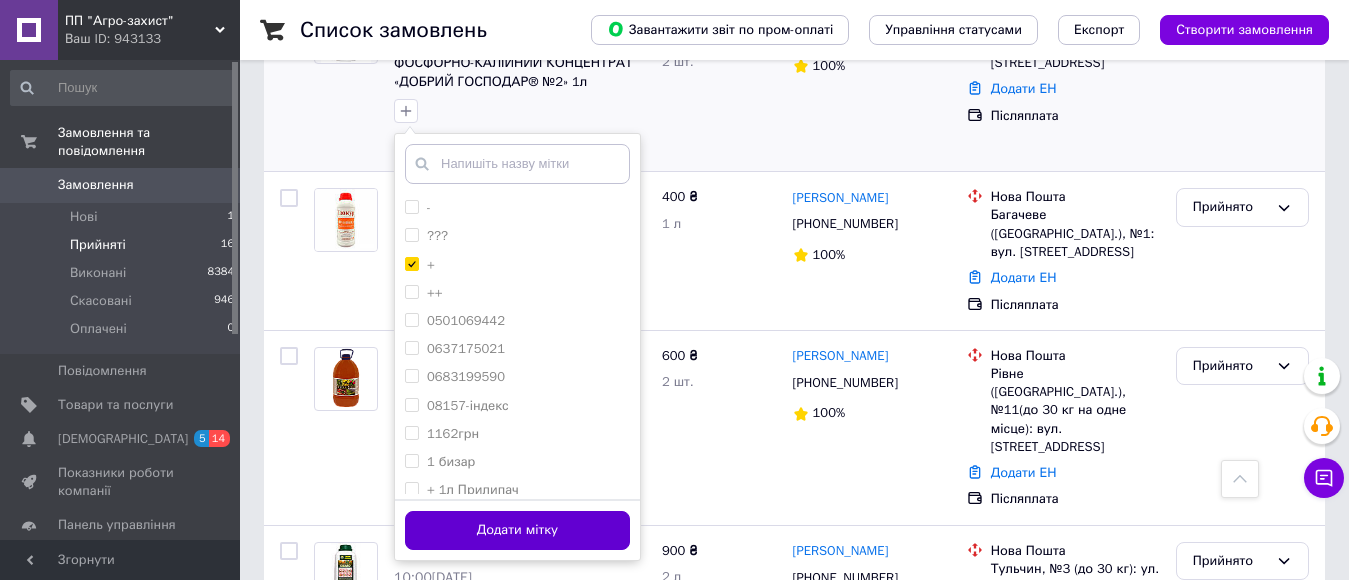 click on "Додати мітку" at bounding box center (517, 530) 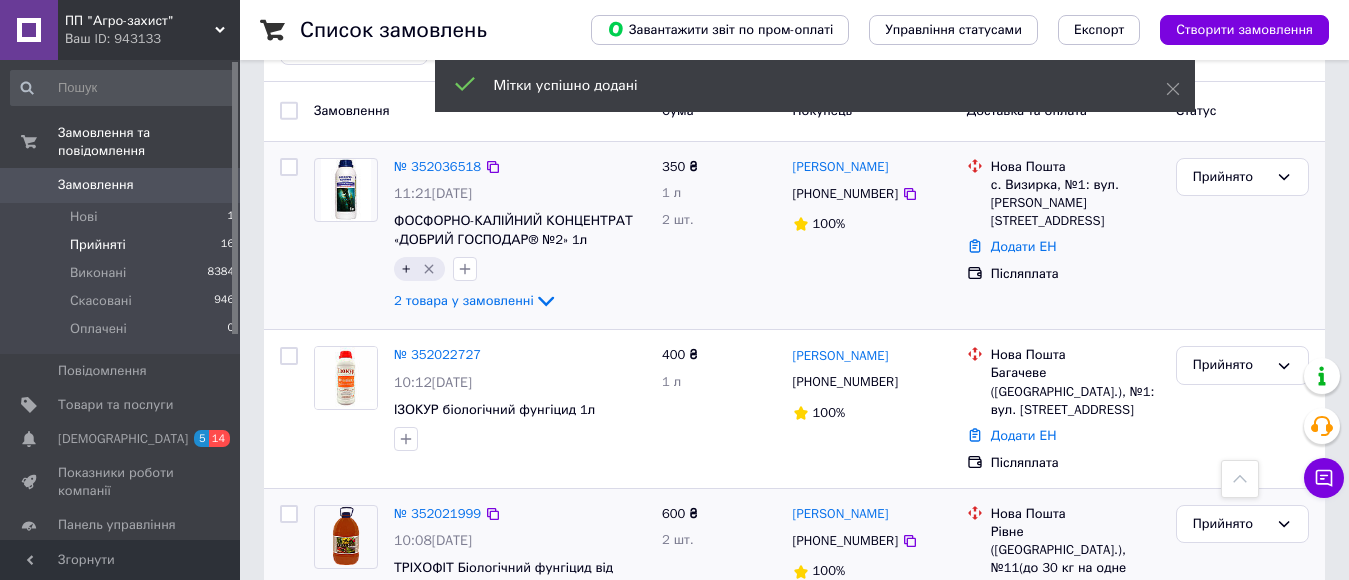 scroll, scrollTop: 164, scrollLeft: 0, axis: vertical 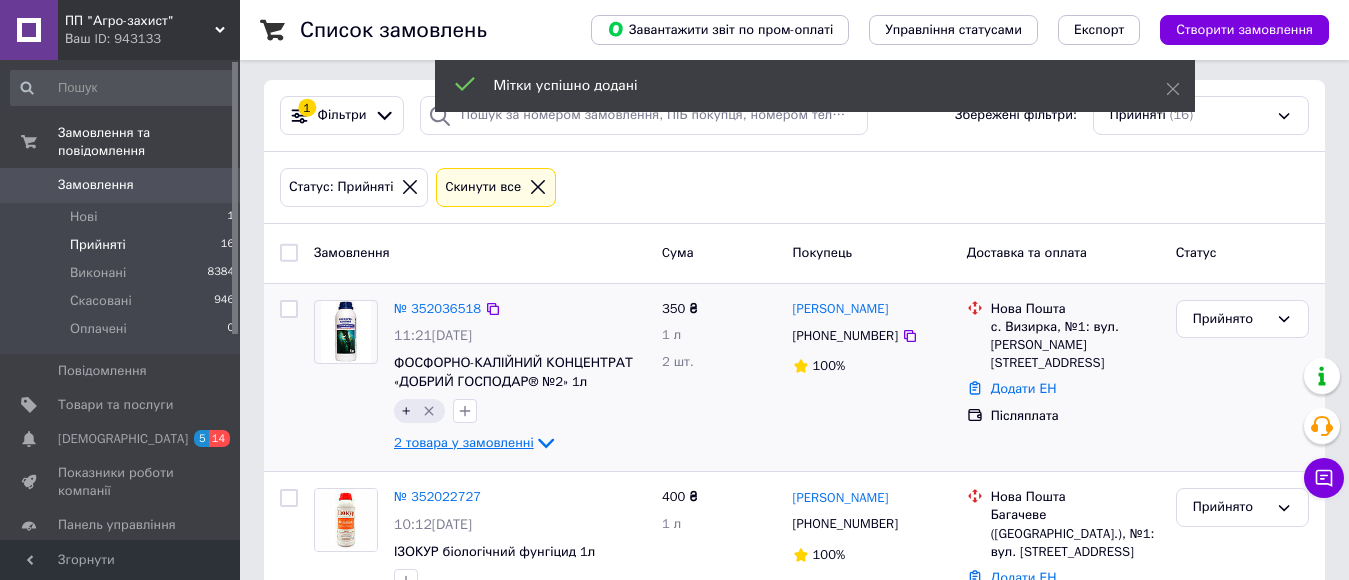 click on "2 товара у замовленні" at bounding box center (464, 442) 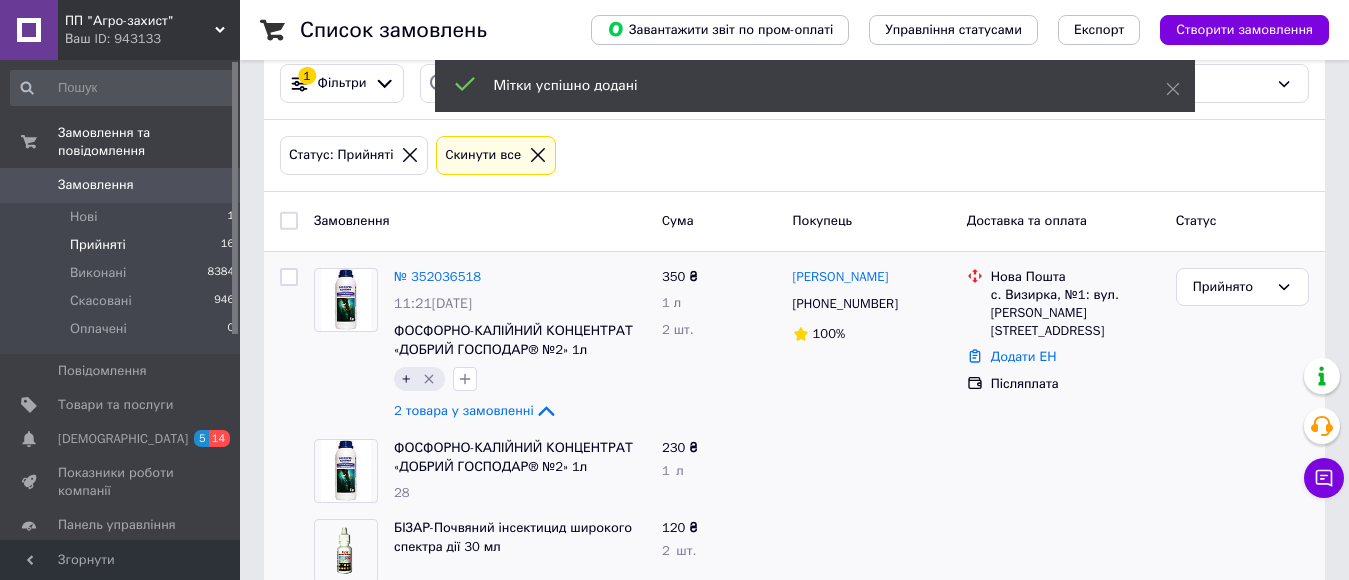 scroll, scrollTop: 164, scrollLeft: 0, axis: vertical 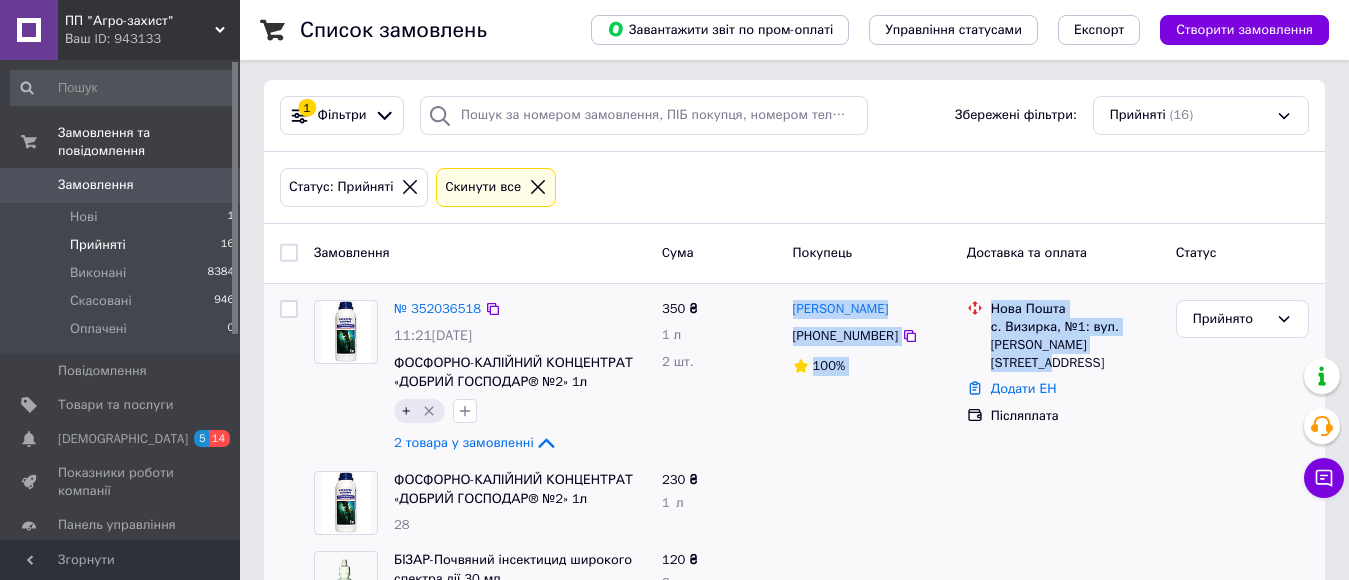 drag, startPoint x: 1125, startPoint y: 340, endPoint x: 804, endPoint y: 297, distance: 323.86725 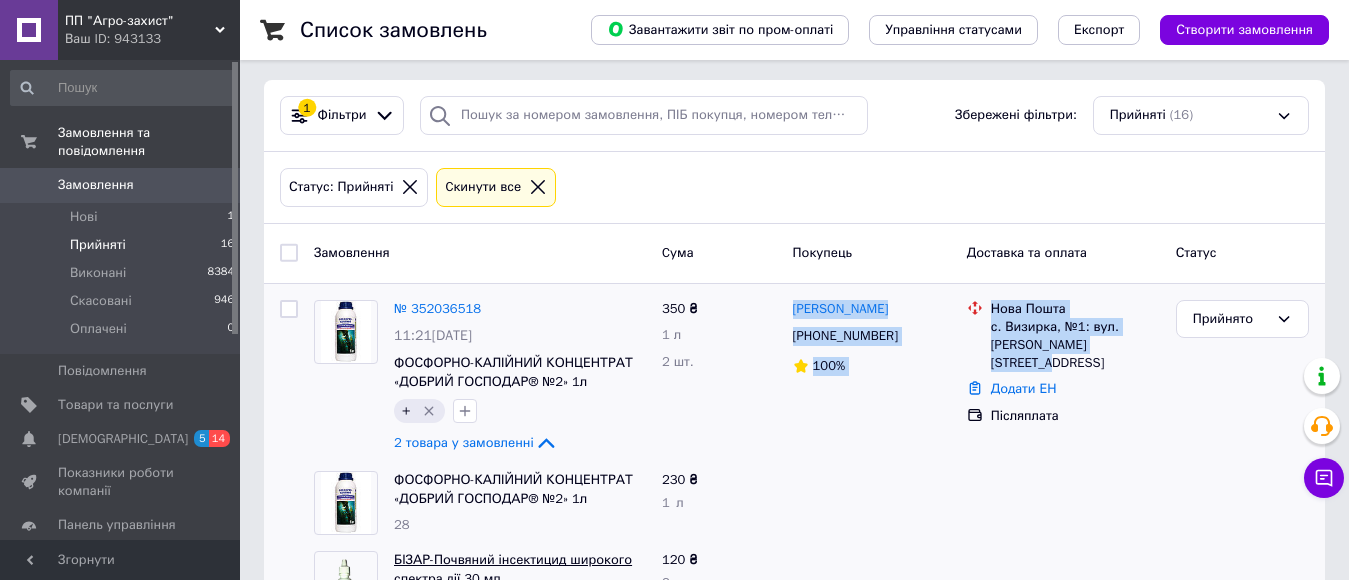 copy on "Сергей Янчев +380933491798 100% Нова Пошта с. Визирка, №1: вул. Ставніцера Олексія, 11" 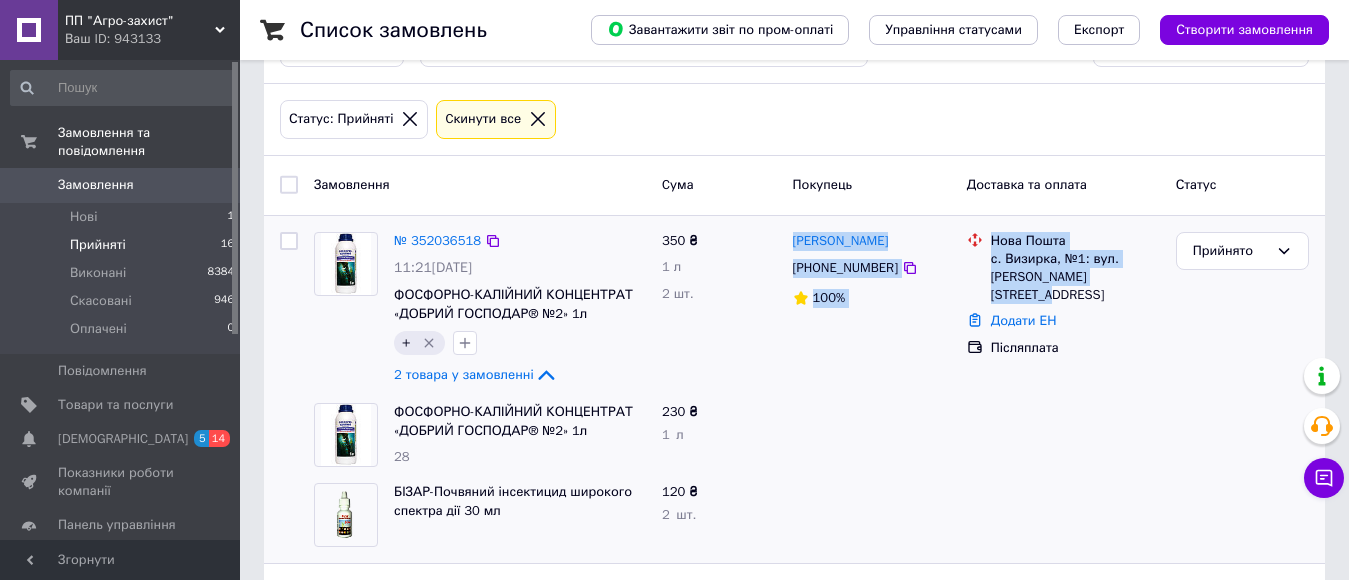scroll, scrollTop: 264, scrollLeft: 0, axis: vertical 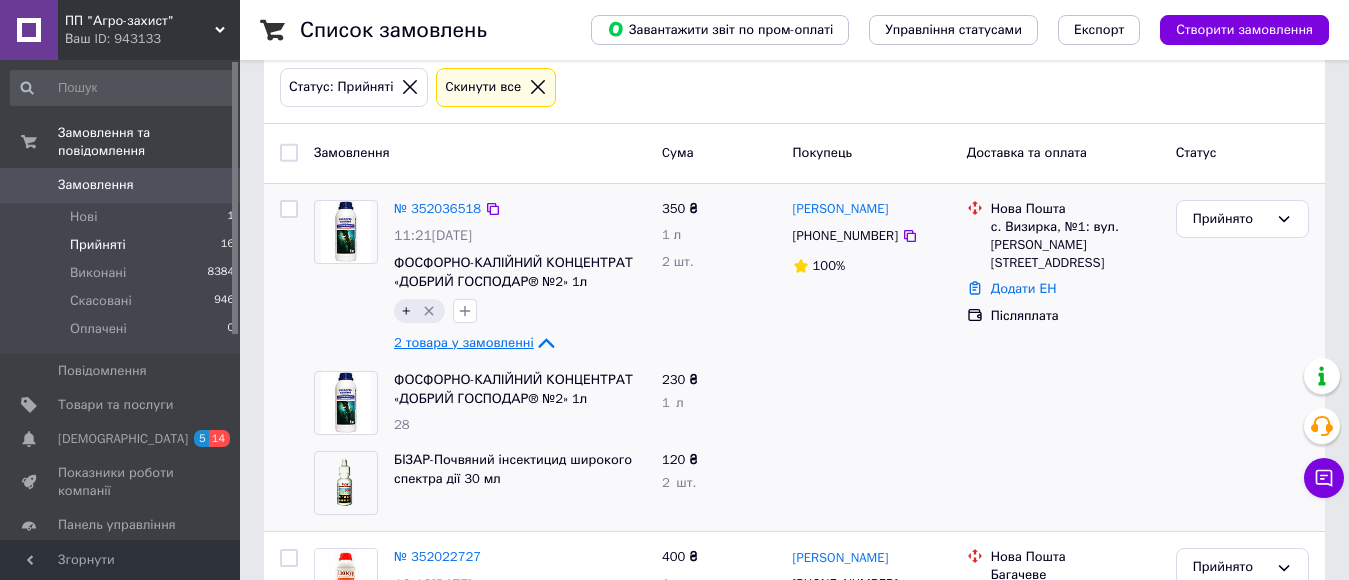 click on "2 товара у замовленні" at bounding box center [464, 342] 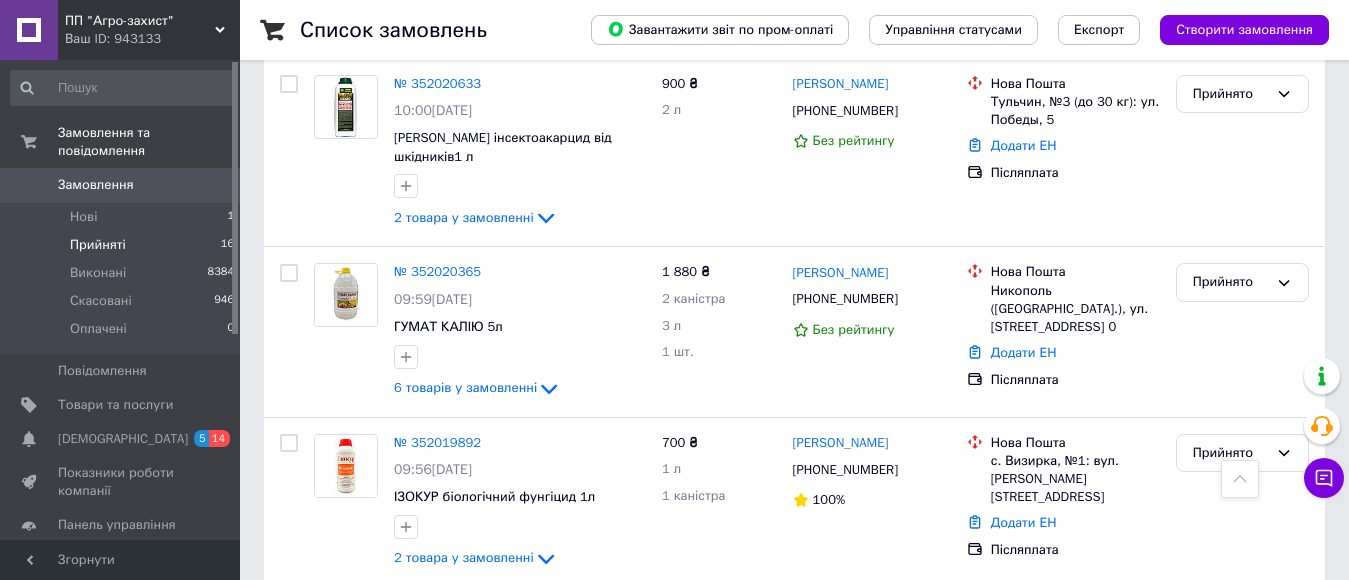 scroll, scrollTop: 964, scrollLeft: 0, axis: vertical 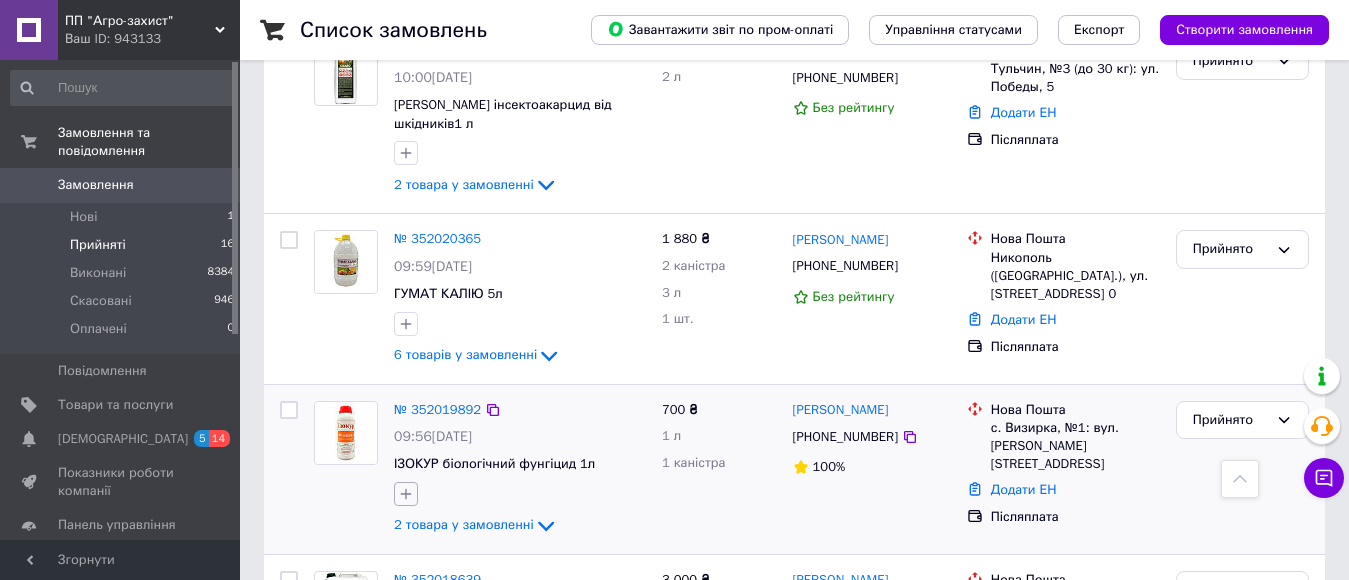 click at bounding box center [406, 494] 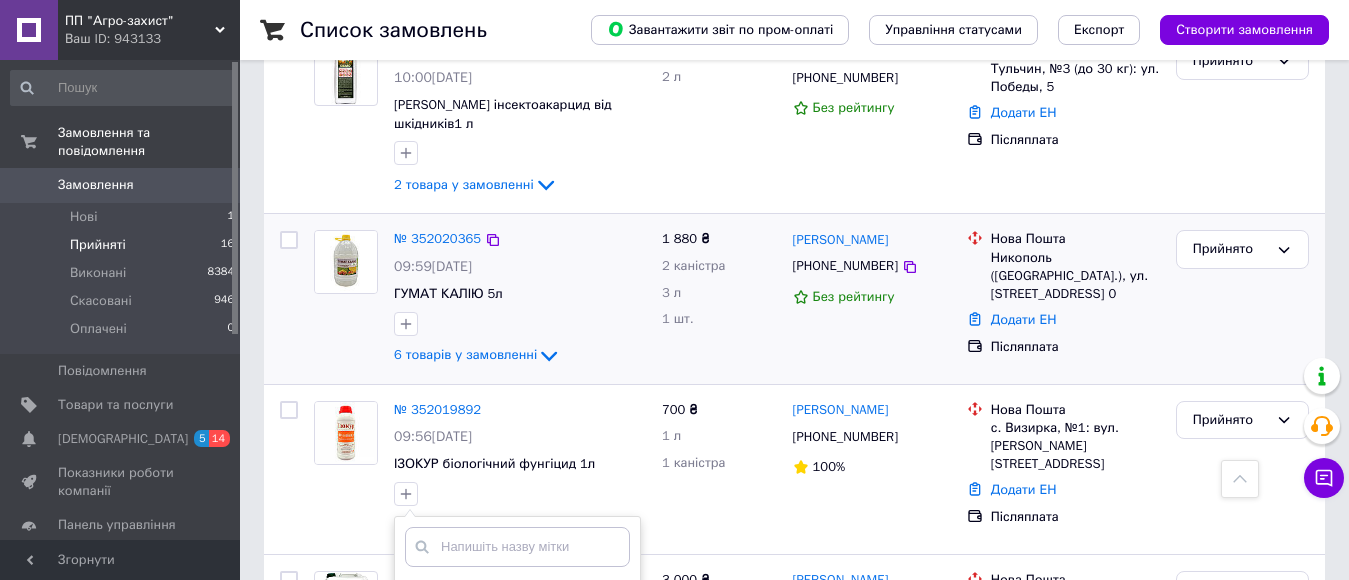 scroll, scrollTop: 1164, scrollLeft: 0, axis: vertical 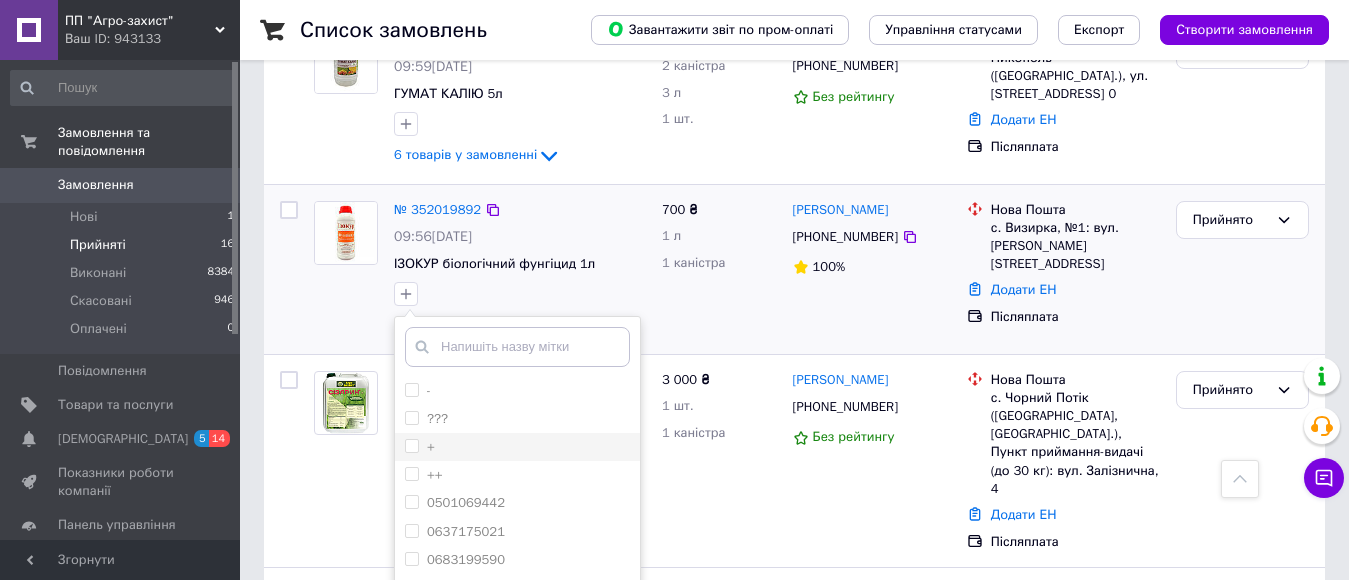 click on "+" at bounding box center [411, 445] 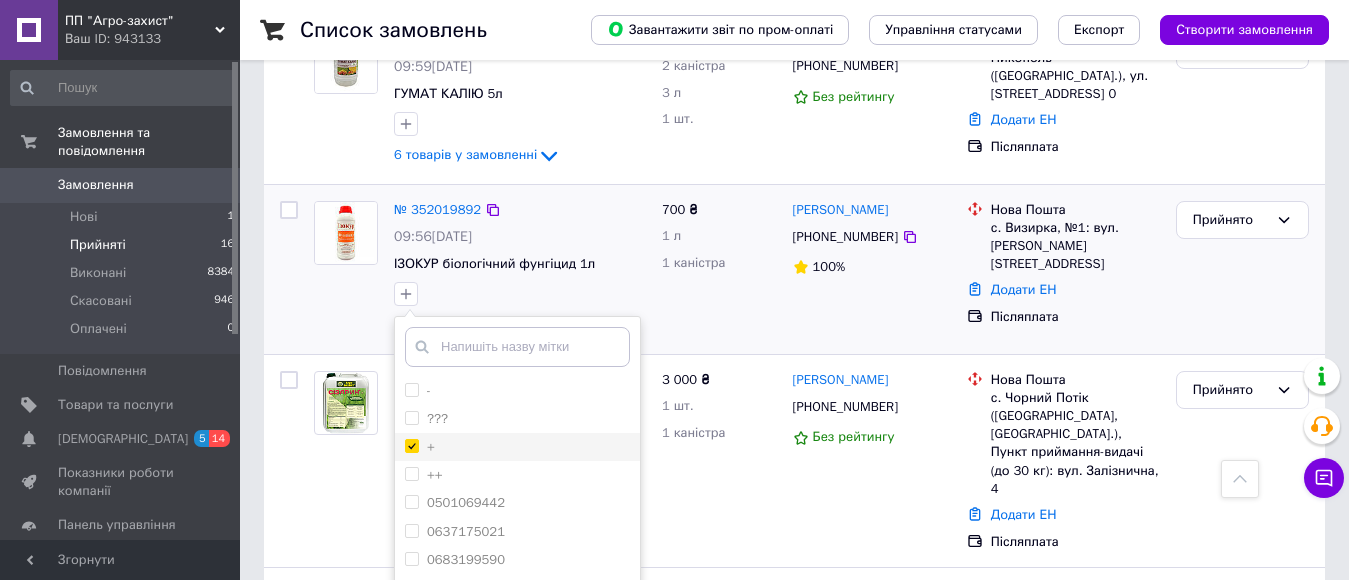 checkbox on "true" 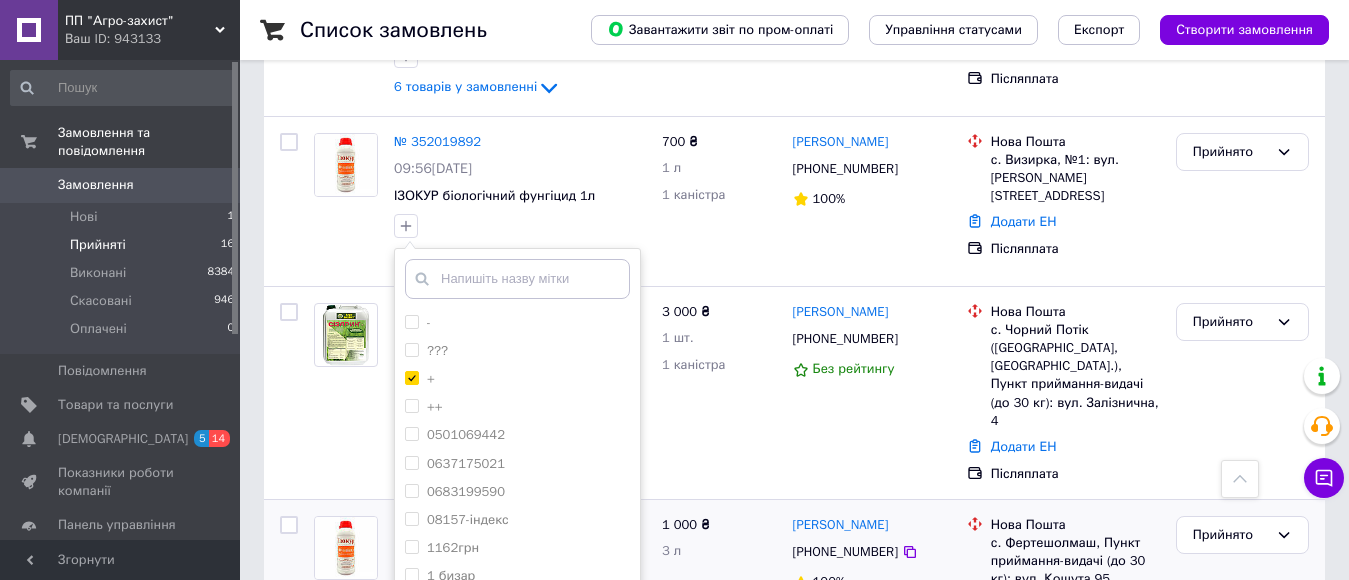 scroll, scrollTop: 1264, scrollLeft: 0, axis: vertical 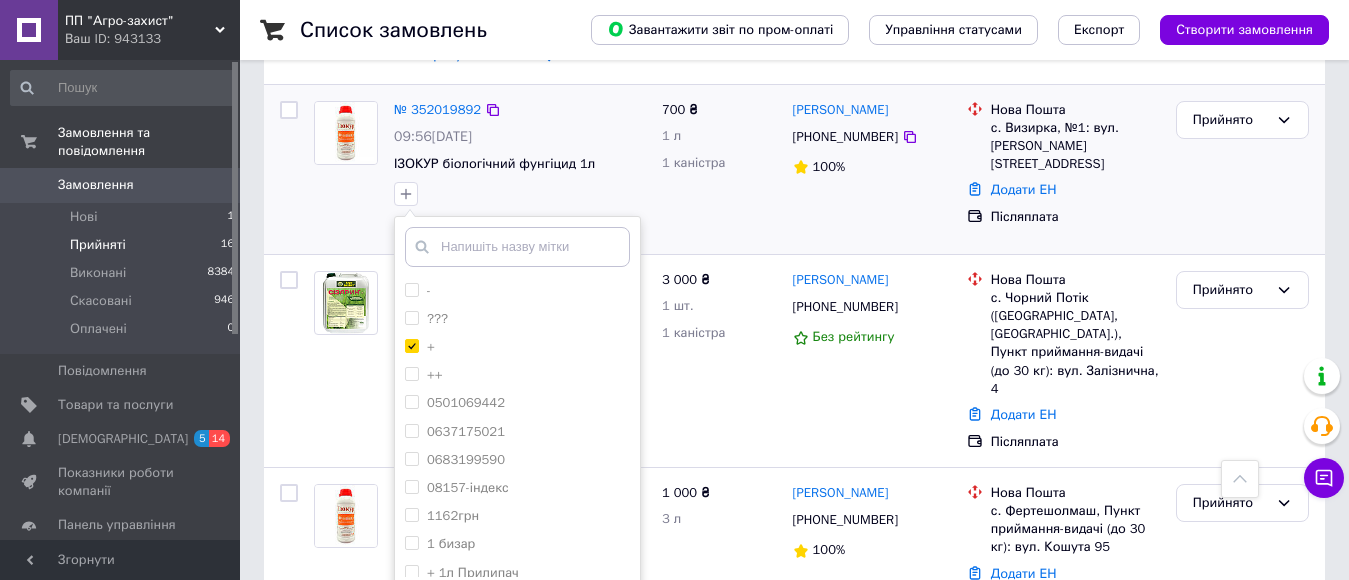 click on "Додати мітку" at bounding box center [517, 613] 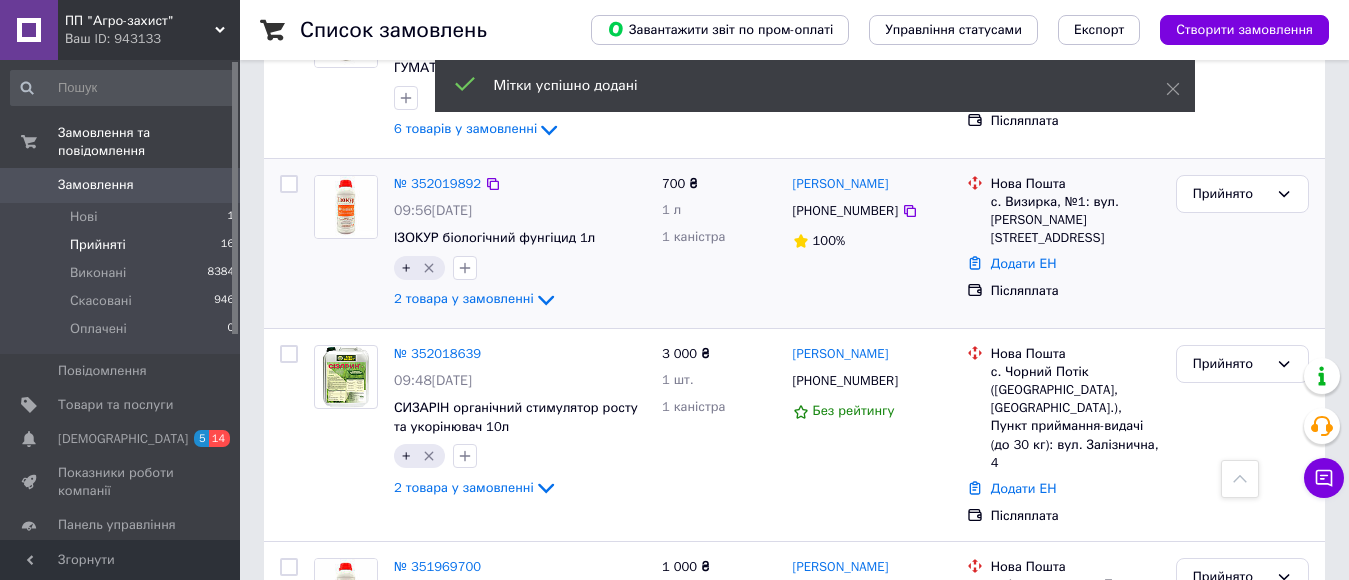 scroll, scrollTop: 1064, scrollLeft: 0, axis: vertical 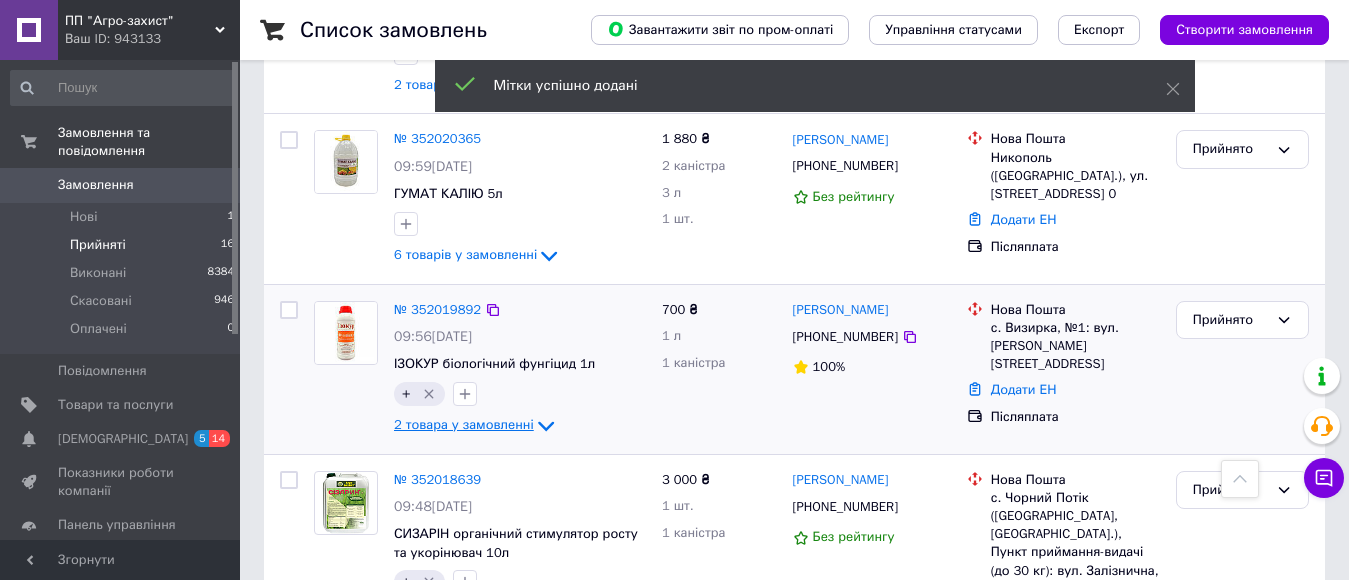 click on "2 товара у замовленні" at bounding box center [464, 424] 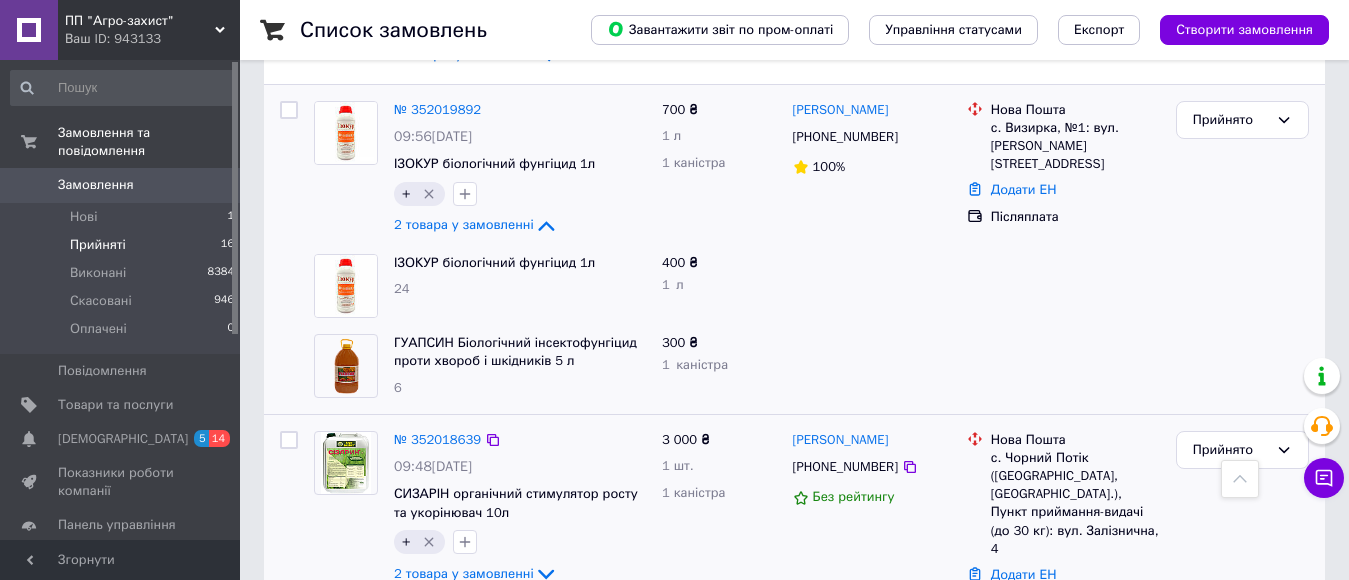 scroll, scrollTop: 1164, scrollLeft: 0, axis: vertical 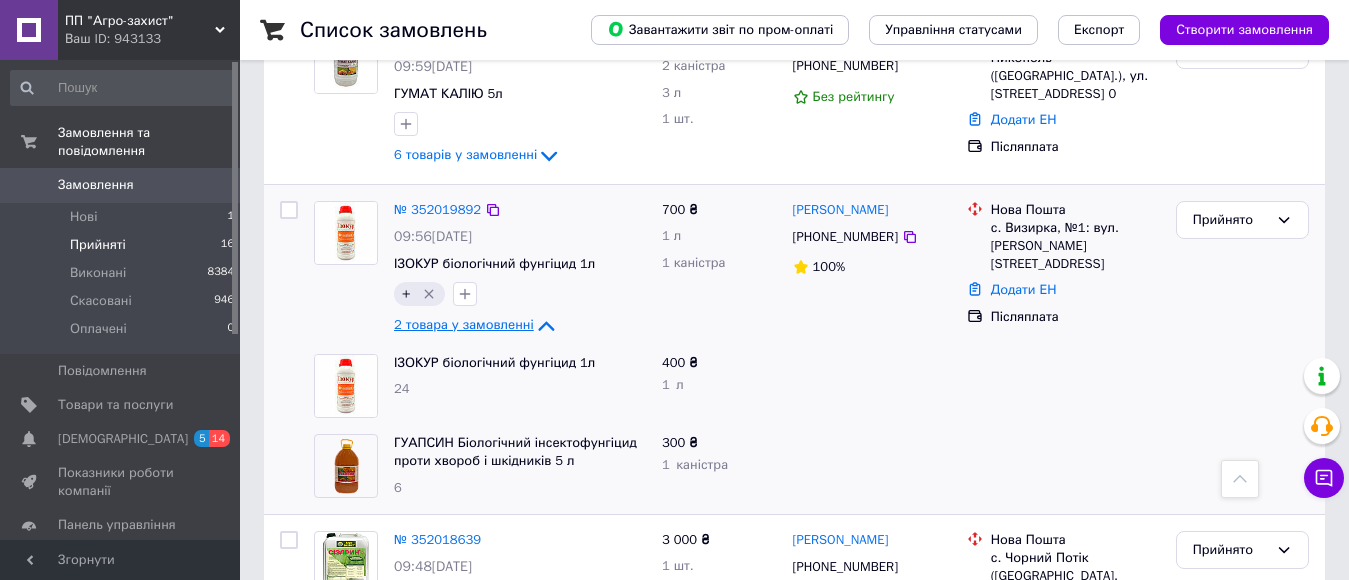 click on "2 товара у замовленні" at bounding box center (464, 324) 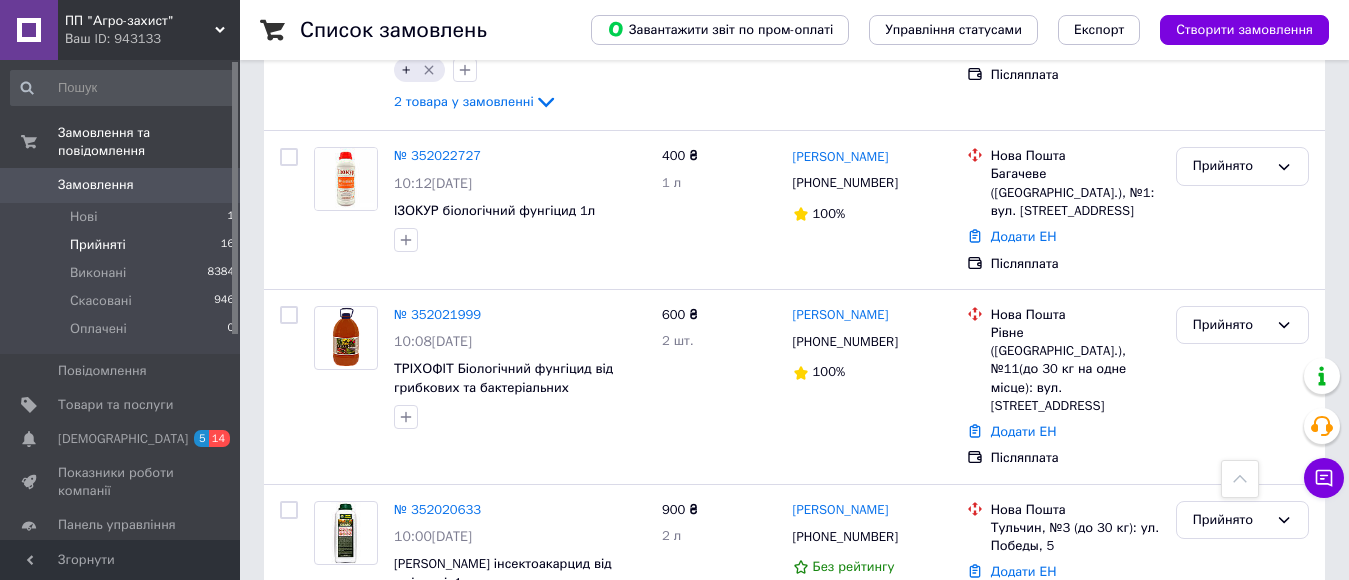 scroll, scrollTop: 464, scrollLeft: 0, axis: vertical 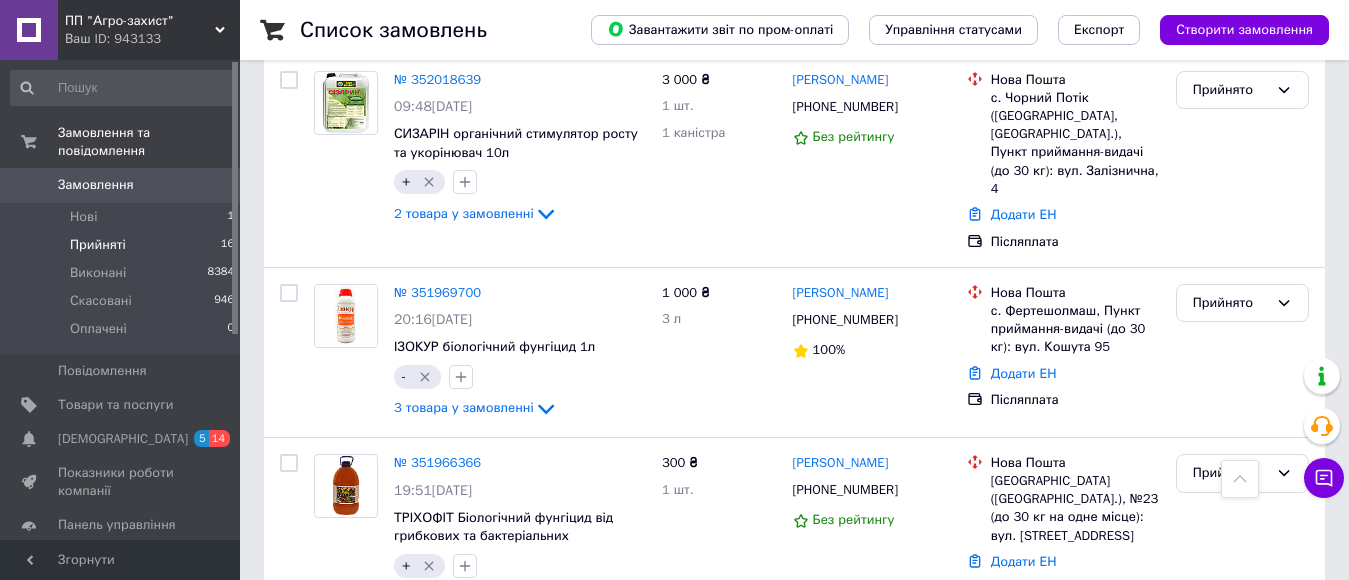 click 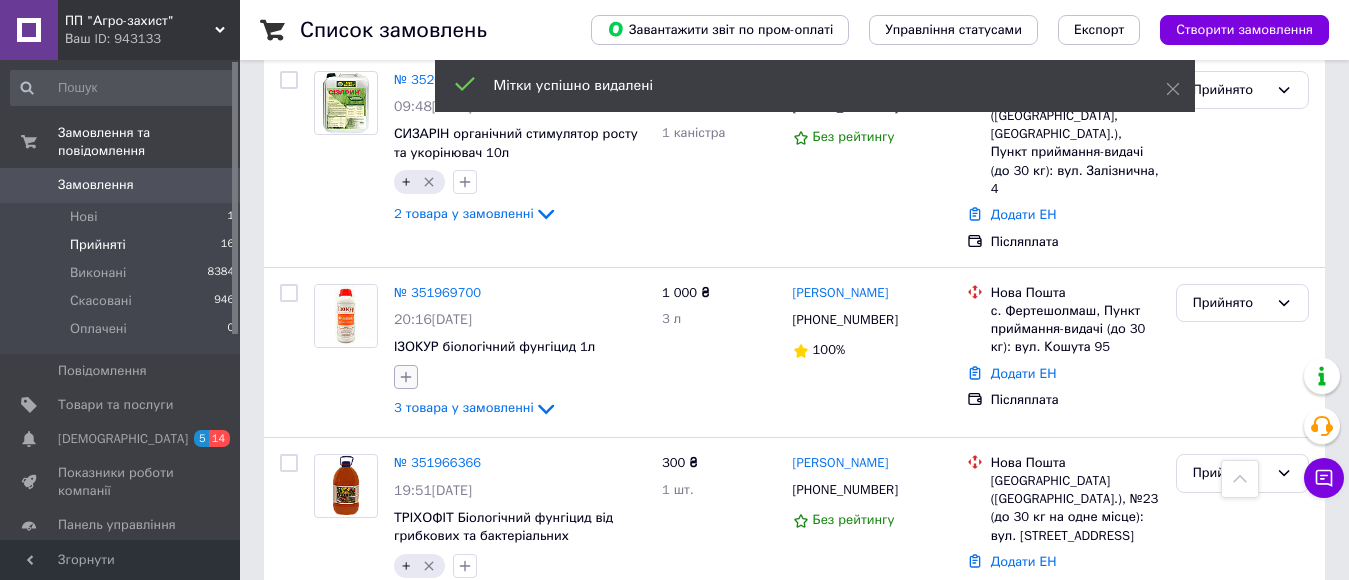 click 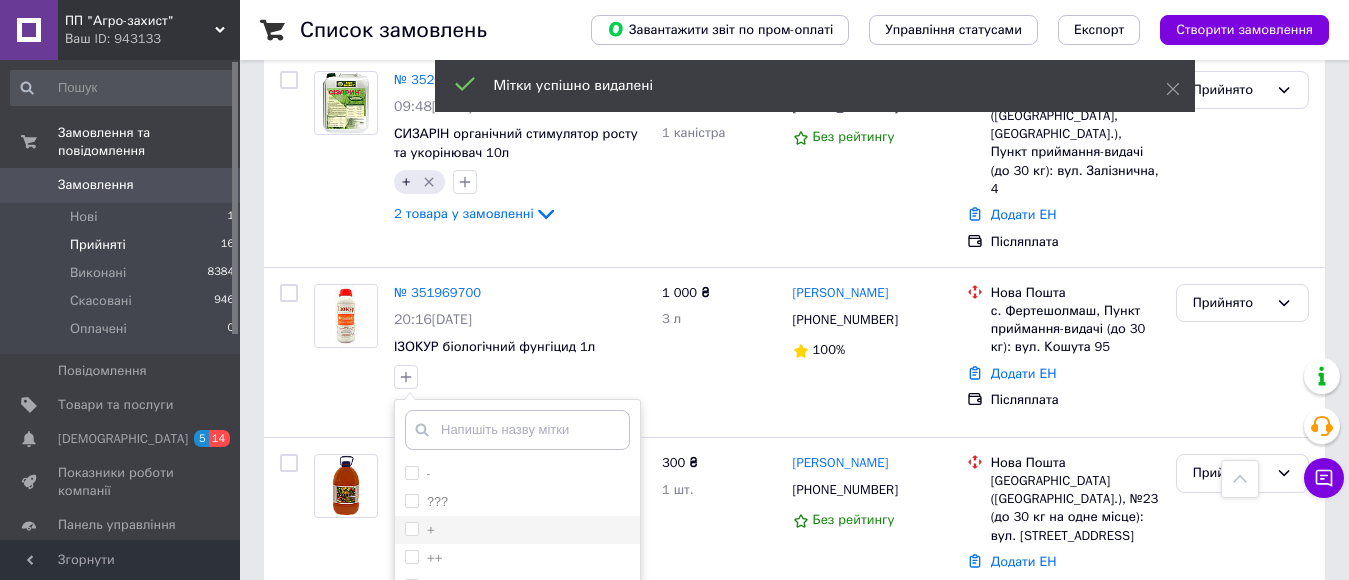 click on "+" at bounding box center (411, 528) 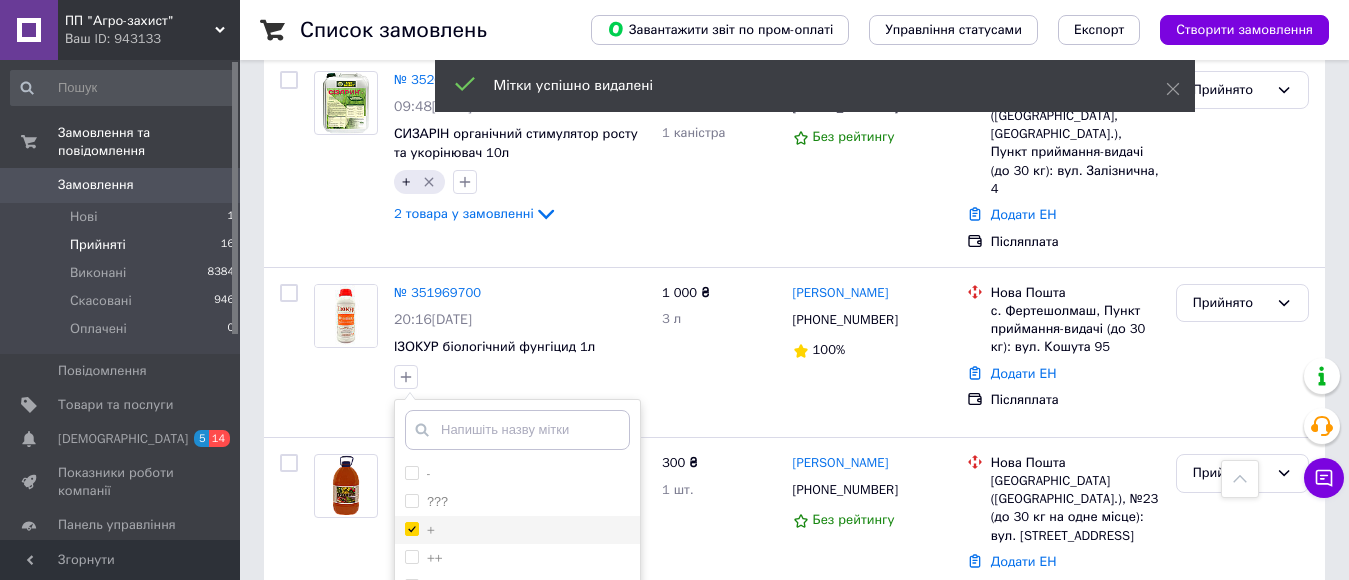click on "+" at bounding box center (411, 528) 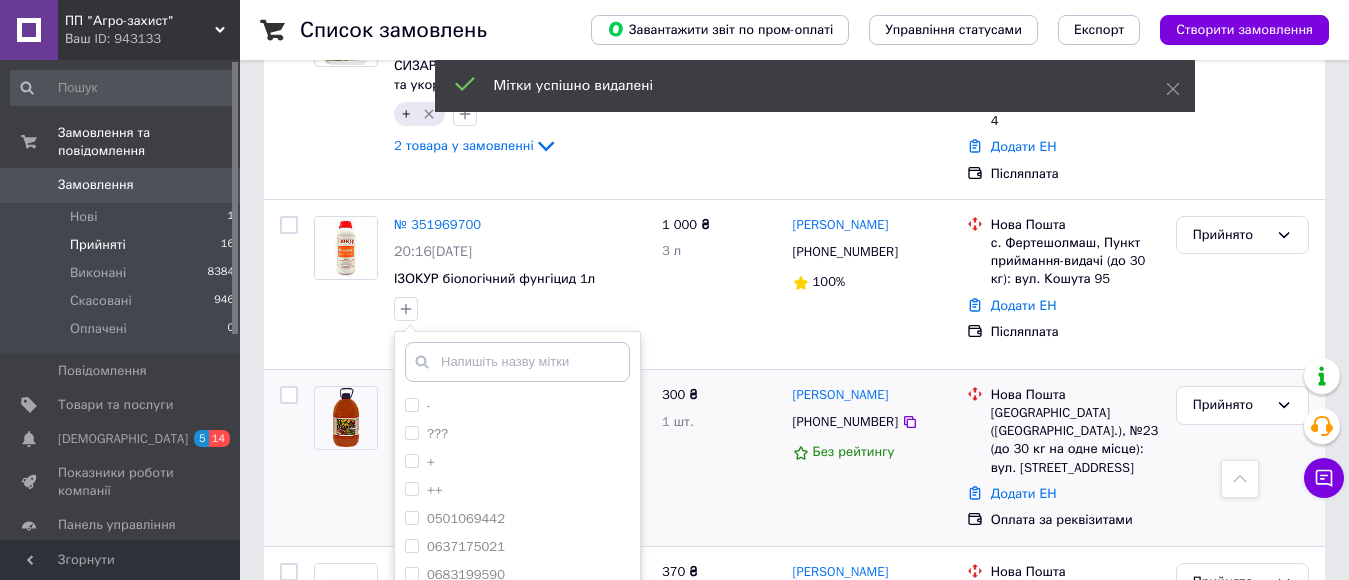 scroll, scrollTop: 1564, scrollLeft: 0, axis: vertical 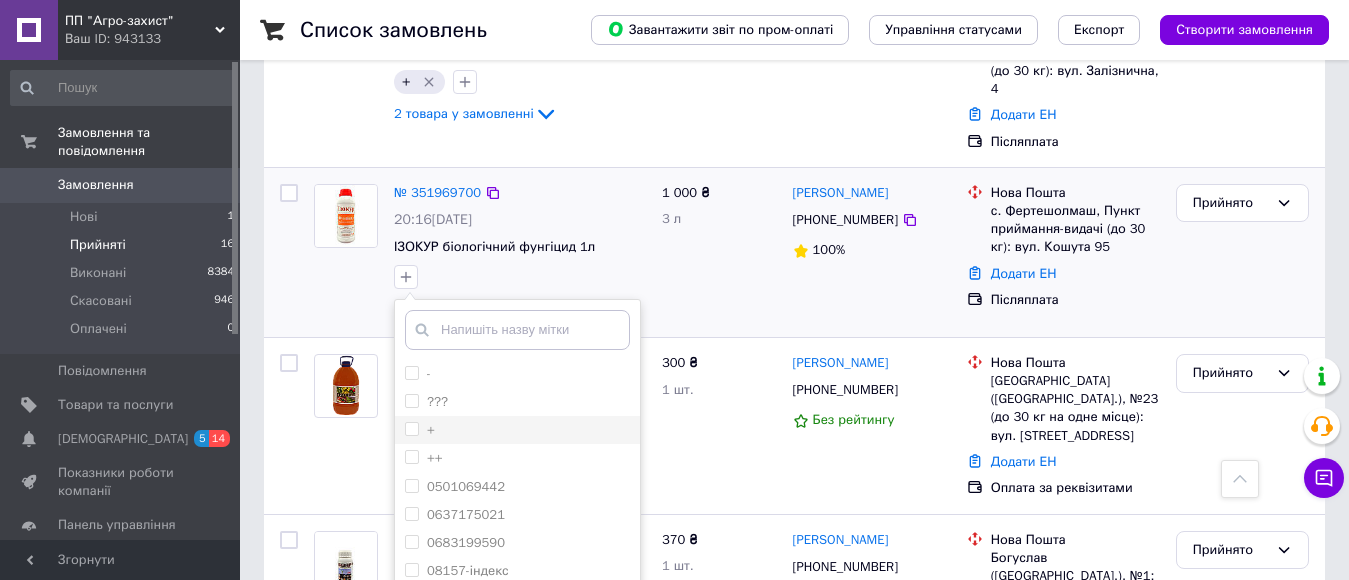 click on "+" at bounding box center (411, 428) 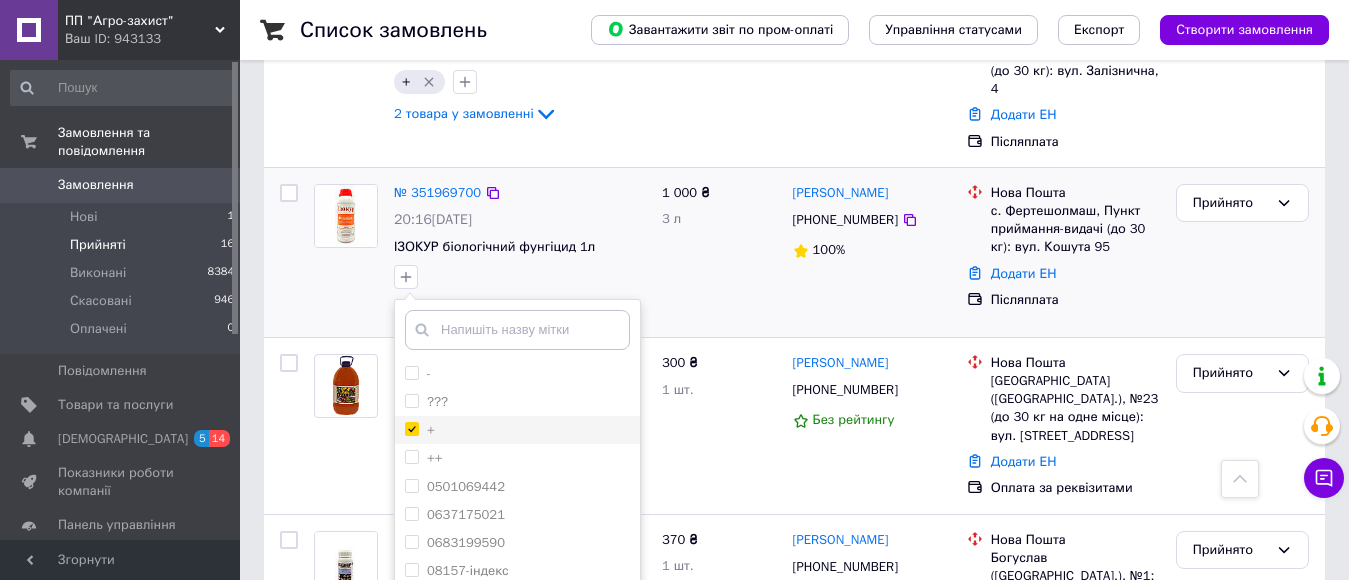 checkbox on "true" 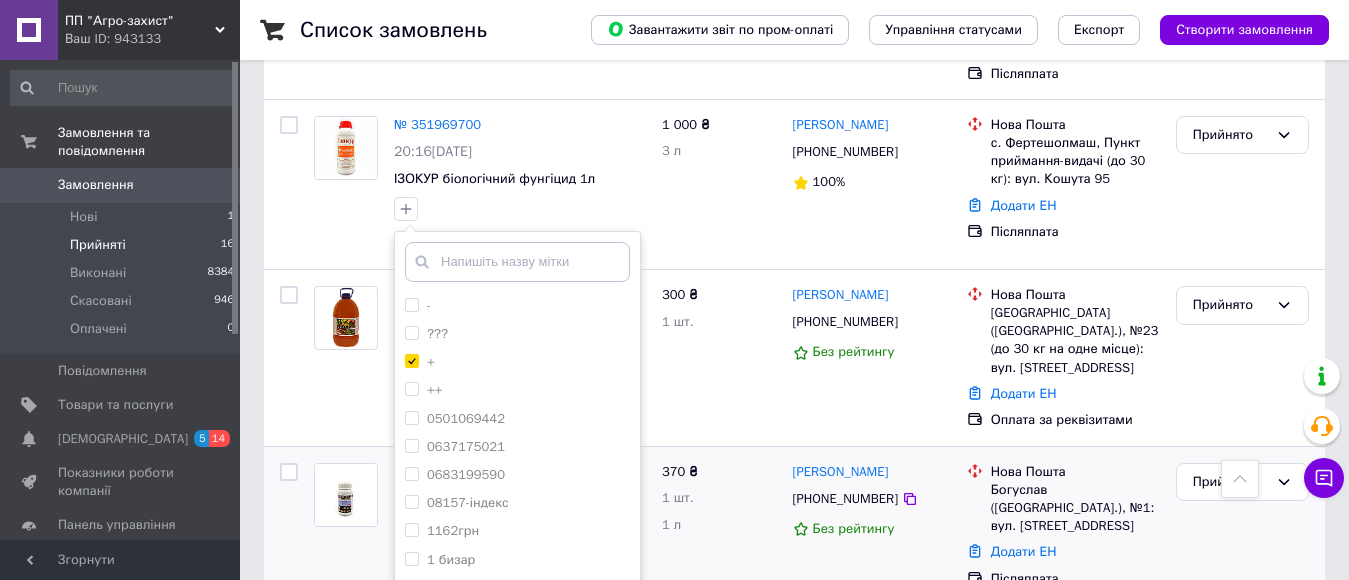 scroll, scrollTop: 1664, scrollLeft: 0, axis: vertical 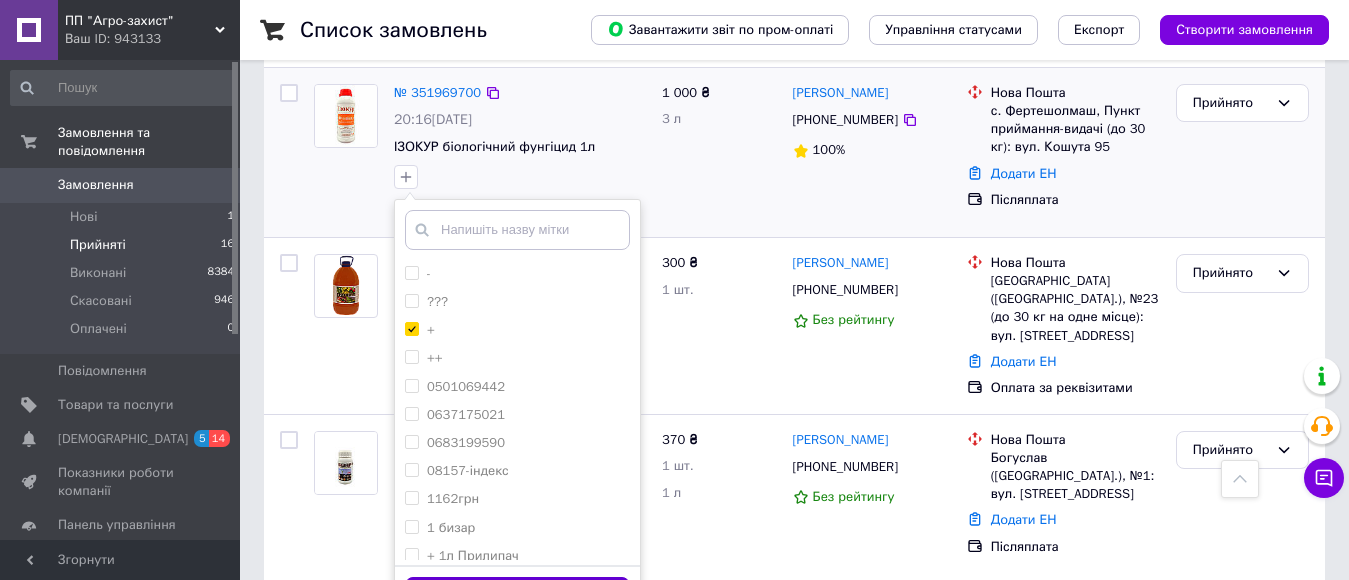 click on "Додати мітку" at bounding box center [517, 596] 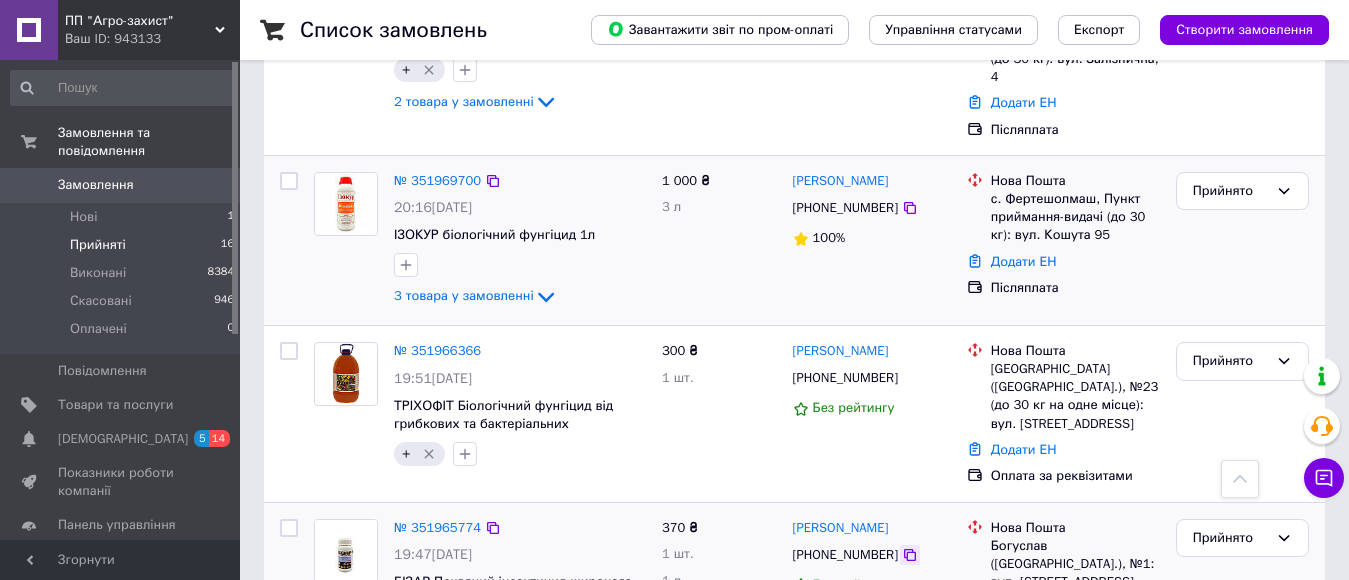 scroll, scrollTop: 1464, scrollLeft: 0, axis: vertical 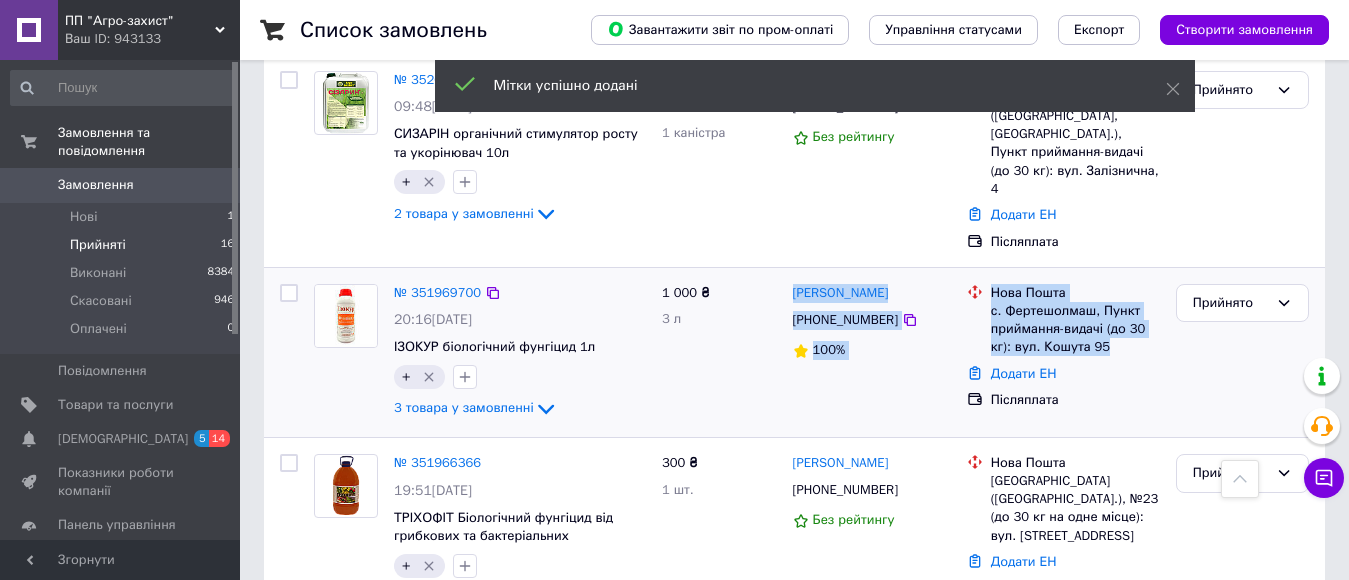 drag, startPoint x: 1103, startPoint y: 285, endPoint x: 788, endPoint y: 219, distance: 321.84003 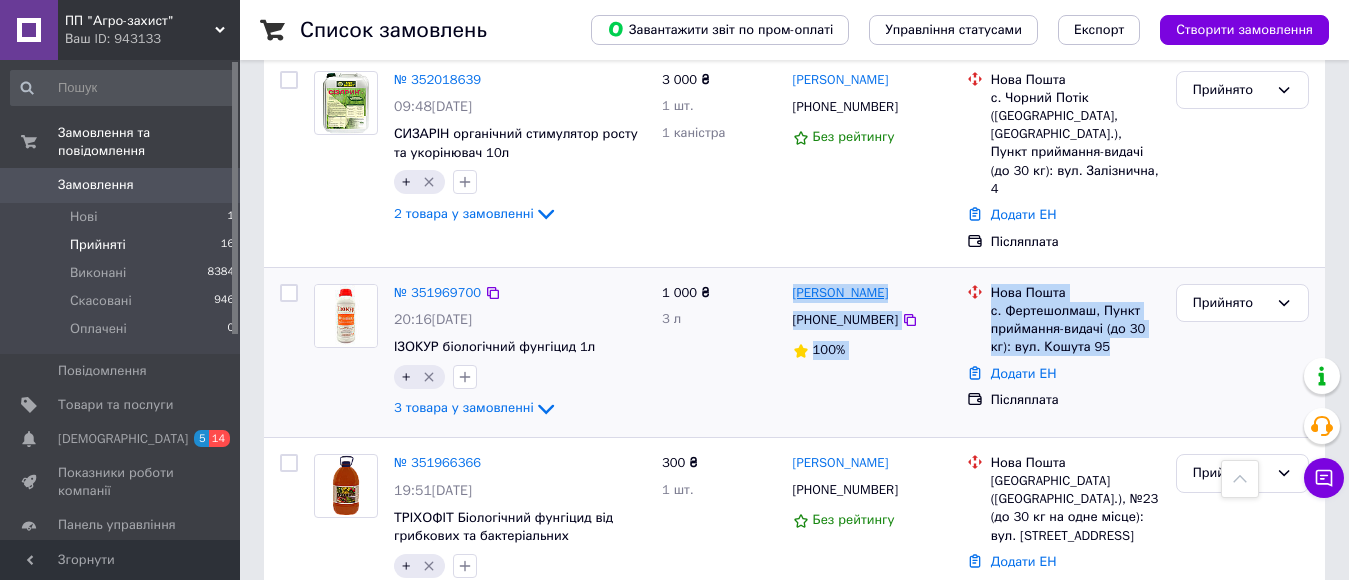 copy on "Габріелла Сабов +380986173358 100% Нова Пошта с. Фертешолмаш, Пункт приймання-видачі (до 30 кг): вул. Кошута 95" 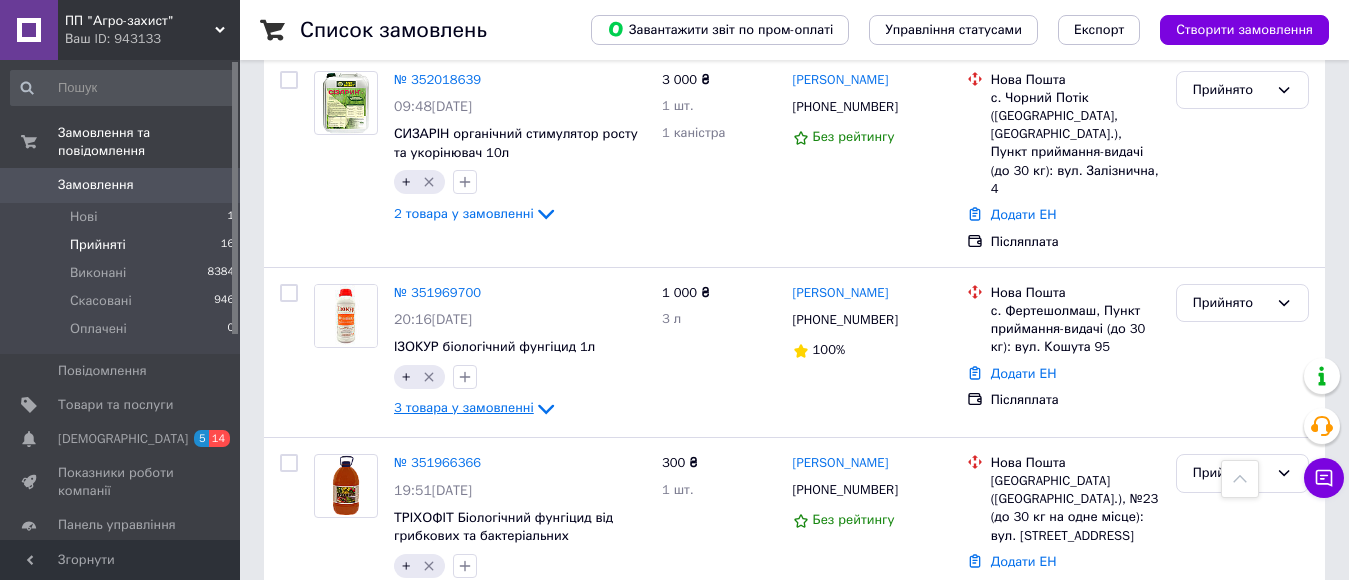 click on "3 товара у замовленні" at bounding box center (464, 408) 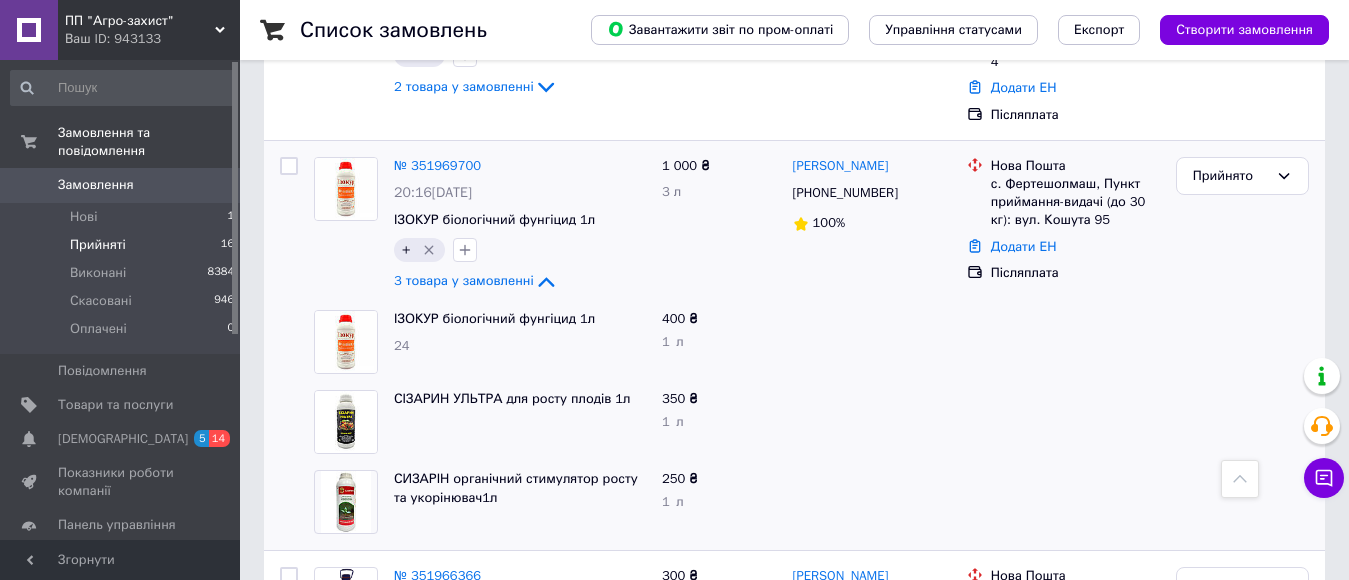 scroll, scrollTop: 1664, scrollLeft: 0, axis: vertical 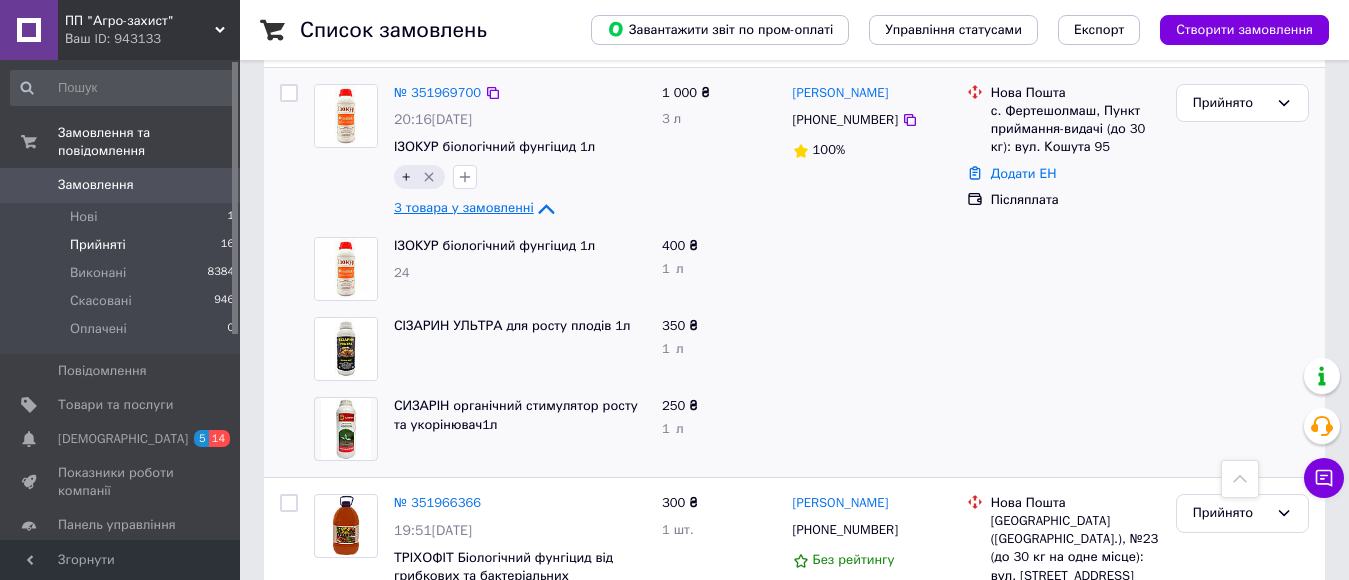 click on "3 товара у замовленні" at bounding box center [464, 208] 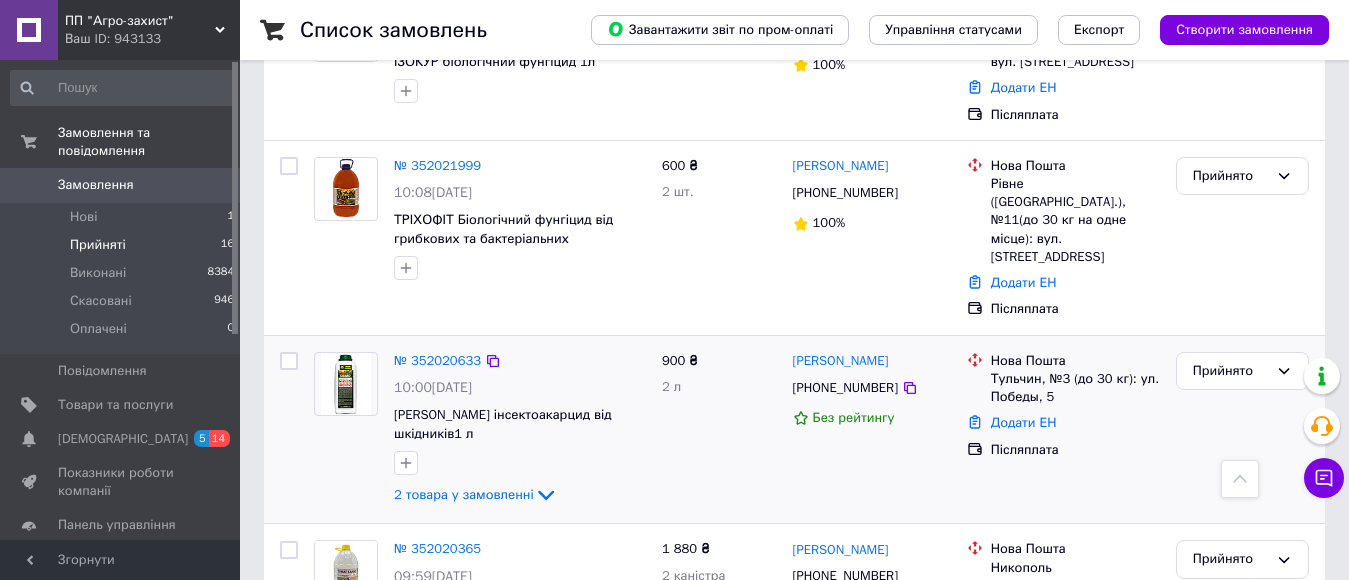 scroll, scrollTop: 864, scrollLeft: 0, axis: vertical 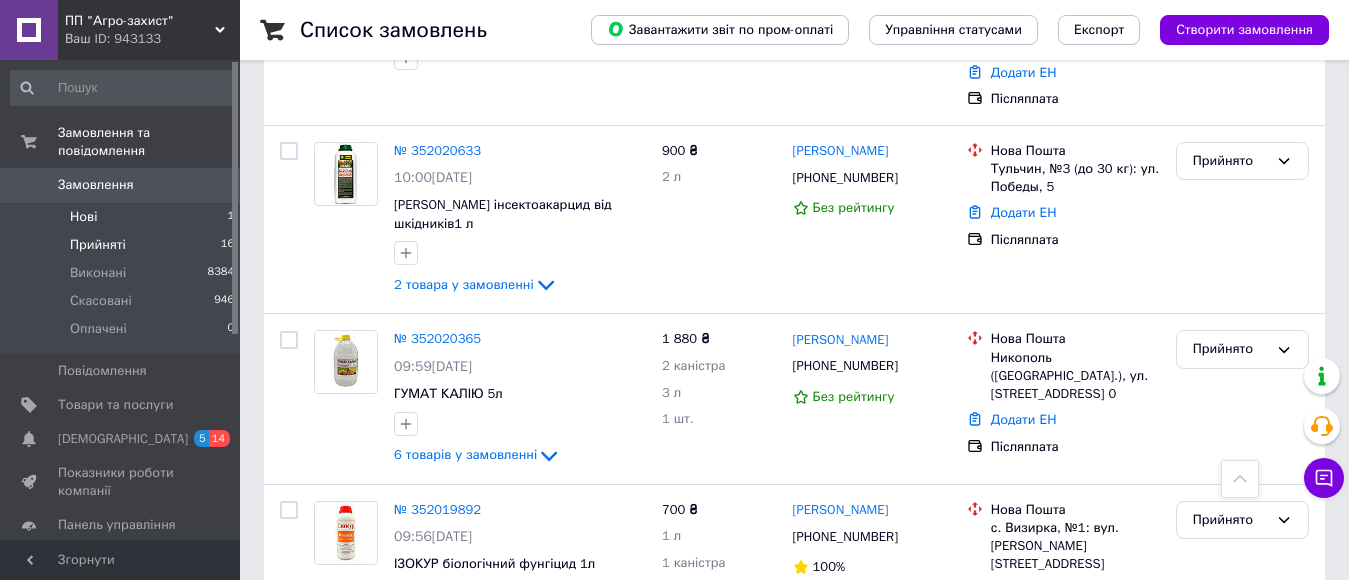 click on "Нові" at bounding box center (83, 217) 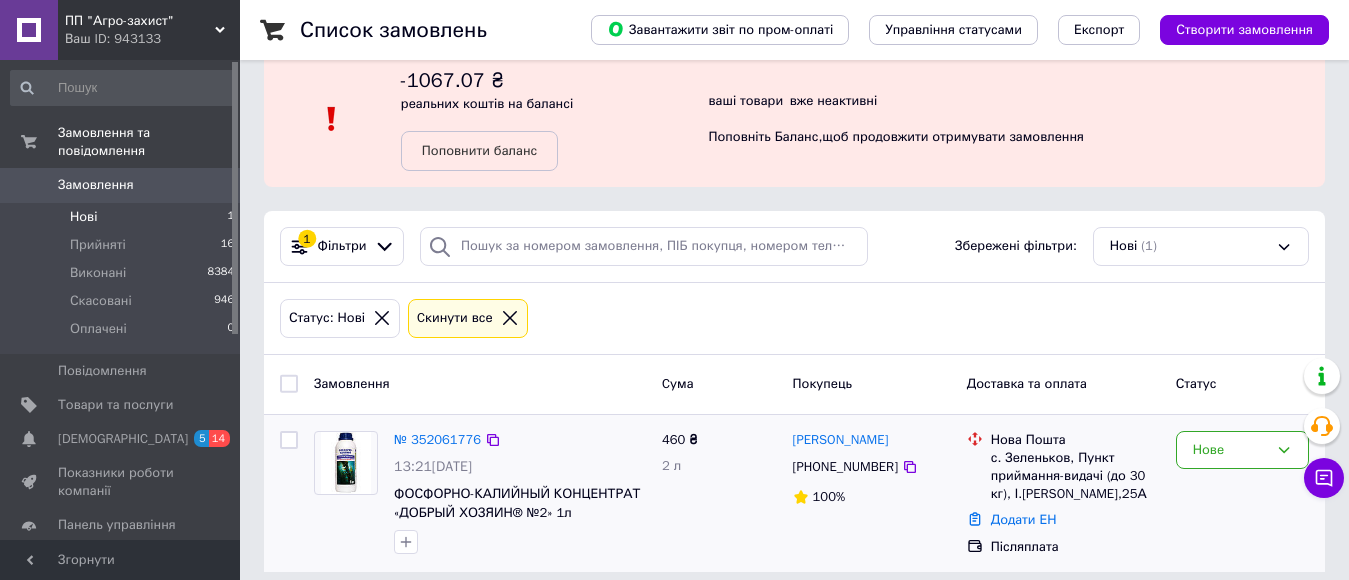 scroll, scrollTop: 49, scrollLeft: 0, axis: vertical 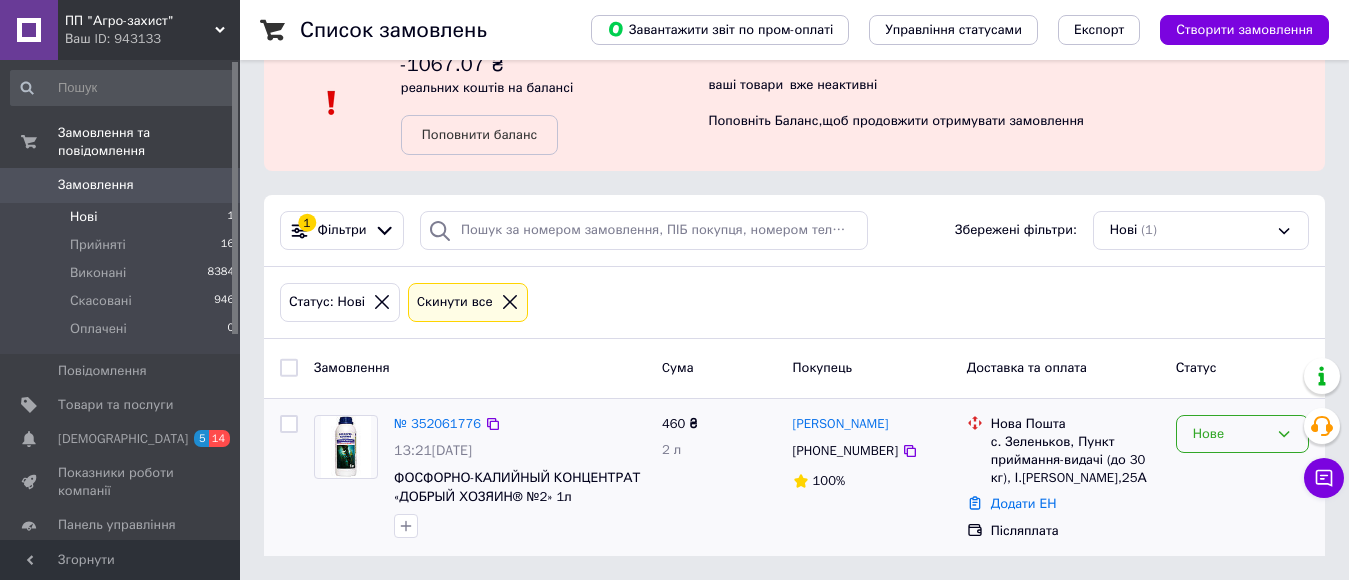 click on "Нове" at bounding box center [1242, 434] 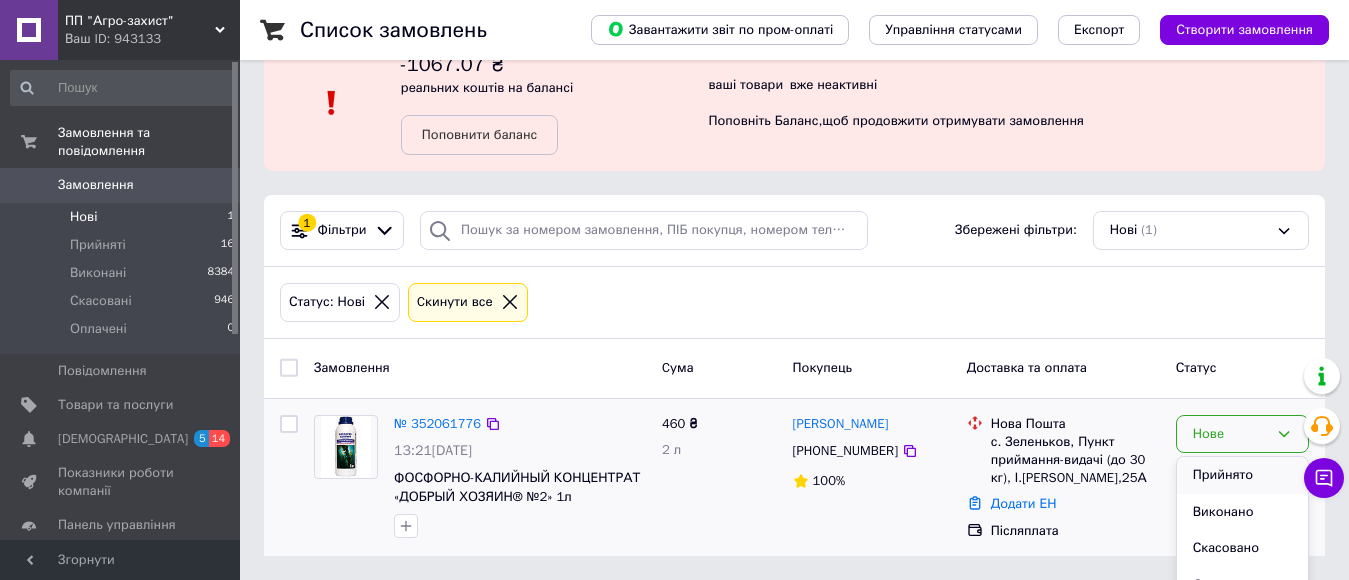 click on "Прийнято" at bounding box center (1242, 475) 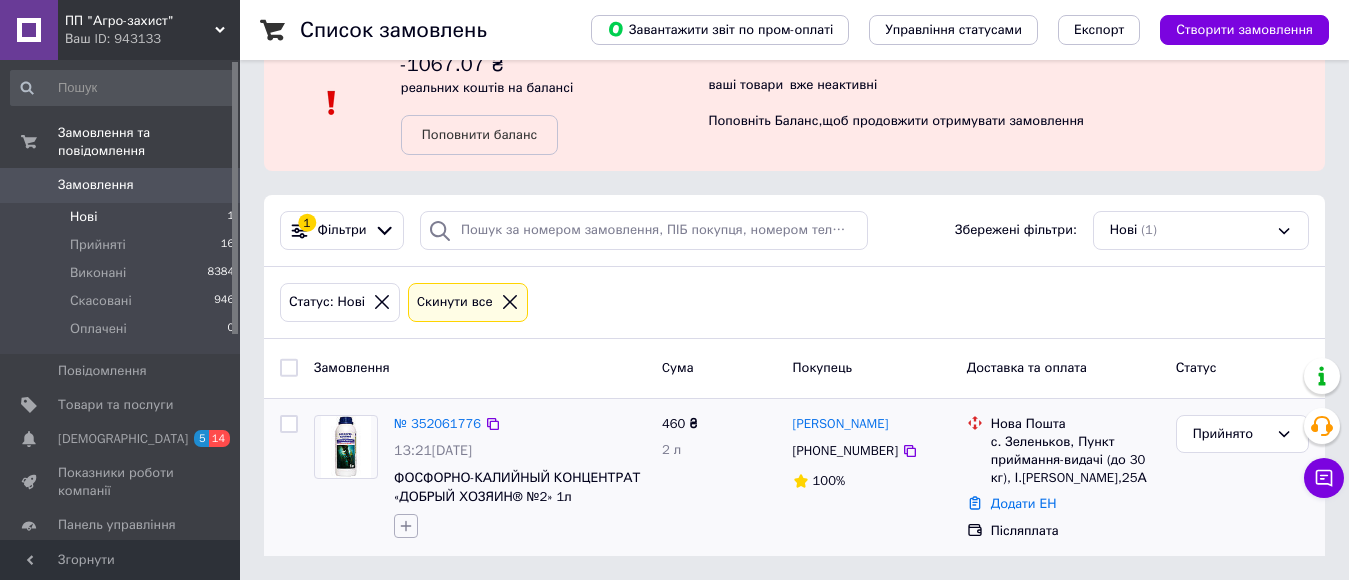 click 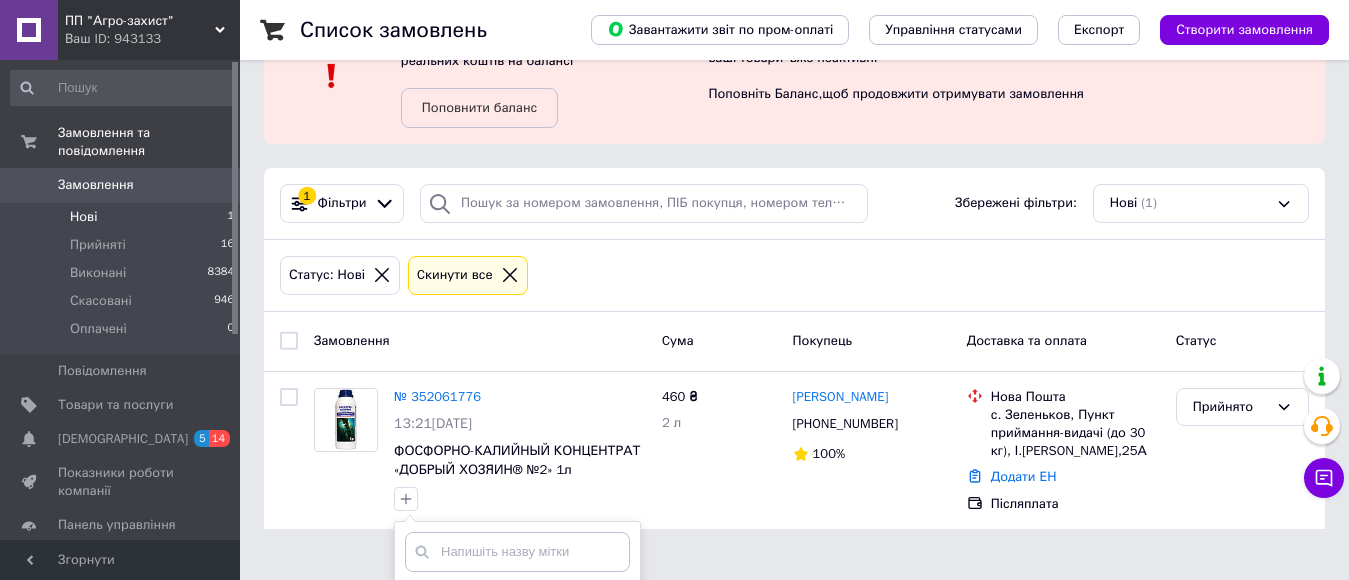 scroll, scrollTop: 445, scrollLeft: 0, axis: vertical 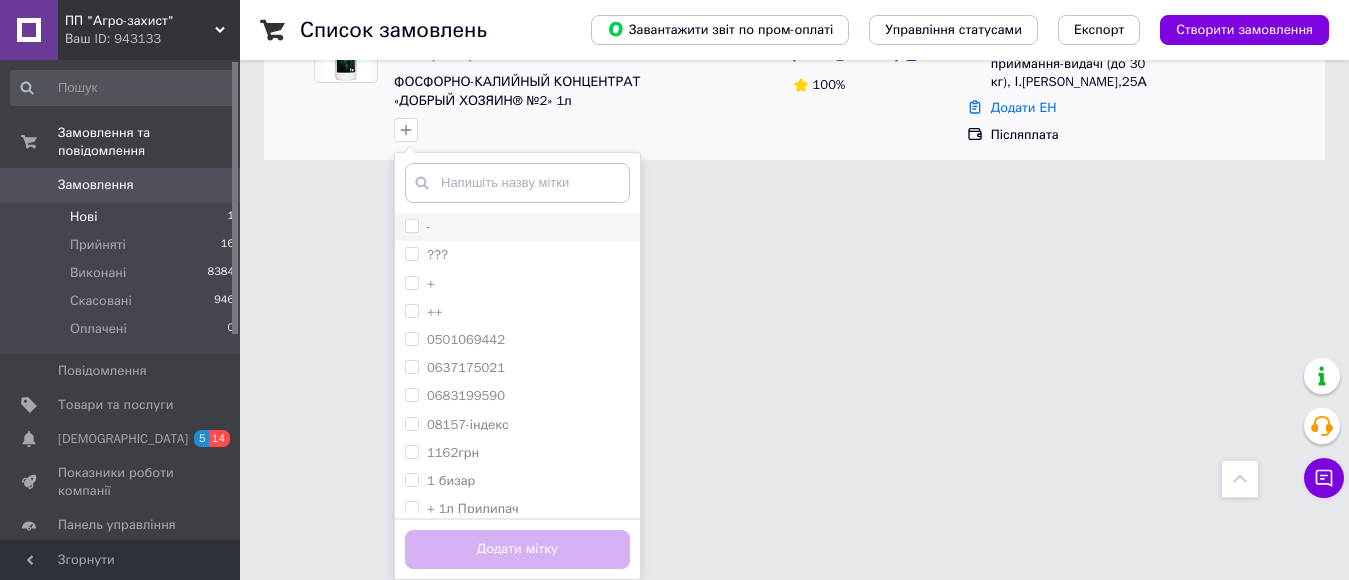 click on "-" at bounding box center (411, 225) 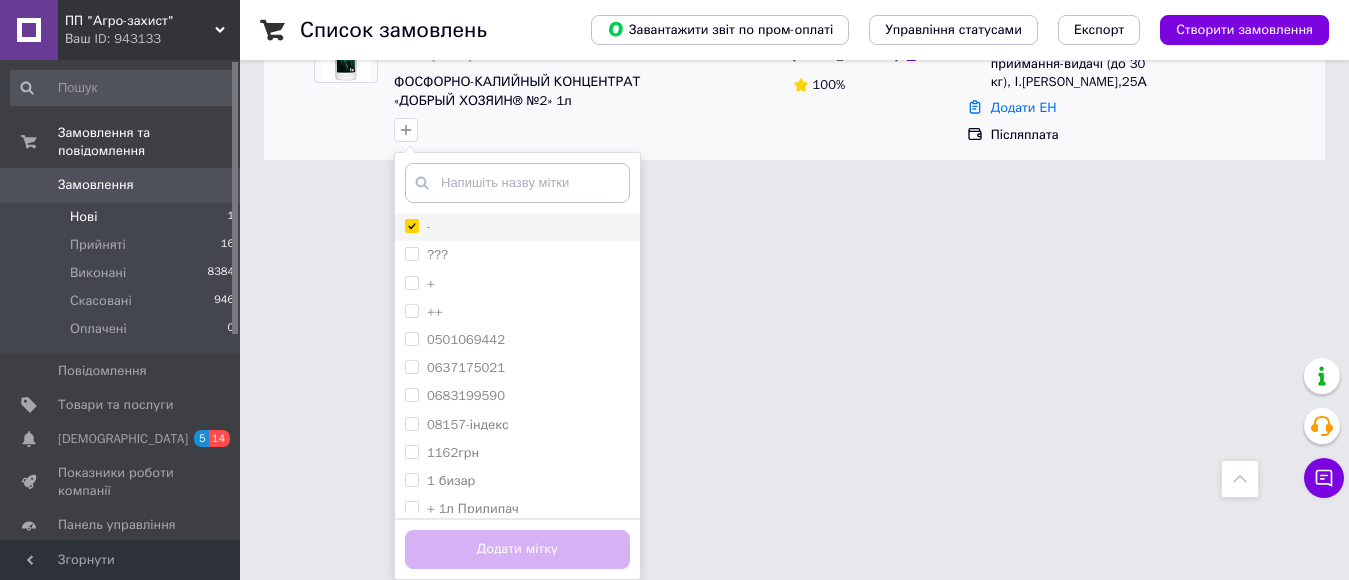 checkbox on "true" 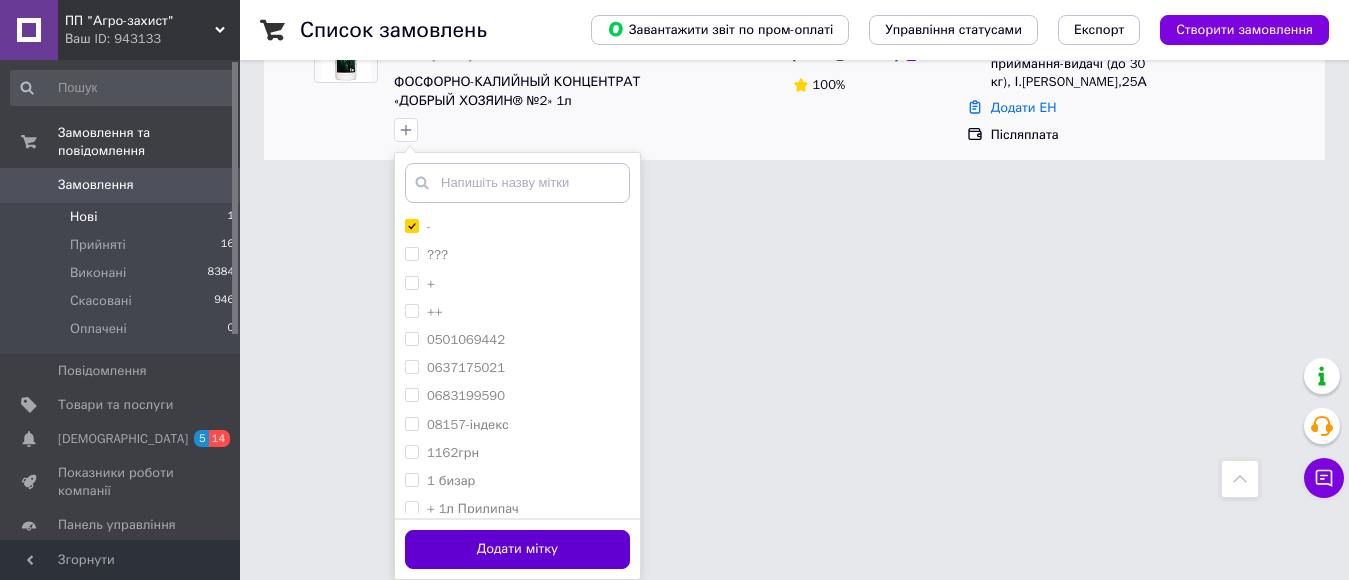 click on "Додати мітку" at bounding box center (517, 549) 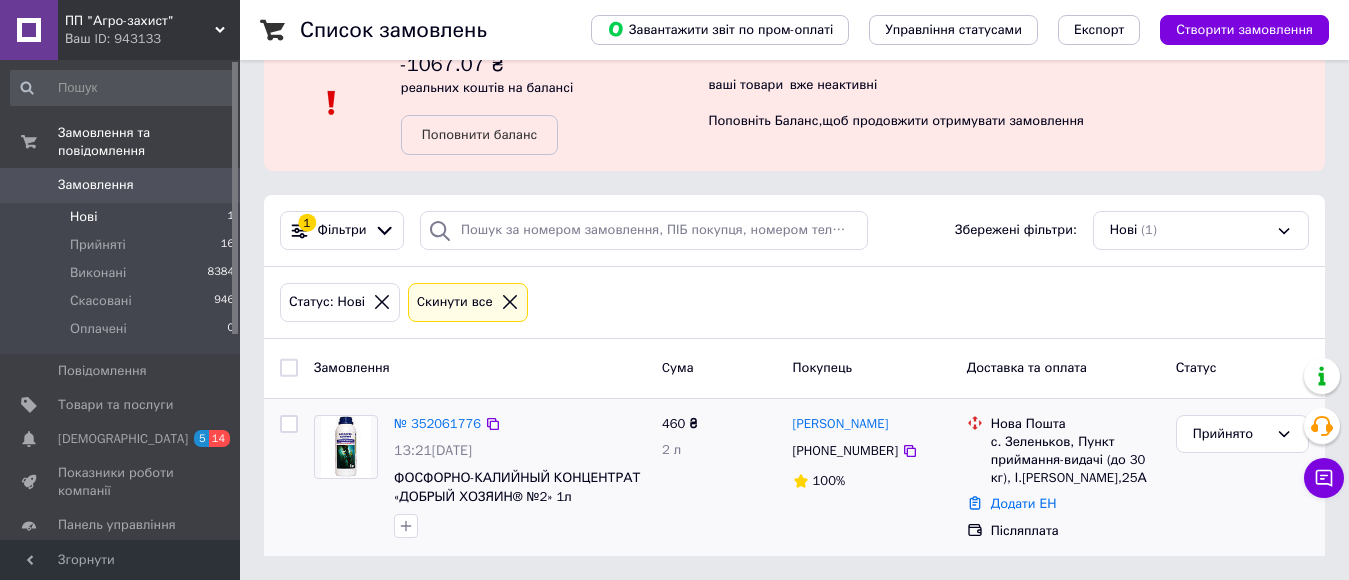 scroll, scrollTop: 49, scrollLeft: 0, axis: vertical 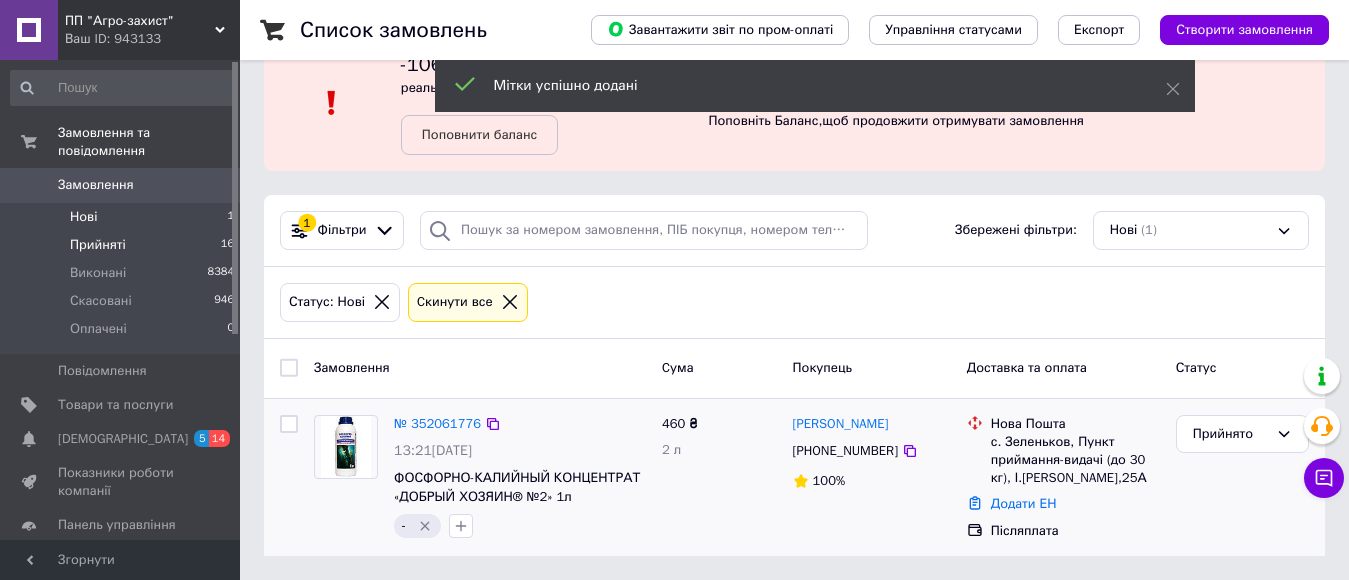 click on "Прийняті" at bounding box center [98, 245] 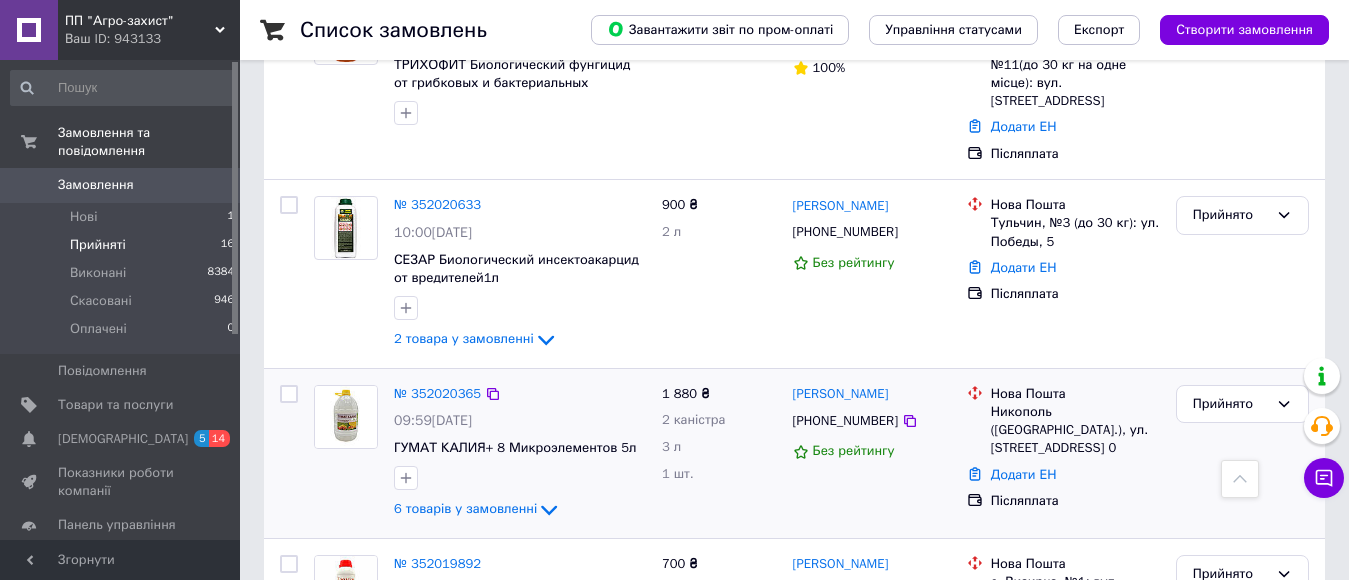 scroll, scrollTop: 1000, scrollLeft: 0, axis: vertical 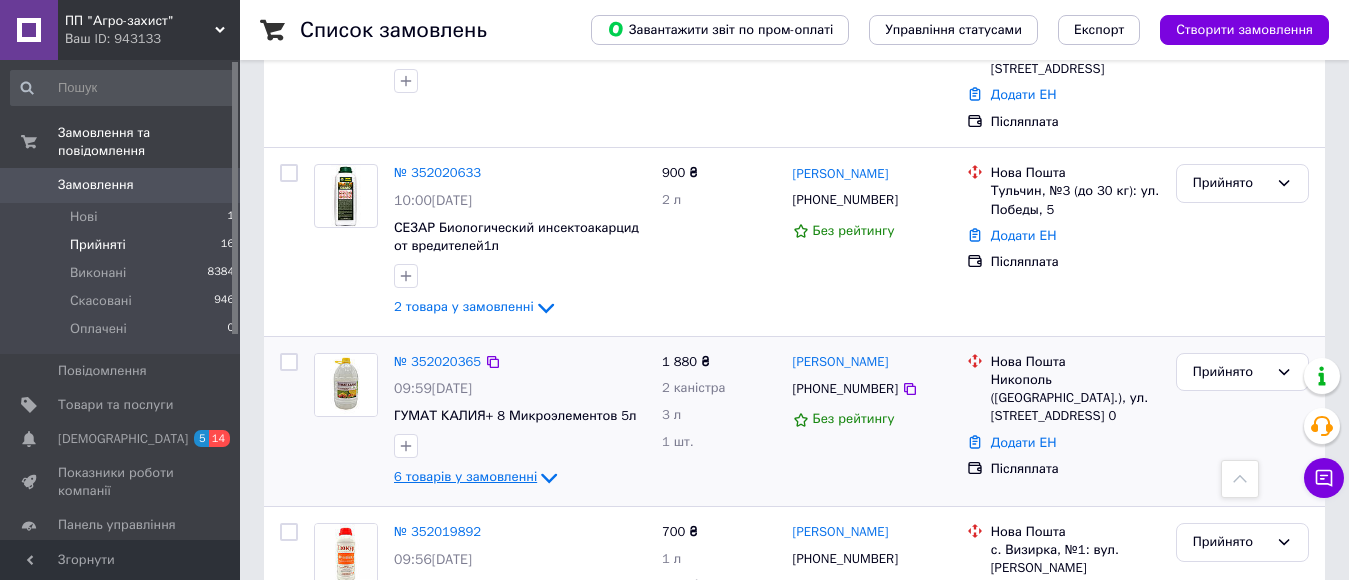 click on "6 товарів у замовленні" at bounding box center [465, 477] 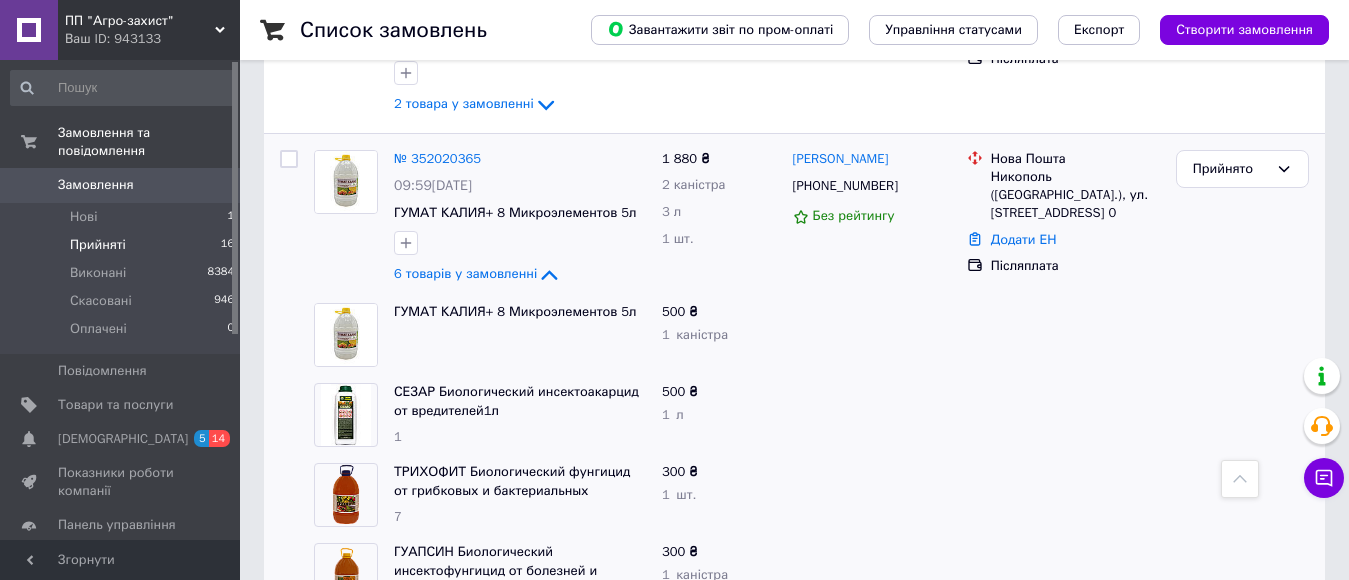 scroll, scrollTop: 1200, scrollLeft: 0, axis: vertical 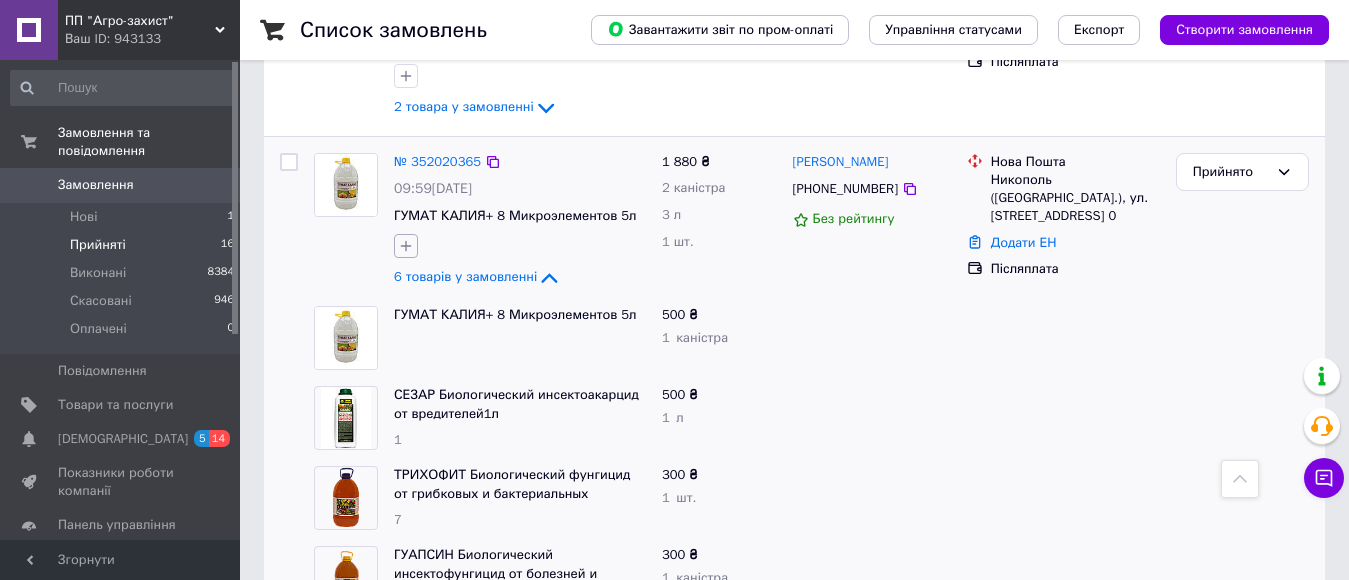 click 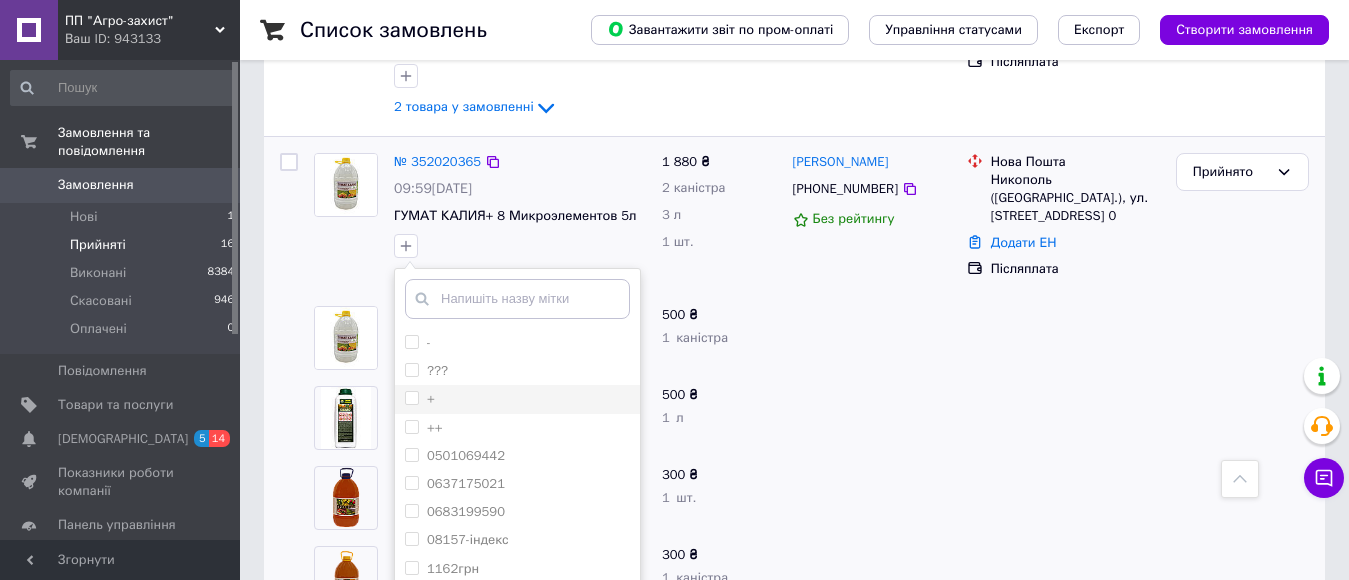click on "+" at bounding box center [411, 397] 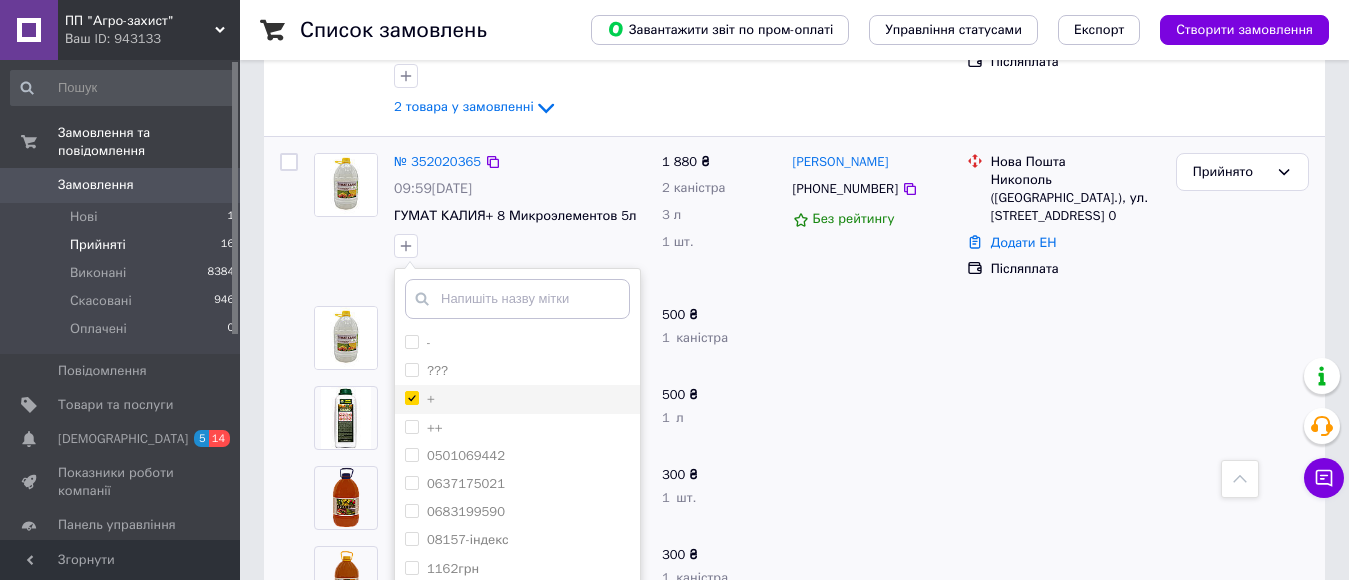 click on "+" at bounding box center (411, 397) 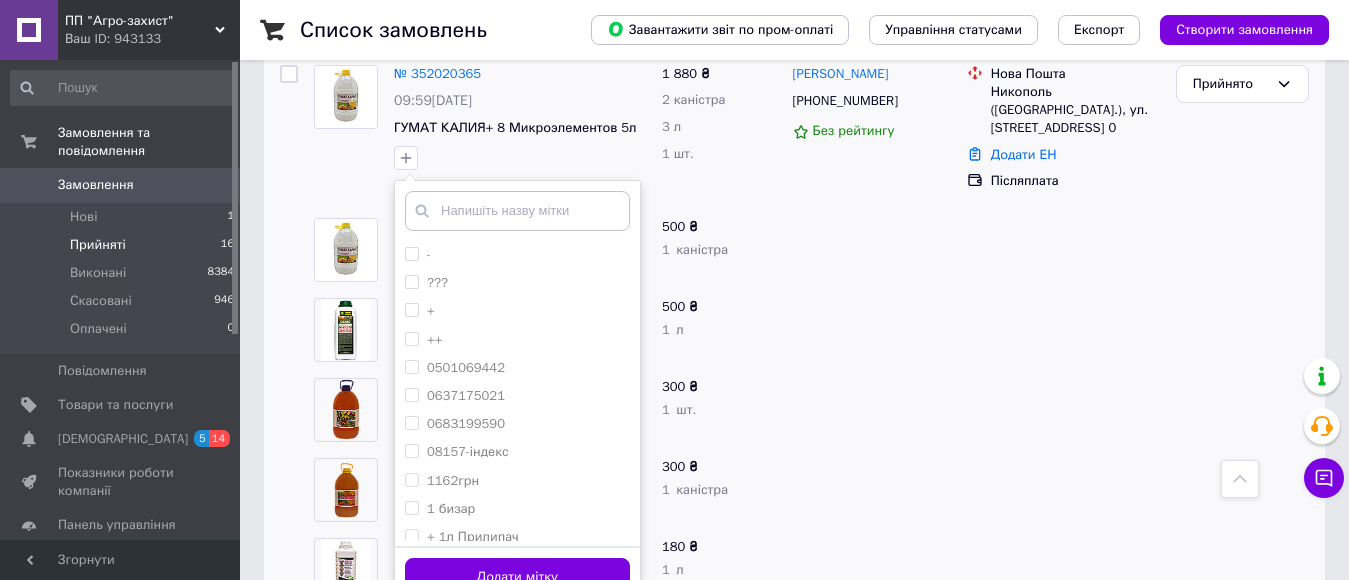 scroll, scrollTop: 1300, scrollLeft: 0, axis: vertical 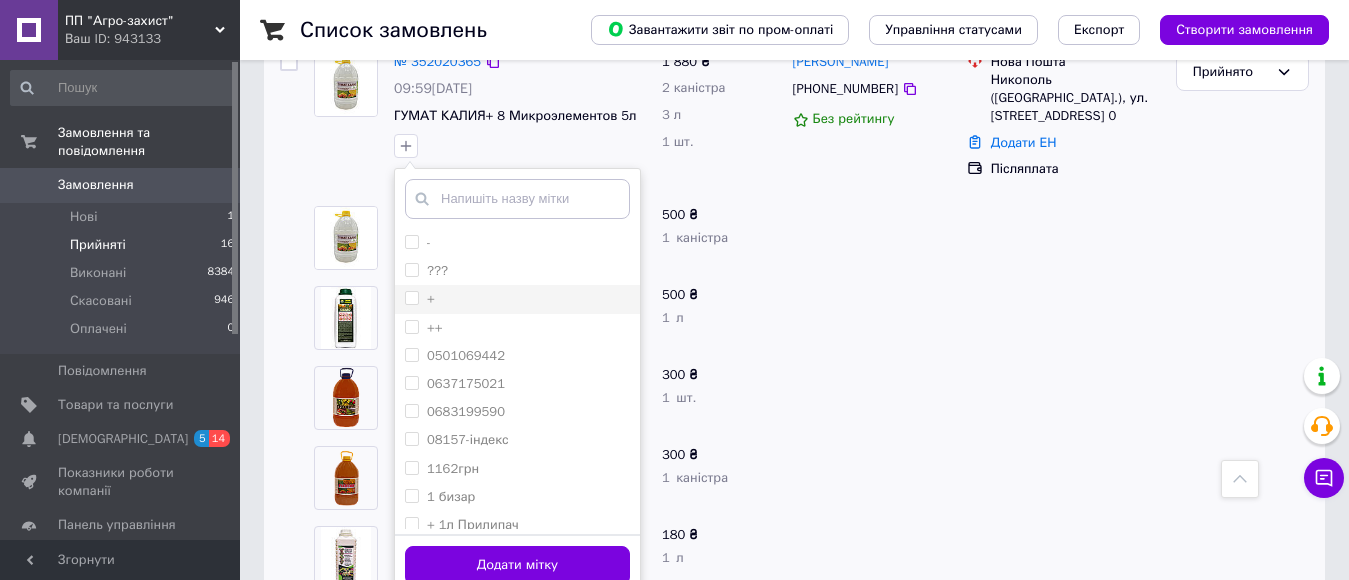 click on "+" at bounding box center (420, 299) 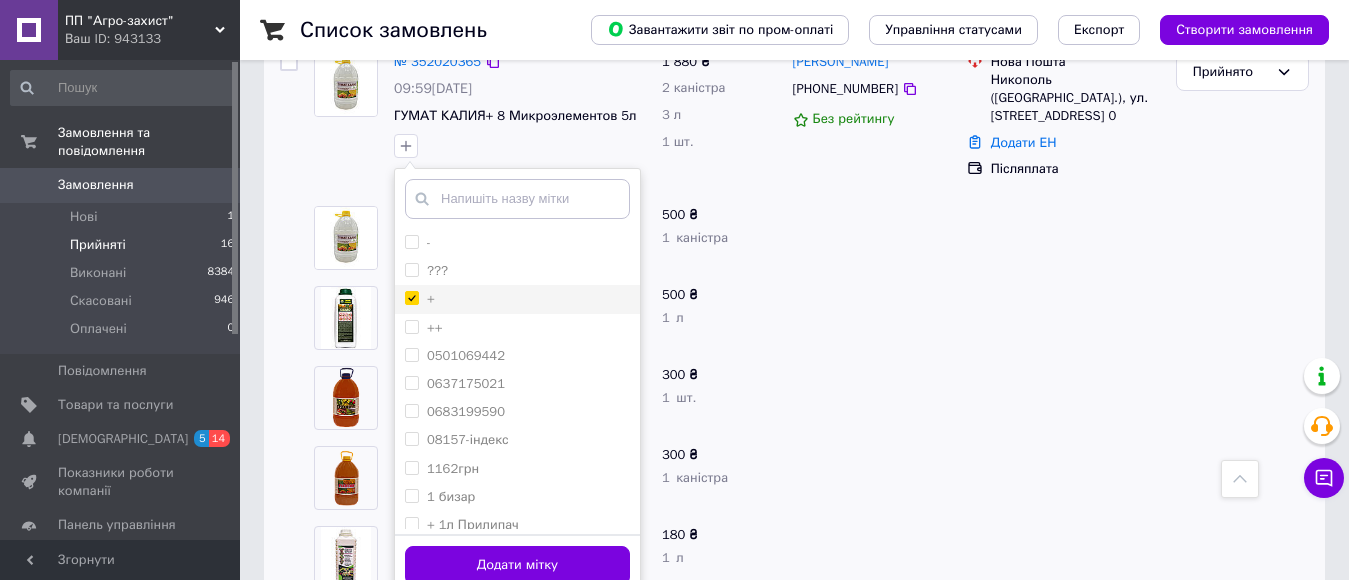 click on "+" at bounding box center (411, 297) 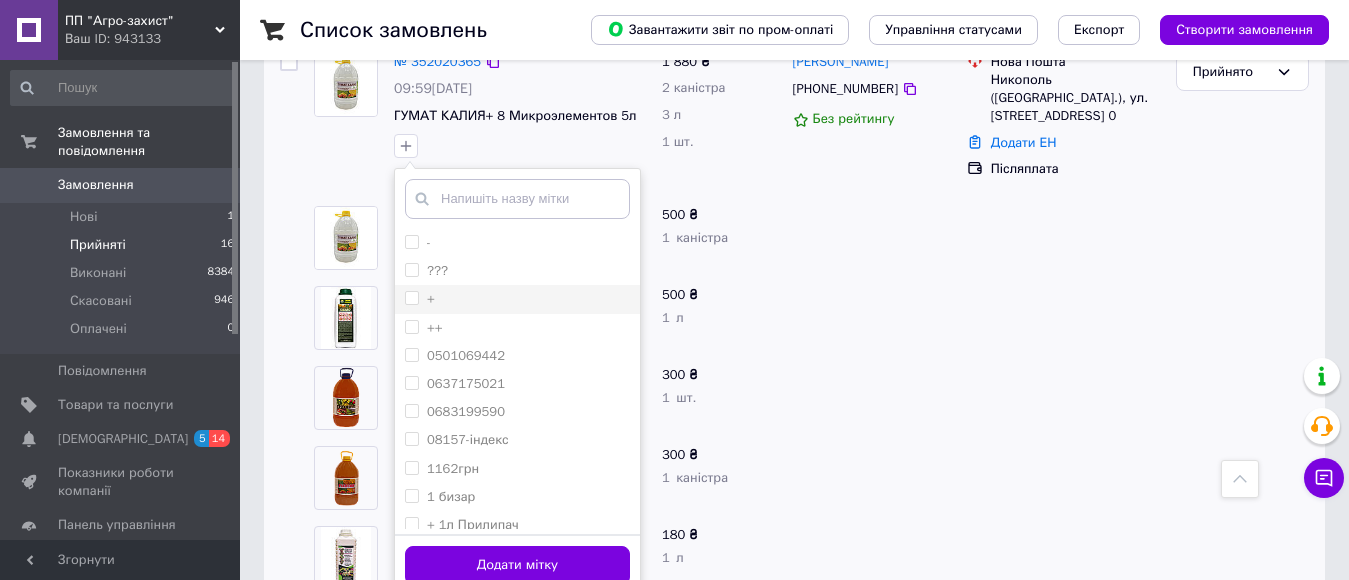 click on "+" at bounding box center [420, 299] 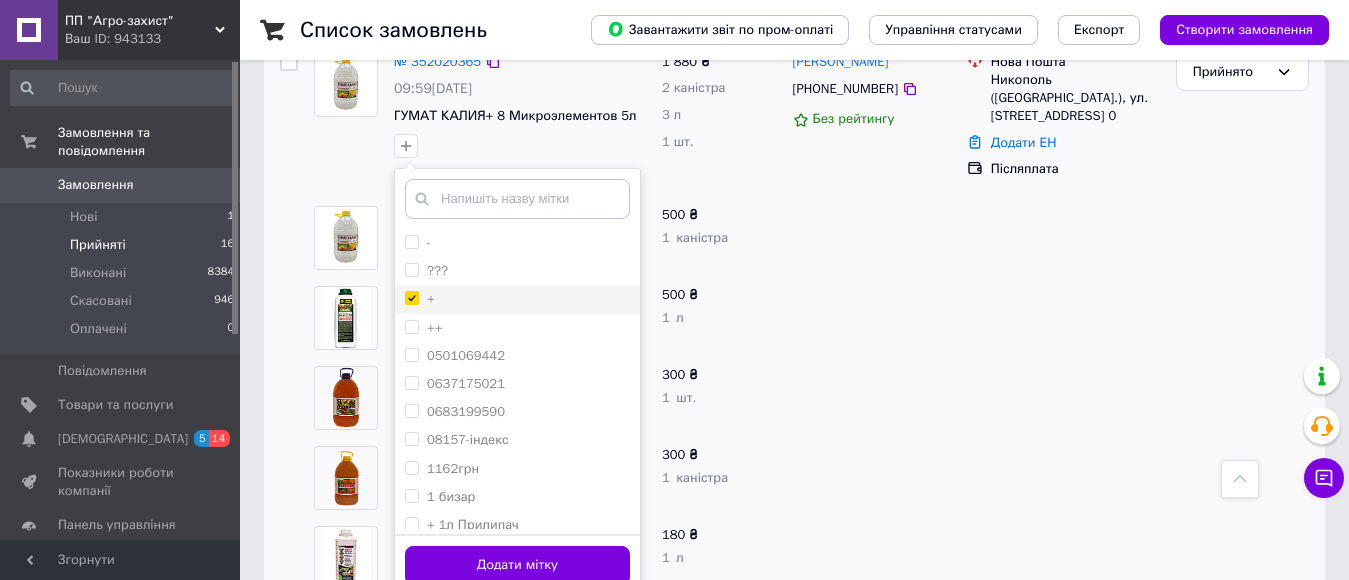 click on "+" at bounding box center [411, 297] 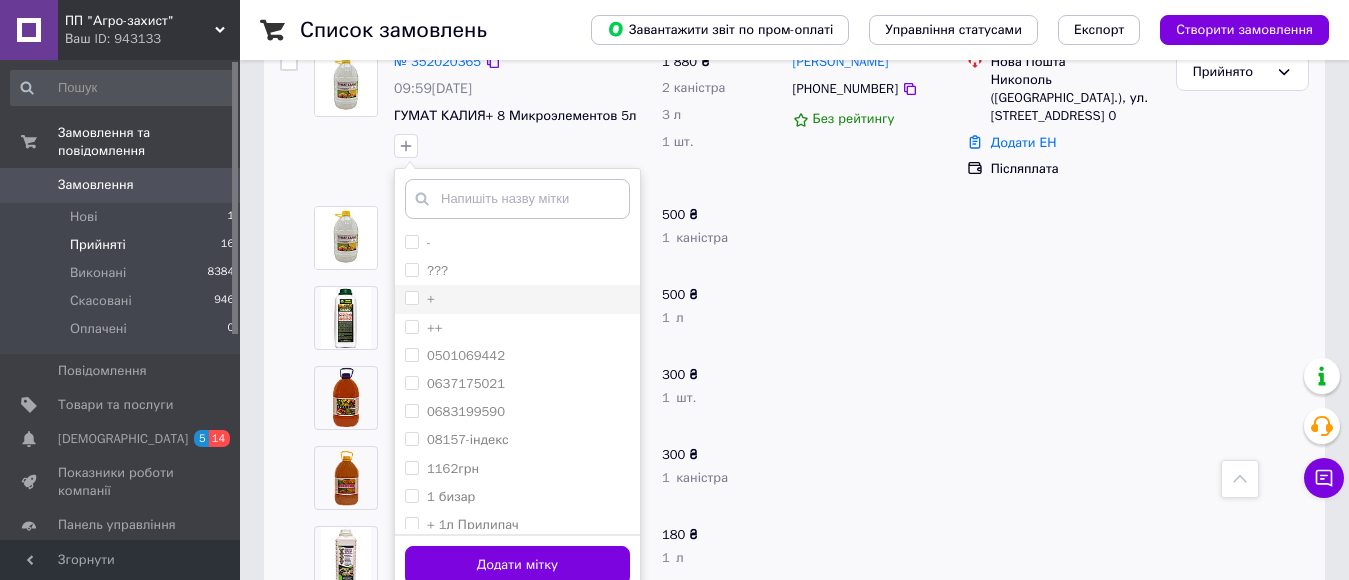 click on "+" at bounding box center [411, 297] 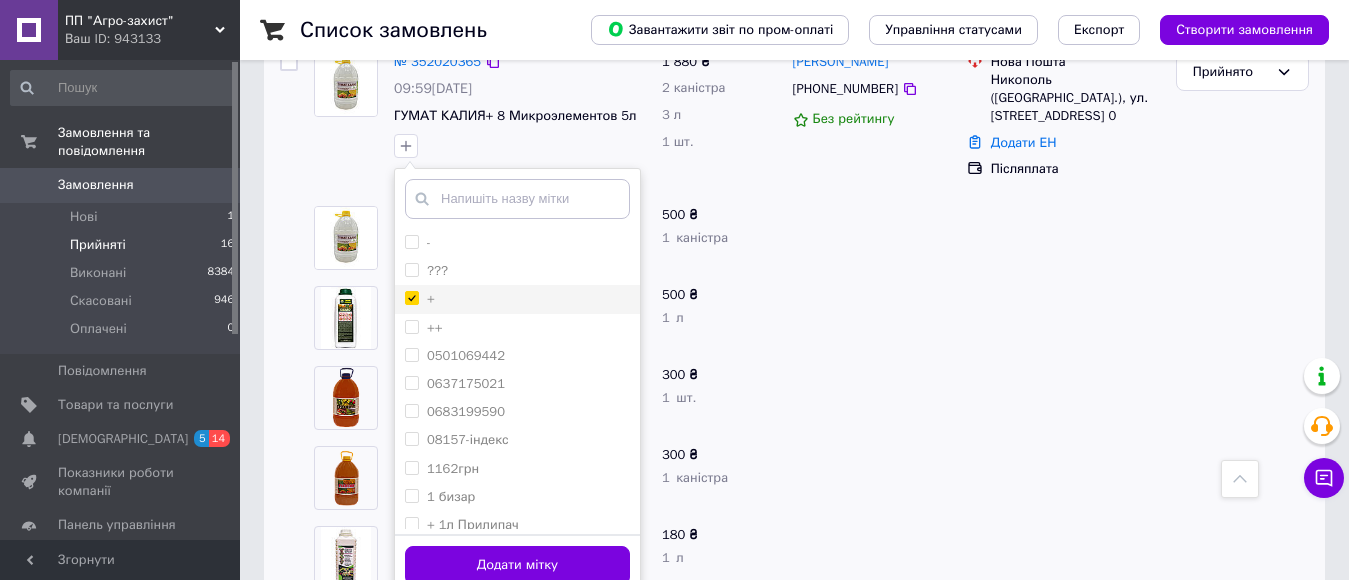 checkbox on "true" 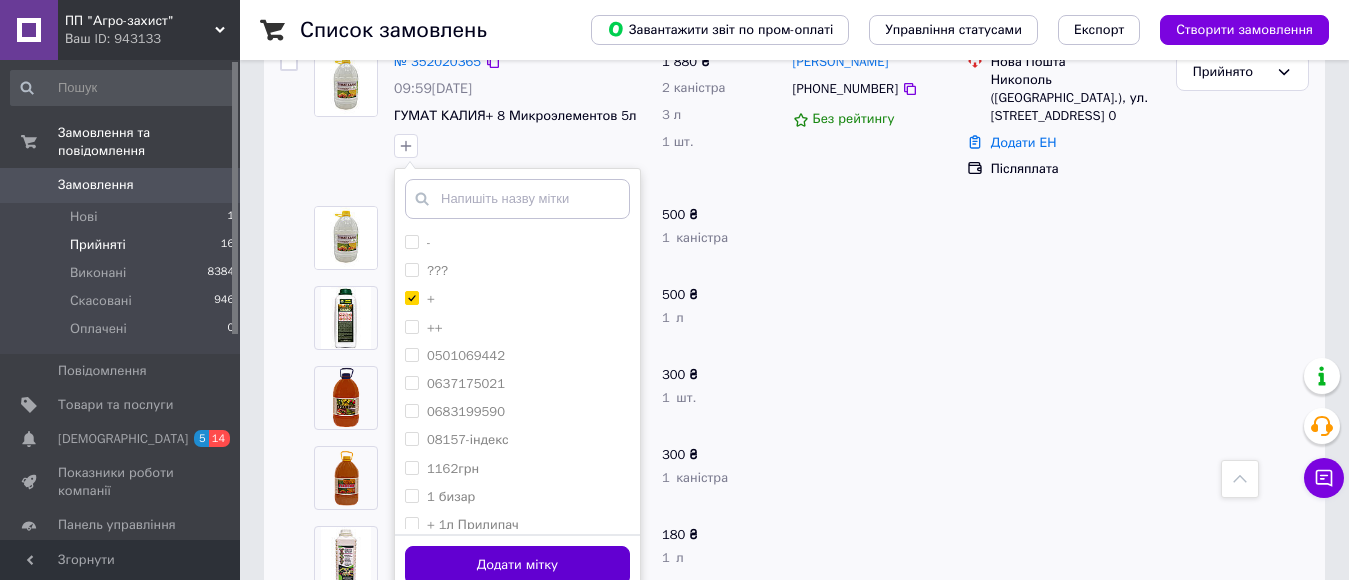 click on "Додати мітку" at bounding box center [517, 565] 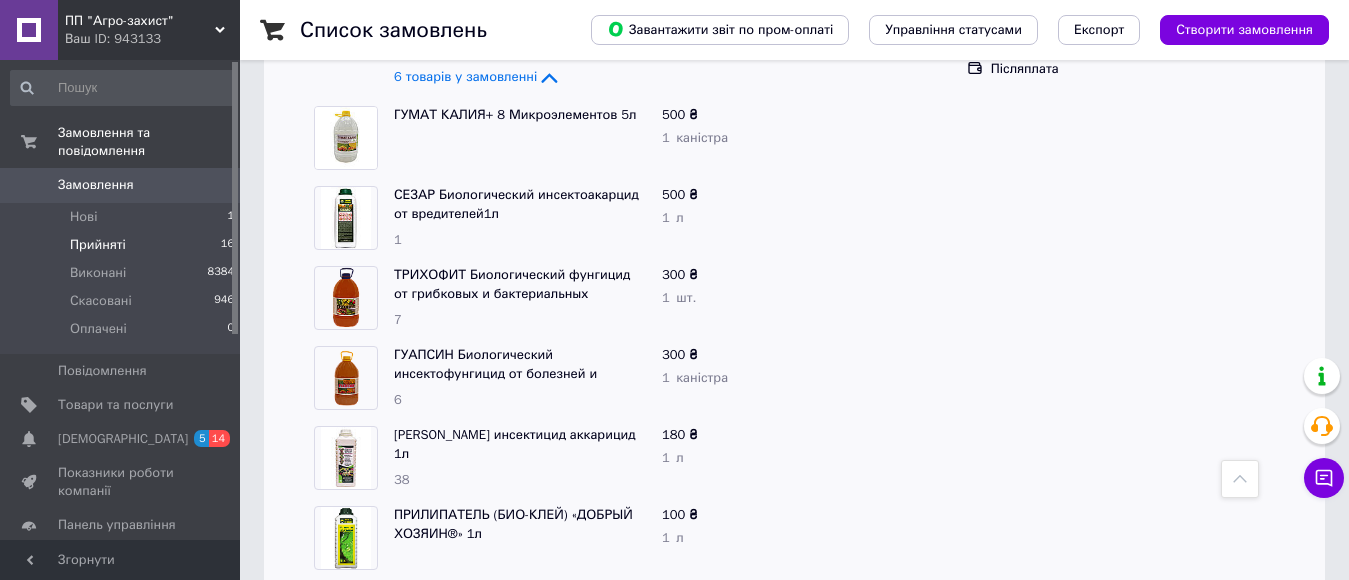 scroll, scrollTop: 1200, scrollLeft: 0, axis: vertical 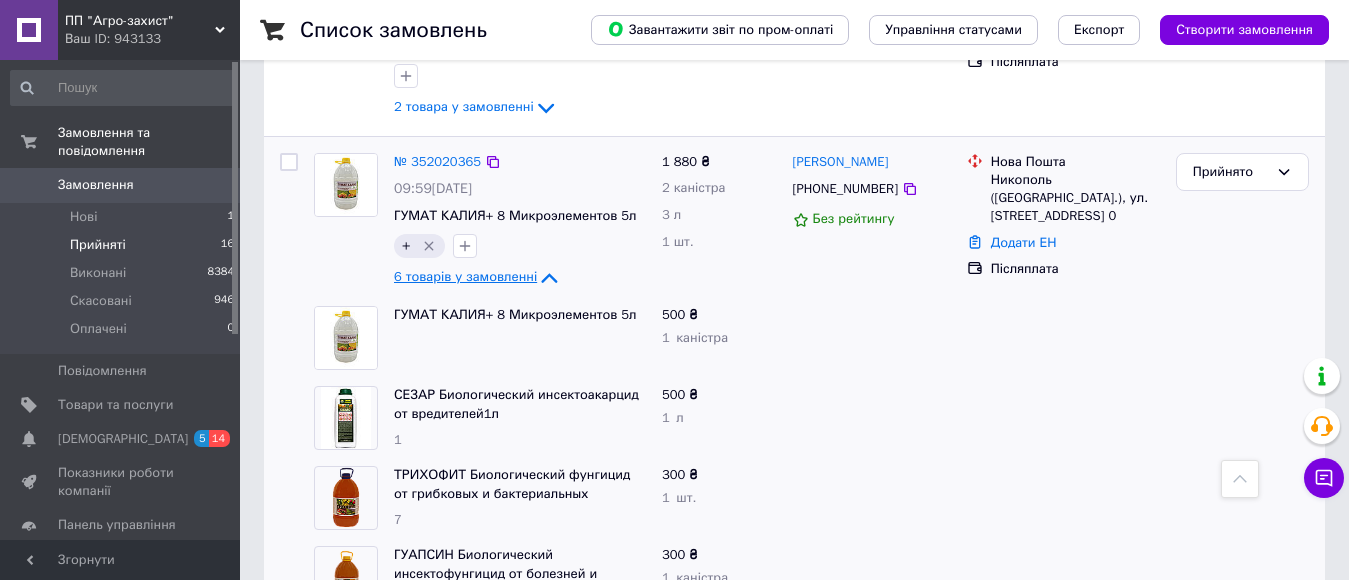click on "6 товарів у замовленні" at bounding box center (465, 277) 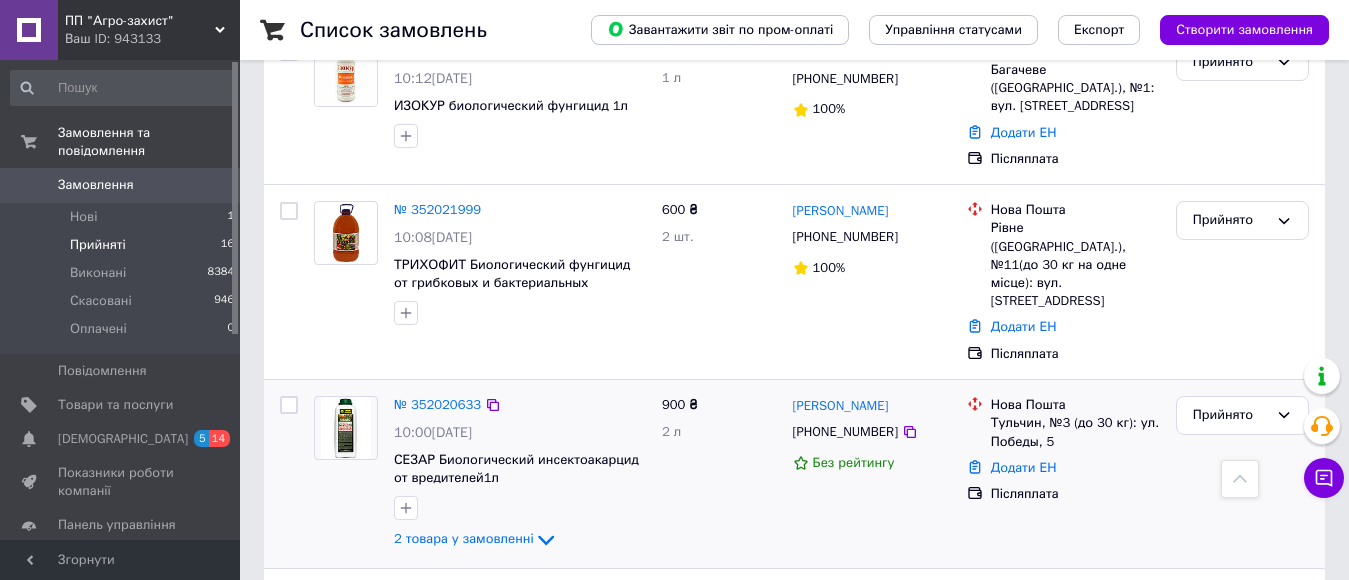 scroll, scrollTop: 800, scrollLeft: 0, axis: vertical 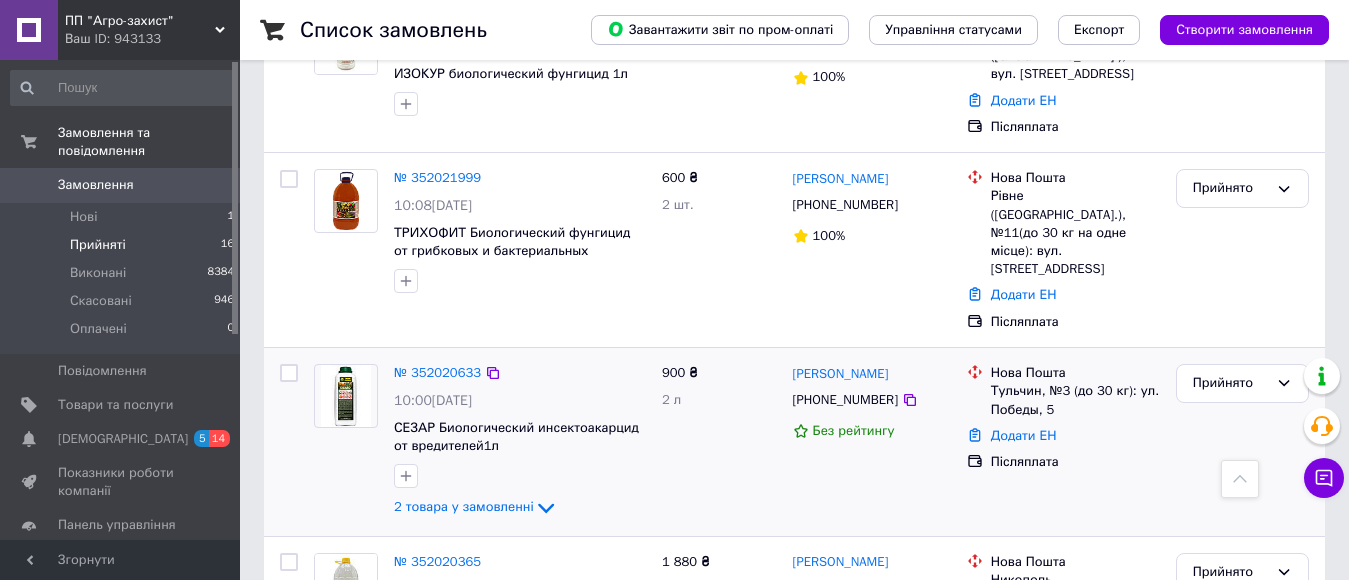 click on "№ 352020633 10:00, 10.07.2025 СЕЗАР Биологический инсектоакарцид от вредителей1л 2 товара у замовленні" at bounding box center (520, 442) 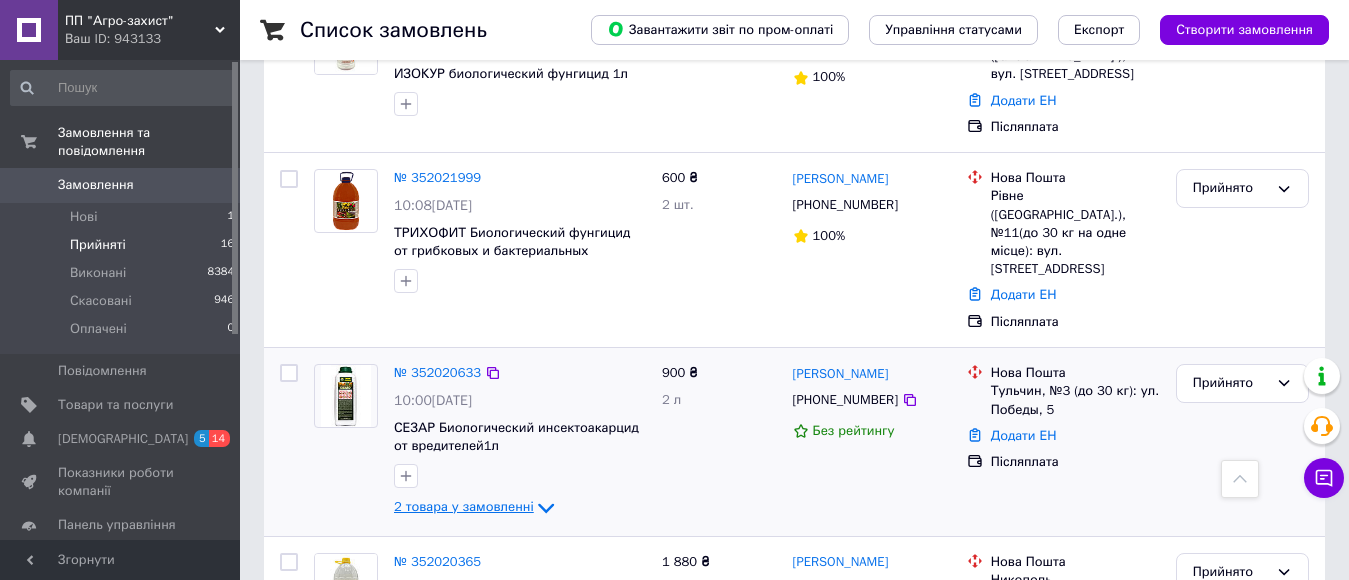 click on "2 товара у замовленні" at bounding box center [464, 507] 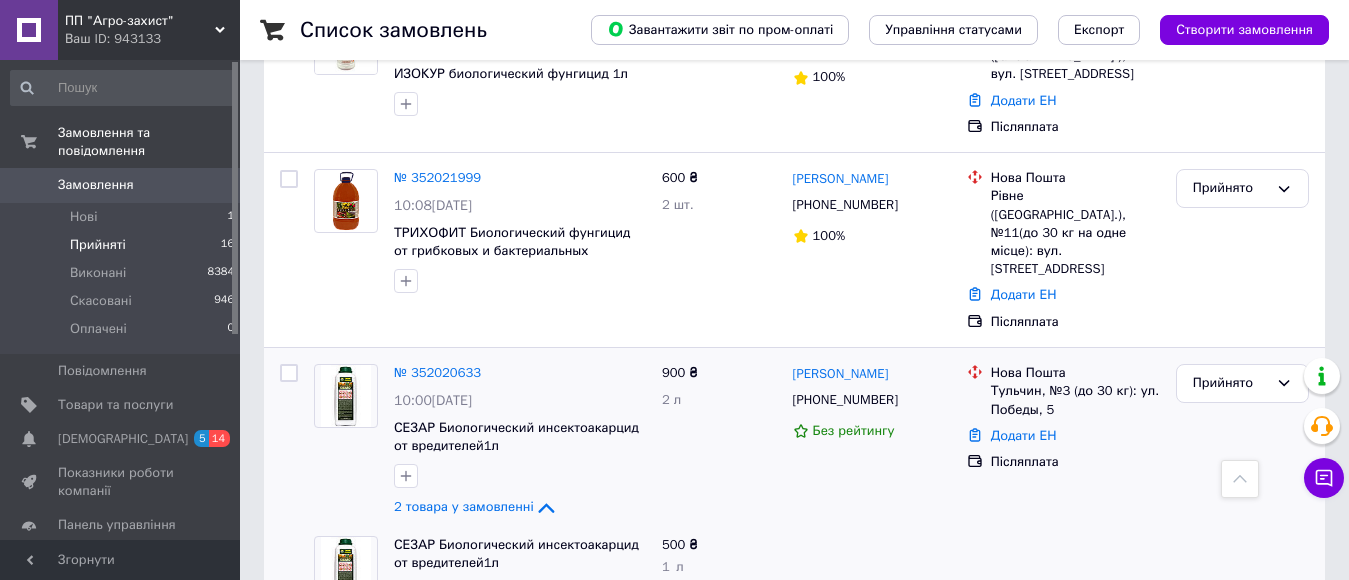 scroll, scrollTop: 900, scrollLeft: 0, axis: vertical 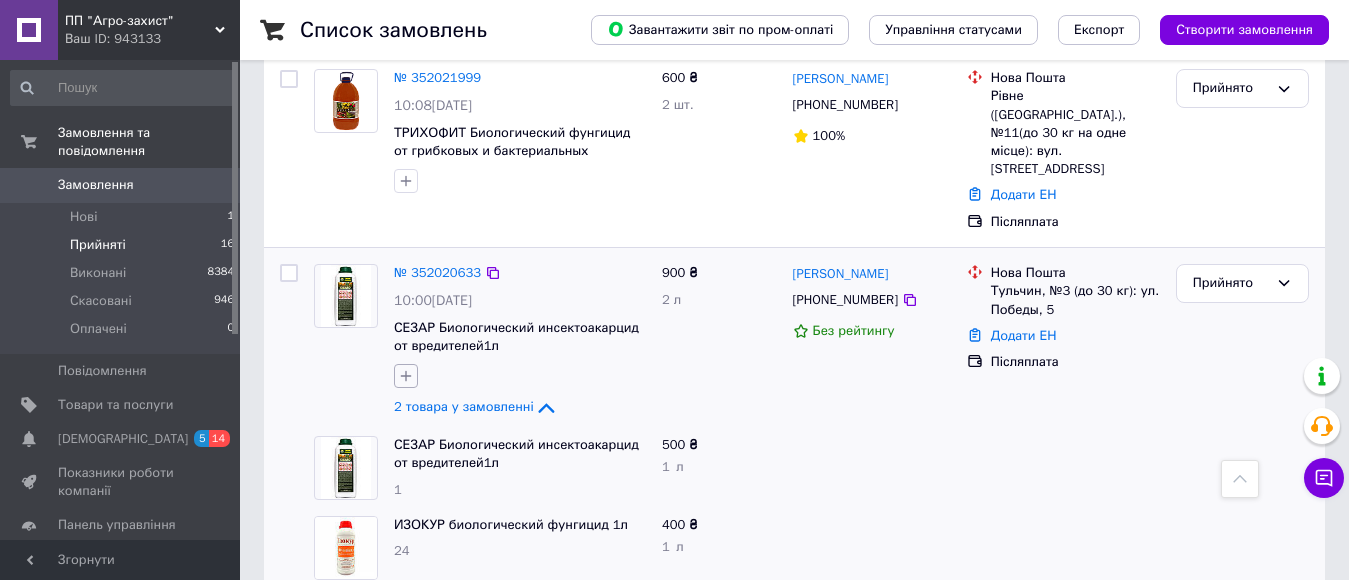 click 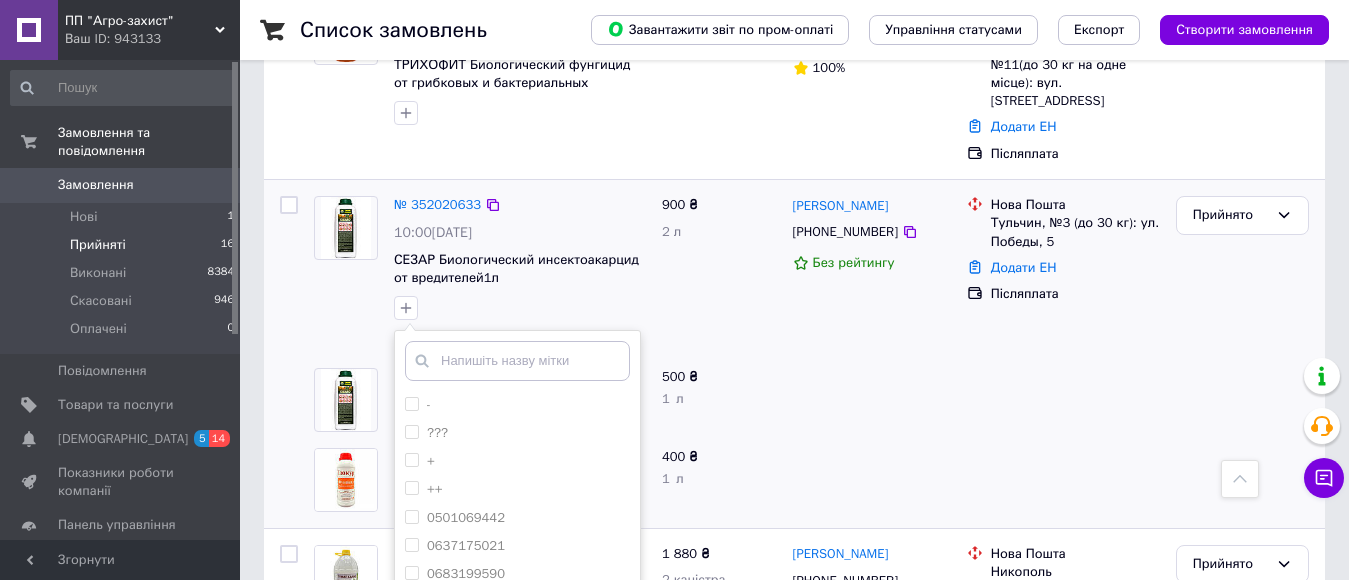 scroll, scrollTop: 1000, scrollLeft: 0, axis: vertical 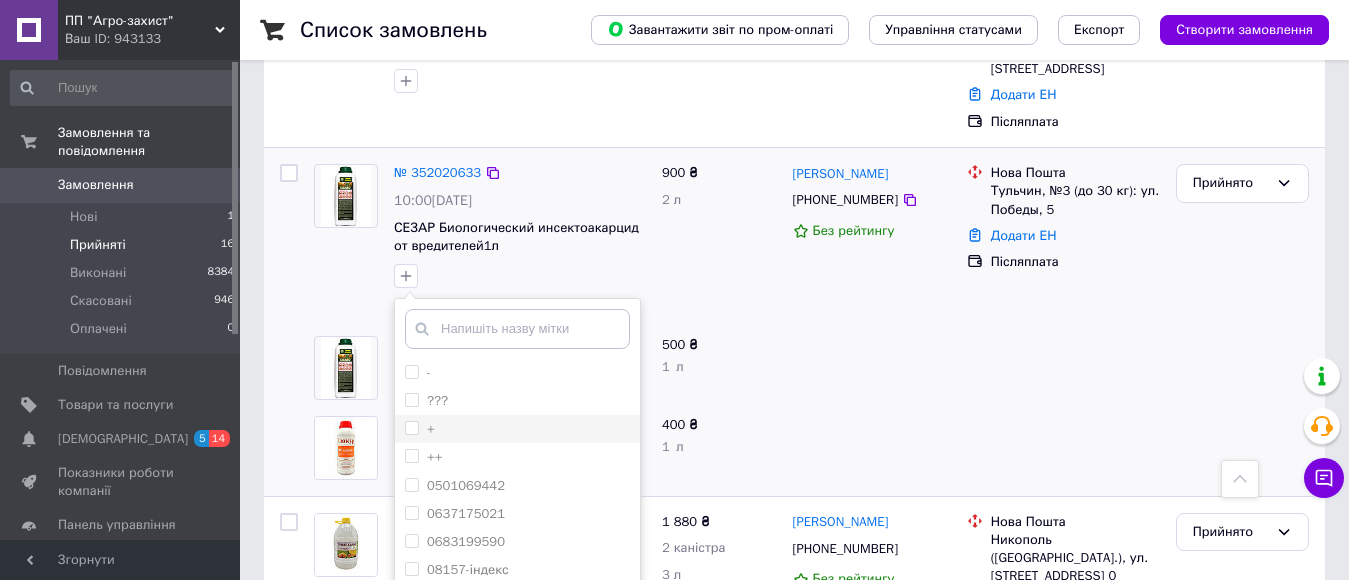 click on "+" at bounding box center [411, 427] 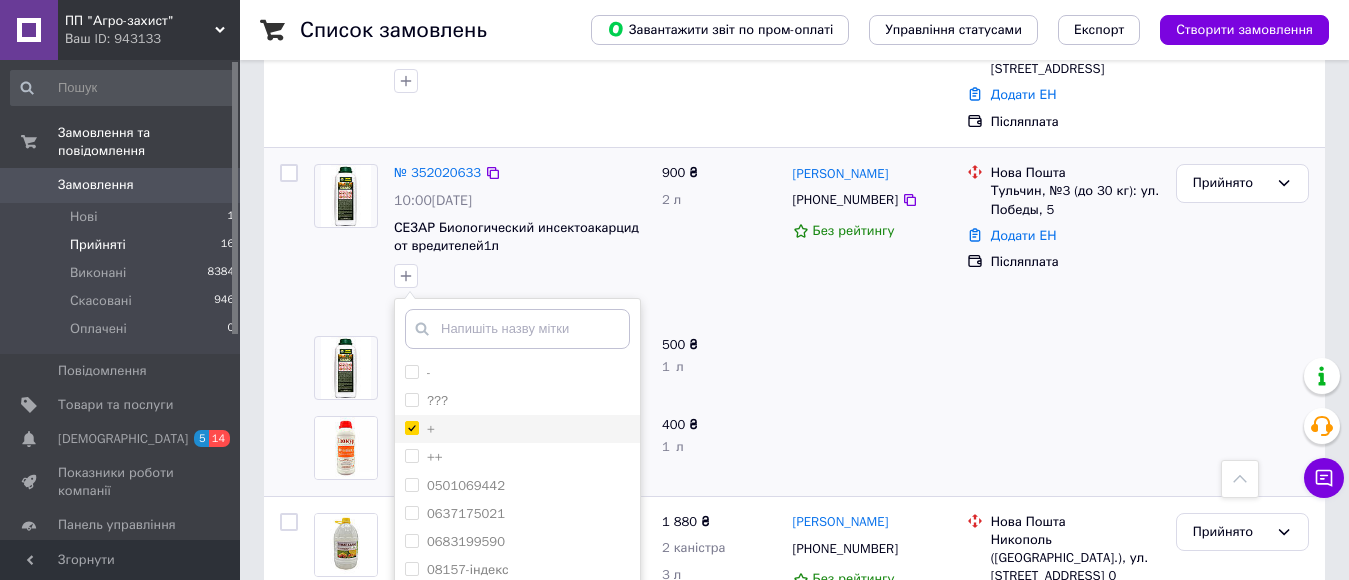 checkbox on "true" 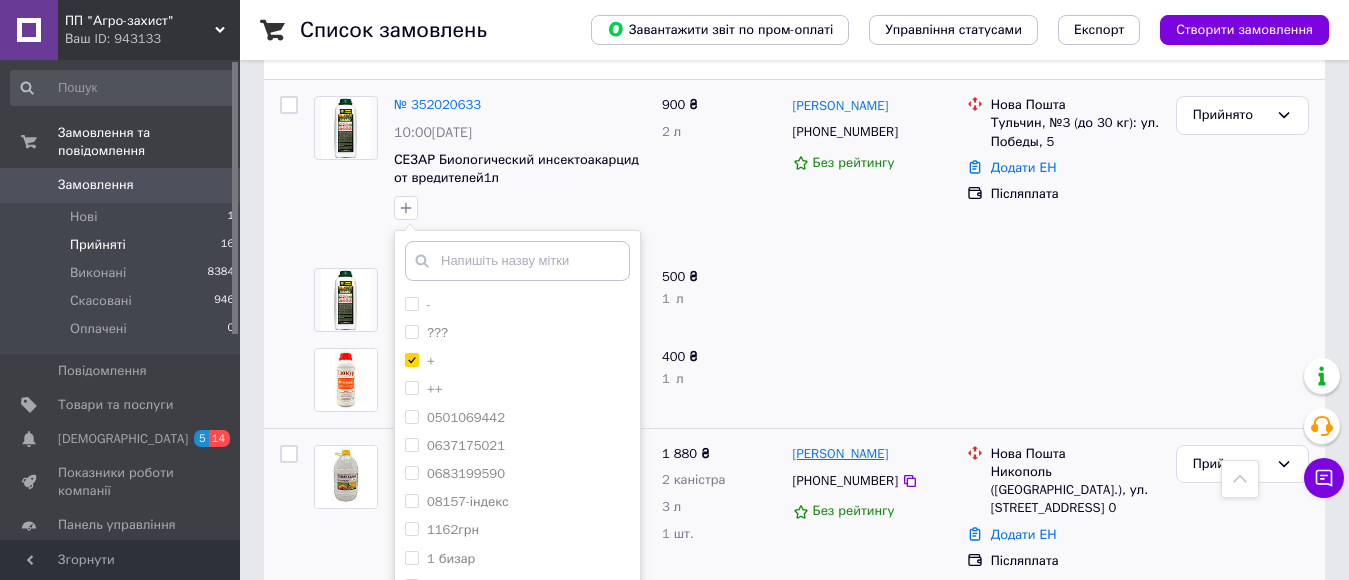 scroll, scrollTop: 1100, scrollLeft: 0, axis: vertical 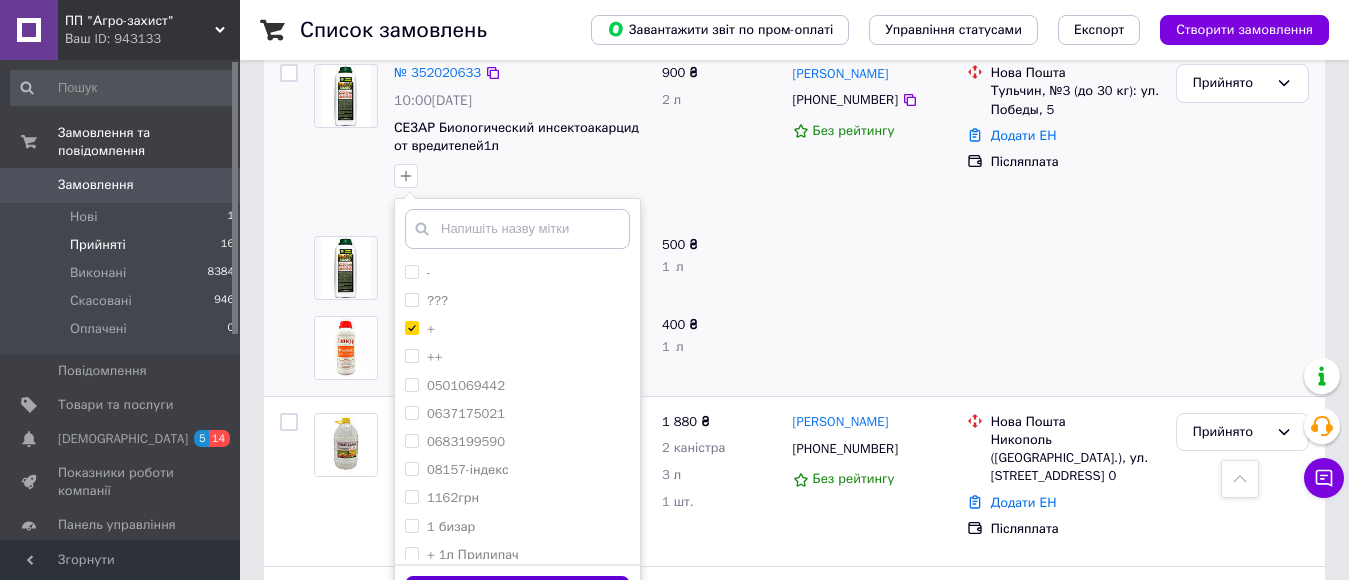 click on "Додати мітку" at bounding box center (517, 595) 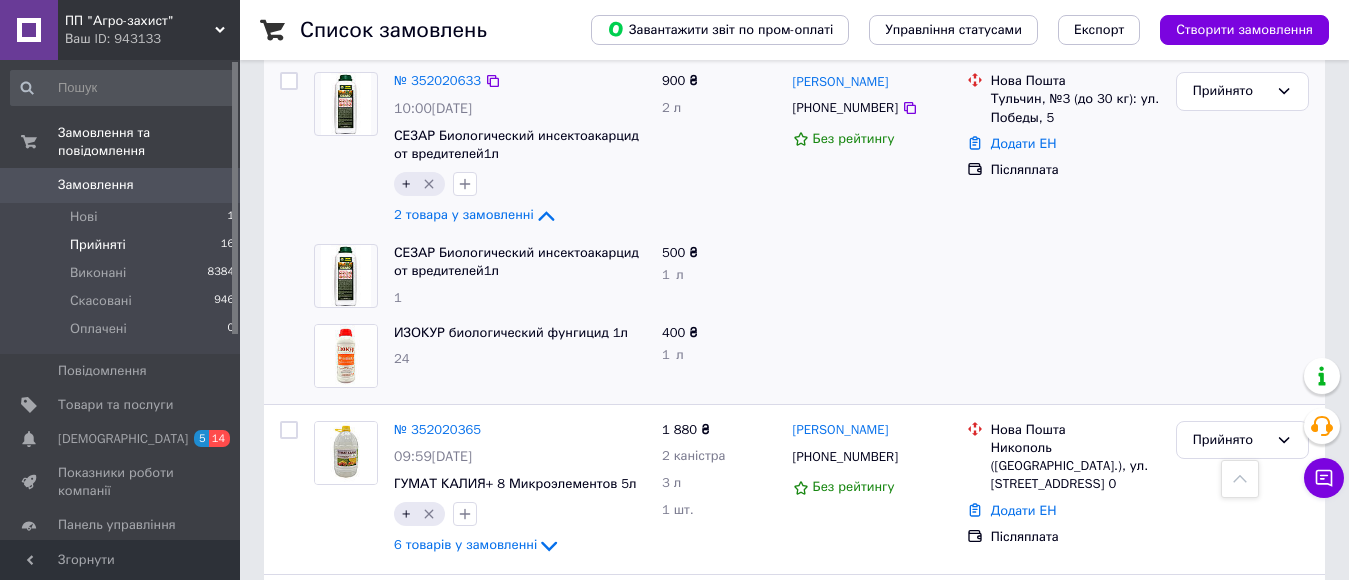scroll, scrollTop: 1000, scrollLeft: 0, axis: vertical 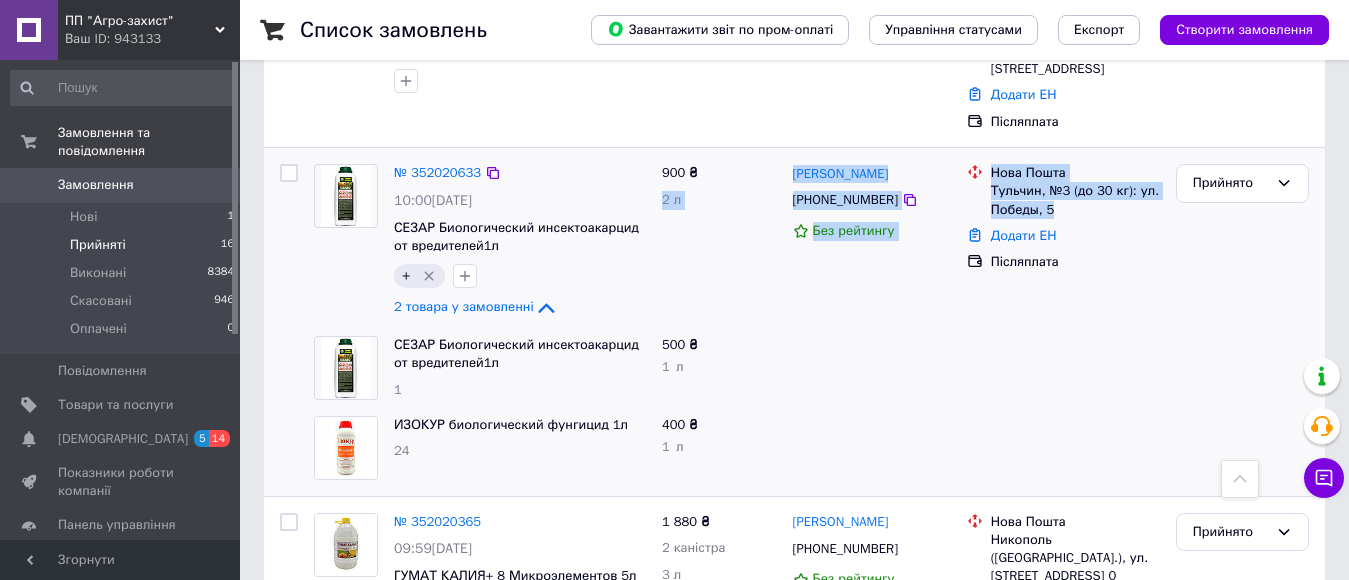 drag, startPoint x: 1056, startPoint y: 159, endPoint x: 783, endPoint y: 112, distance: 277.01624 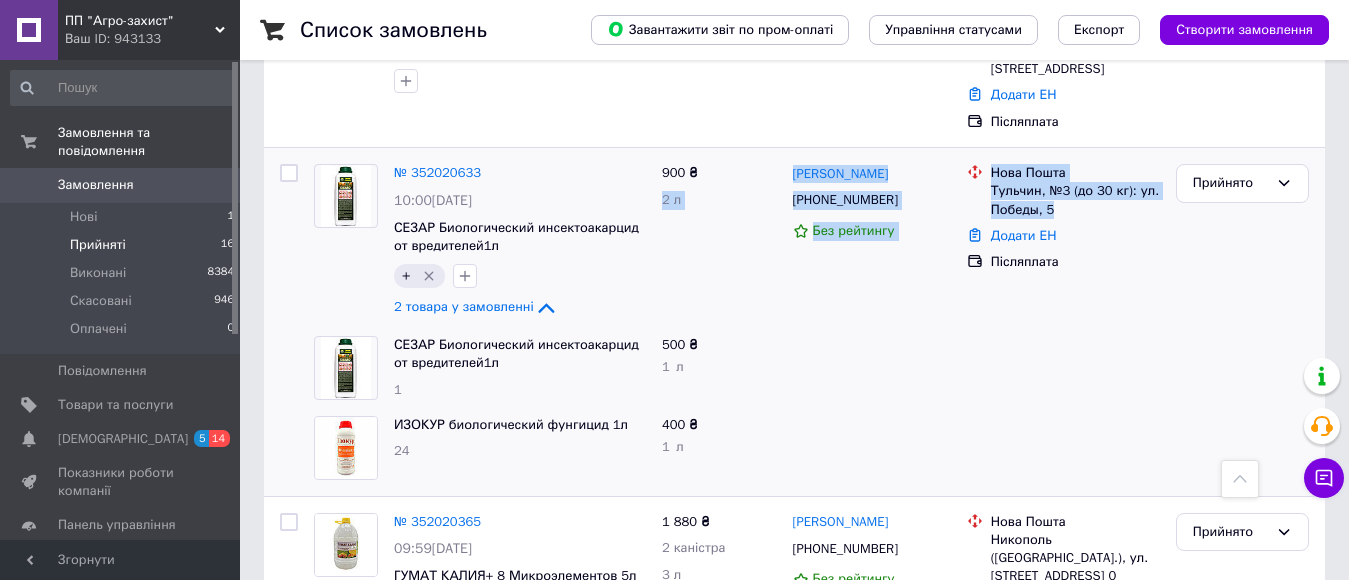 copy on "900 ₴ 2 л Сергій Костюк +380964191708 Без рейтингу Нова Пошта Тульчин, №3 (до 30 кг): ул. Победы, 5" 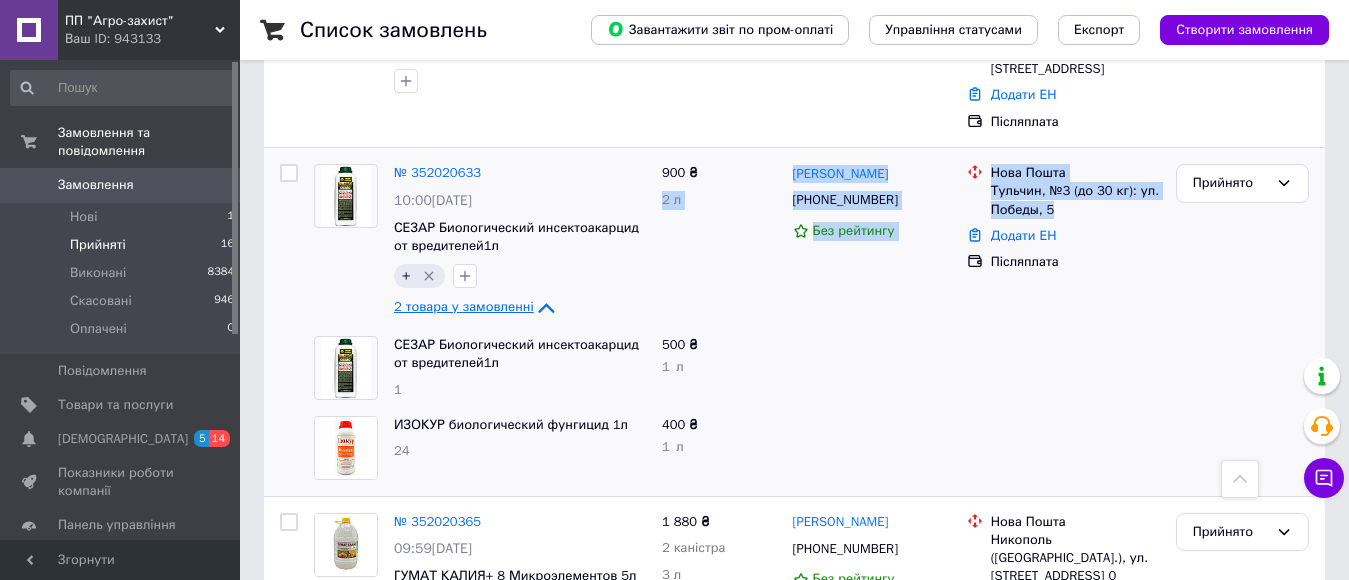 click on "2 товара у замовленні" at bounding box center (464, 307) 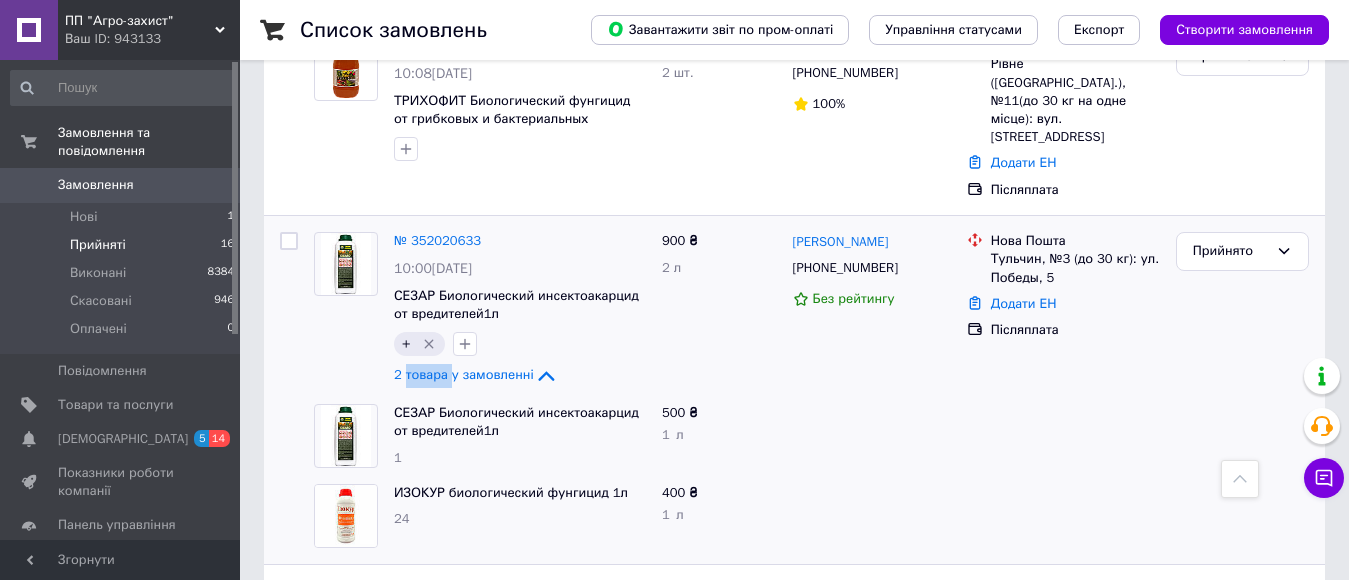 scroll, scrollTop: 900, scrollLeft: 0, axis: vertical 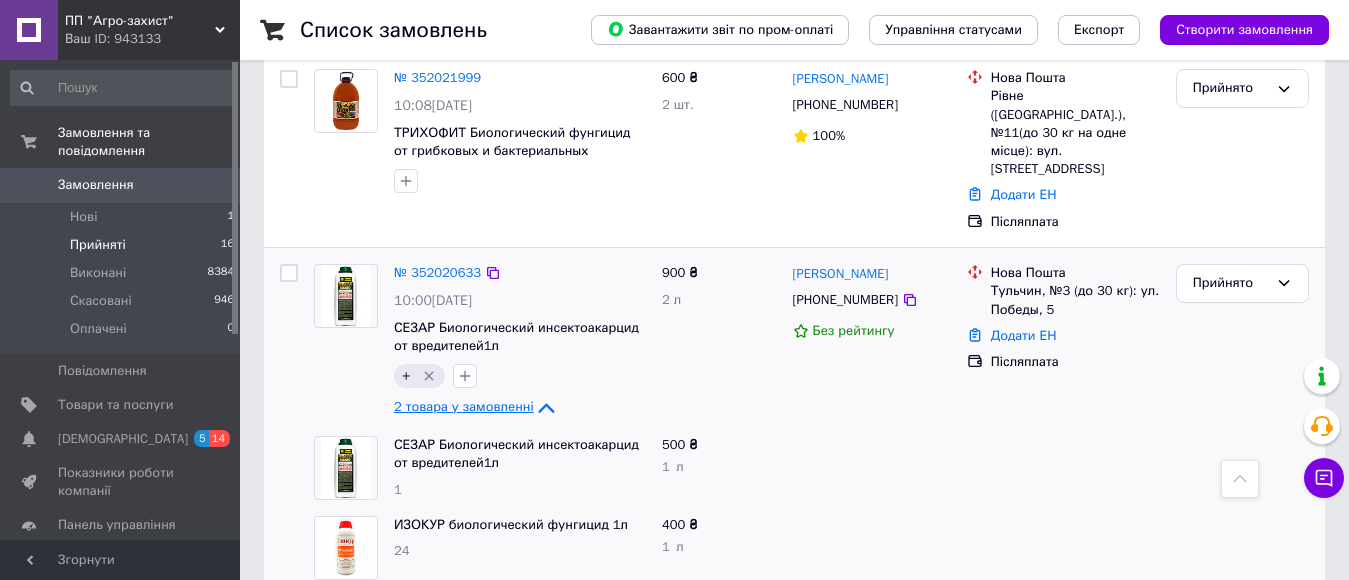 click on "2 товара у замовленні" at bounding box center (464, 407) 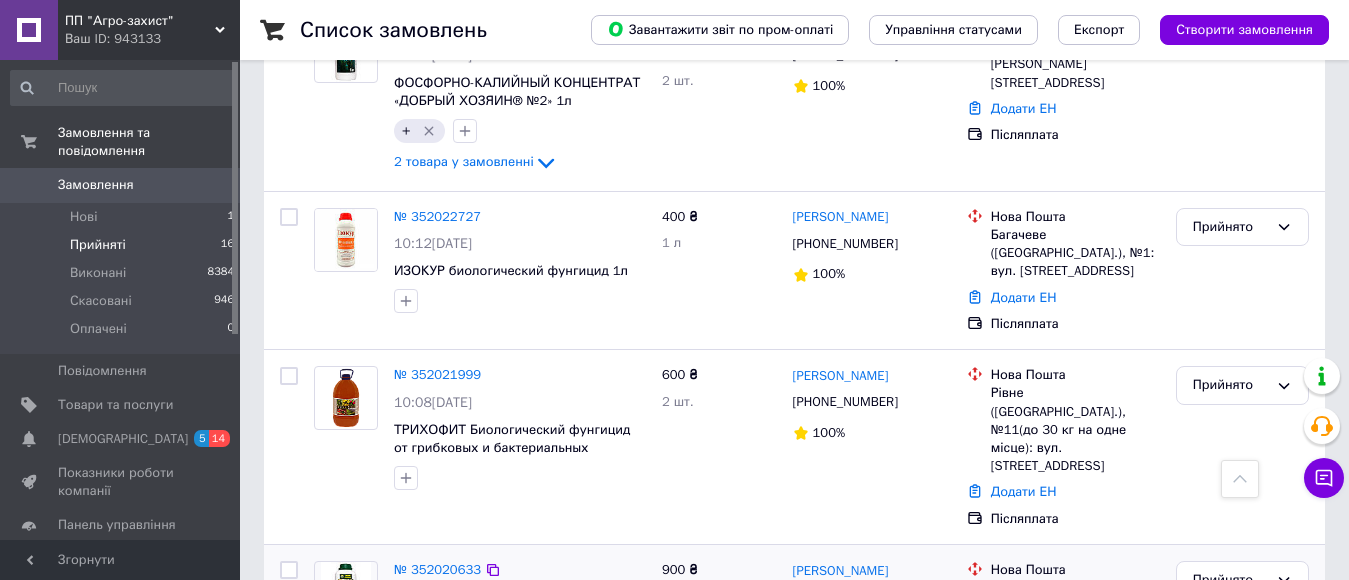 scroll, scrollTop: 600, scrollLeft: 0, axis: vertical 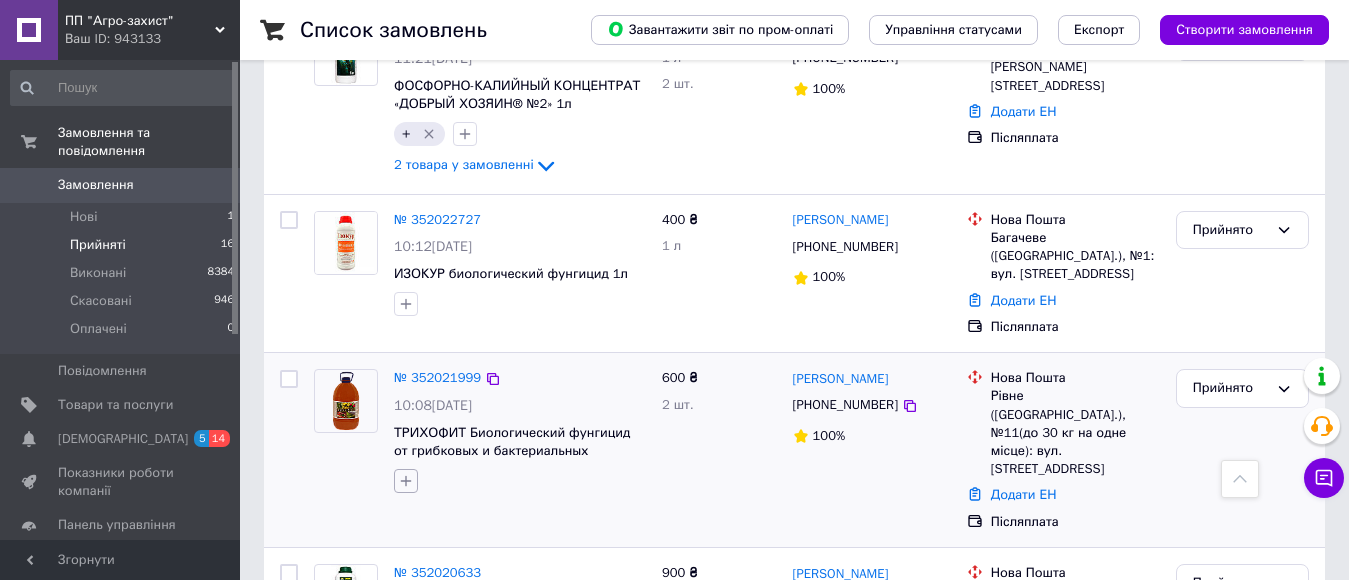 click 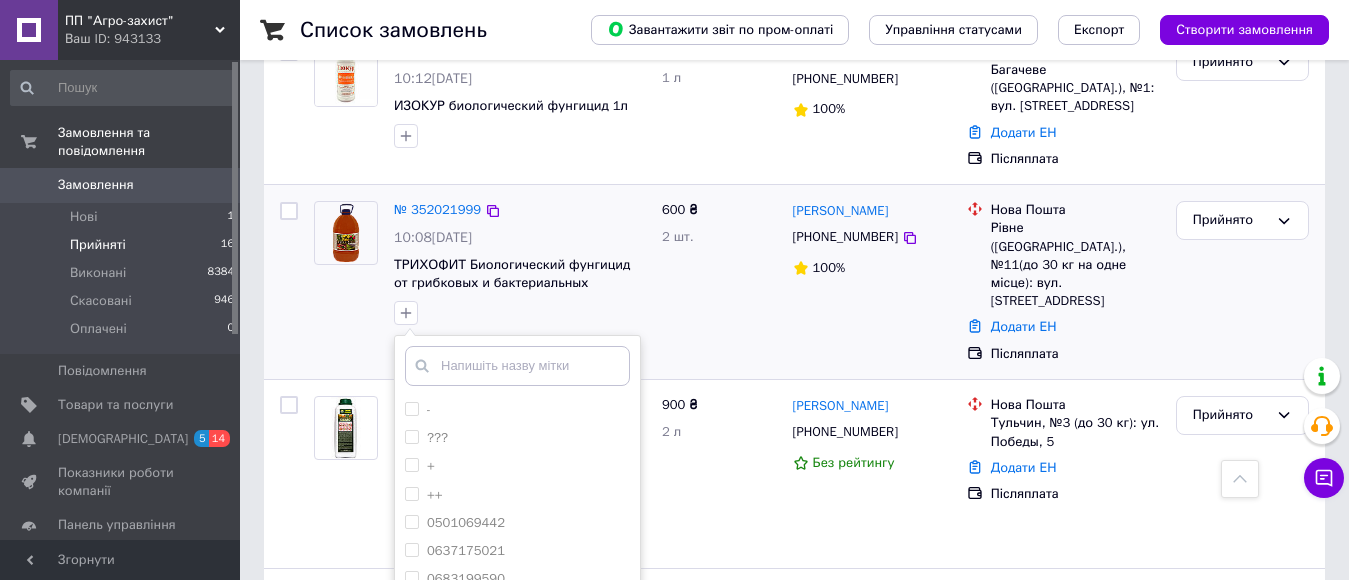 scroll, scrollTop: 800, scrollLeft: 0, axis: vertical 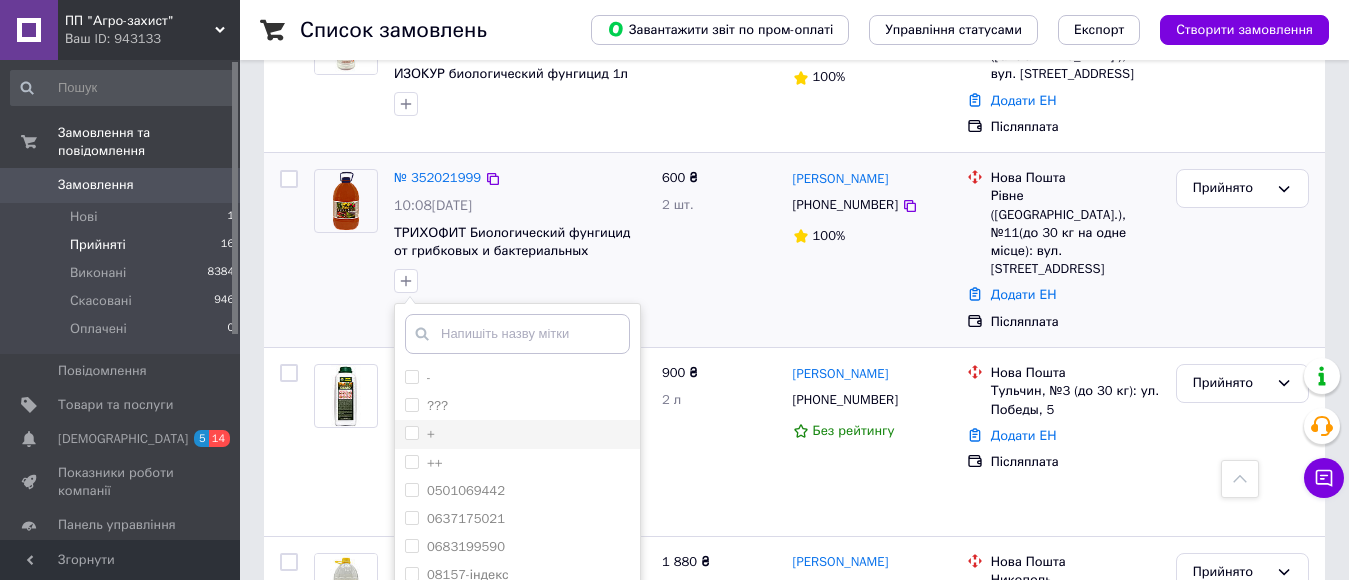 click on "+" at bounding box center (420, 434) 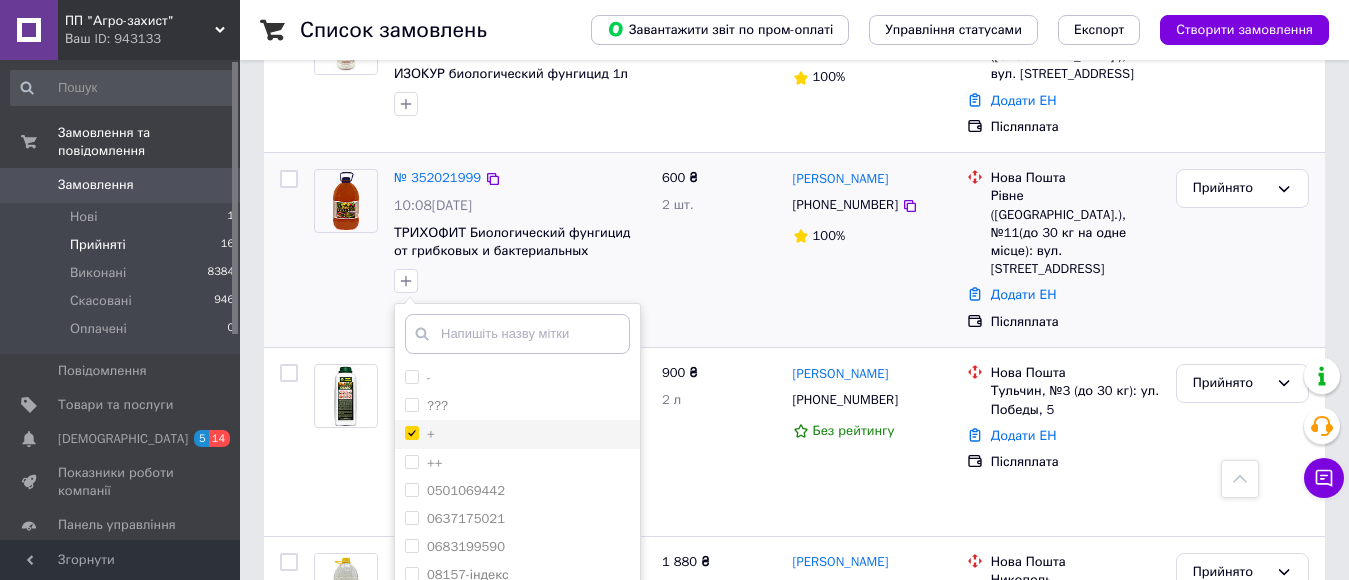 click on "+" at bounding box center [411, 432] 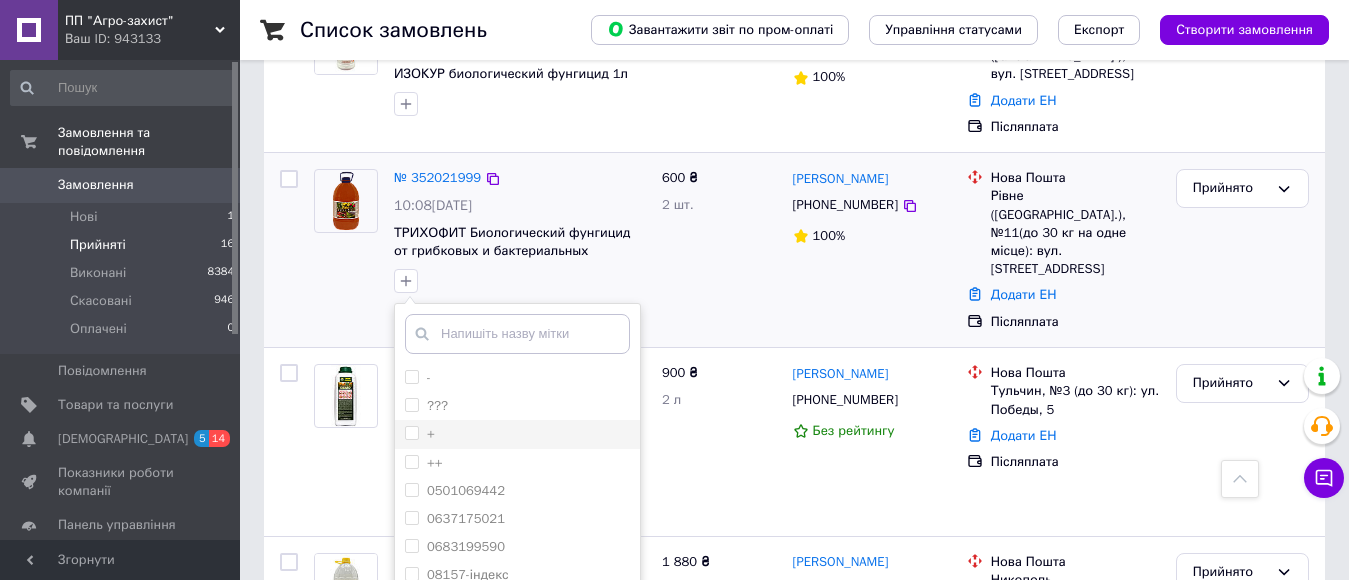 click on "+" at bounding box center (411, 432) 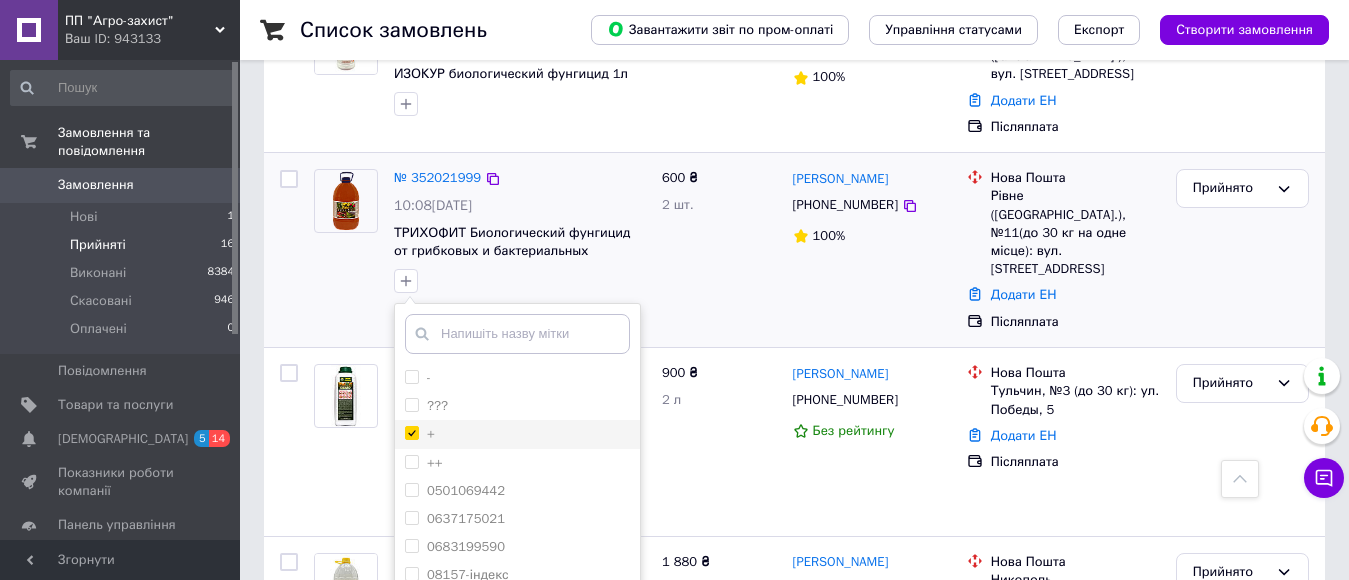 checkbox on "true" 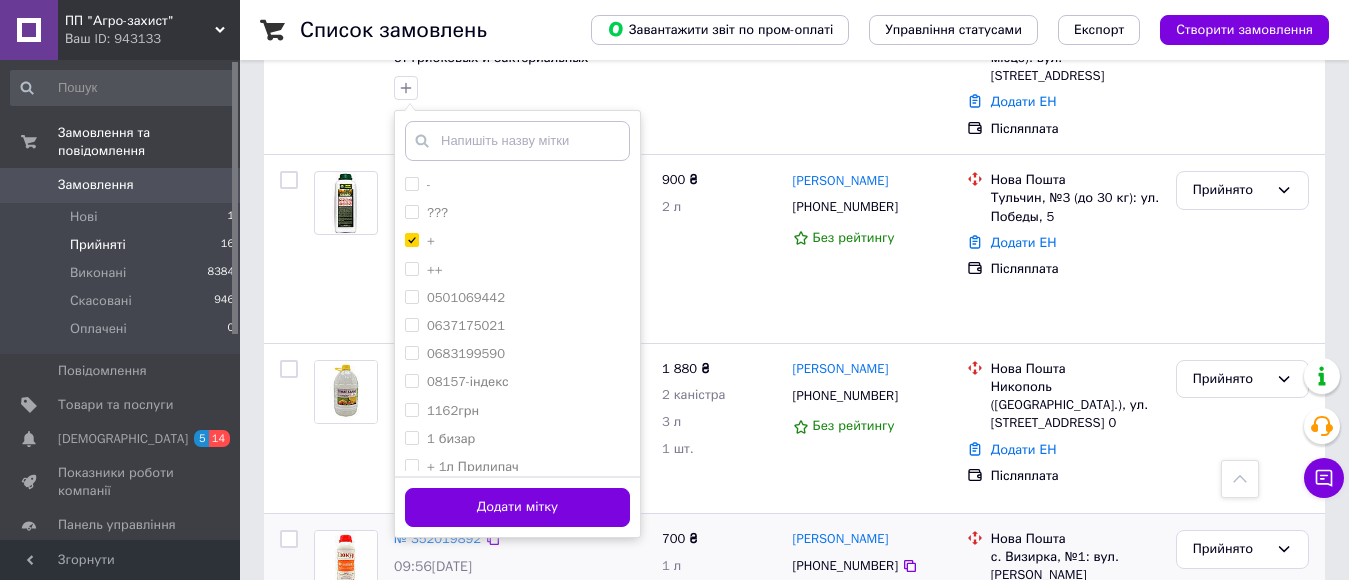 scroll, scrollTop: 1000, scrollLeft: 0, axis: vertical 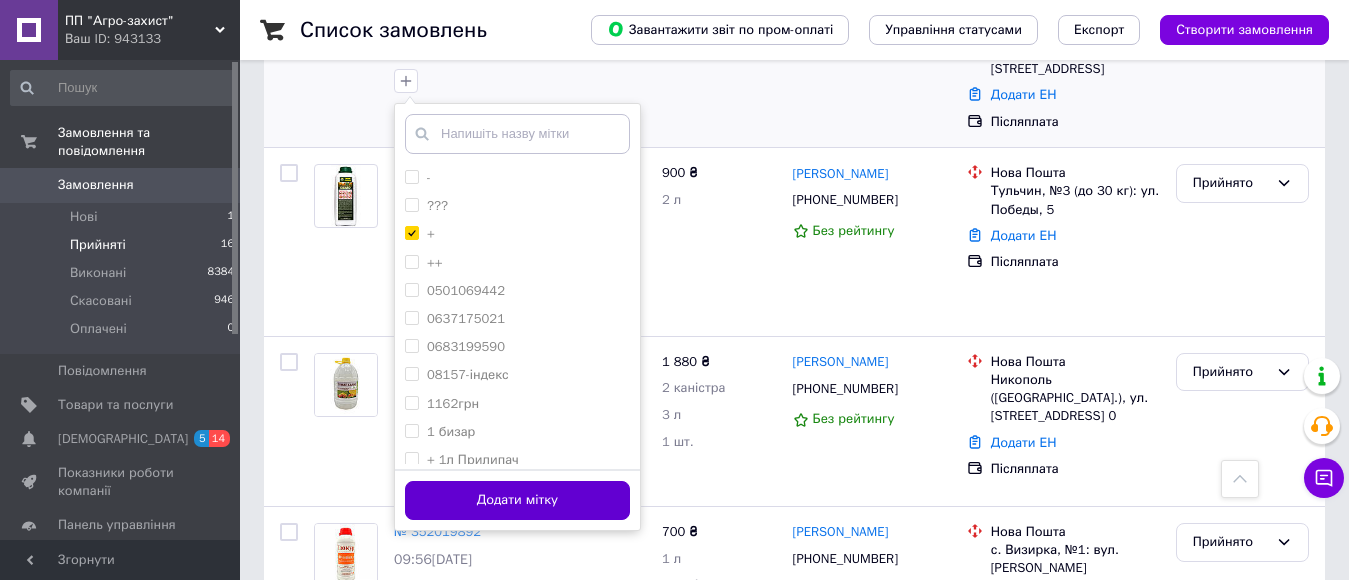 click on "Додати мітку" at bounding box center (517, 500) 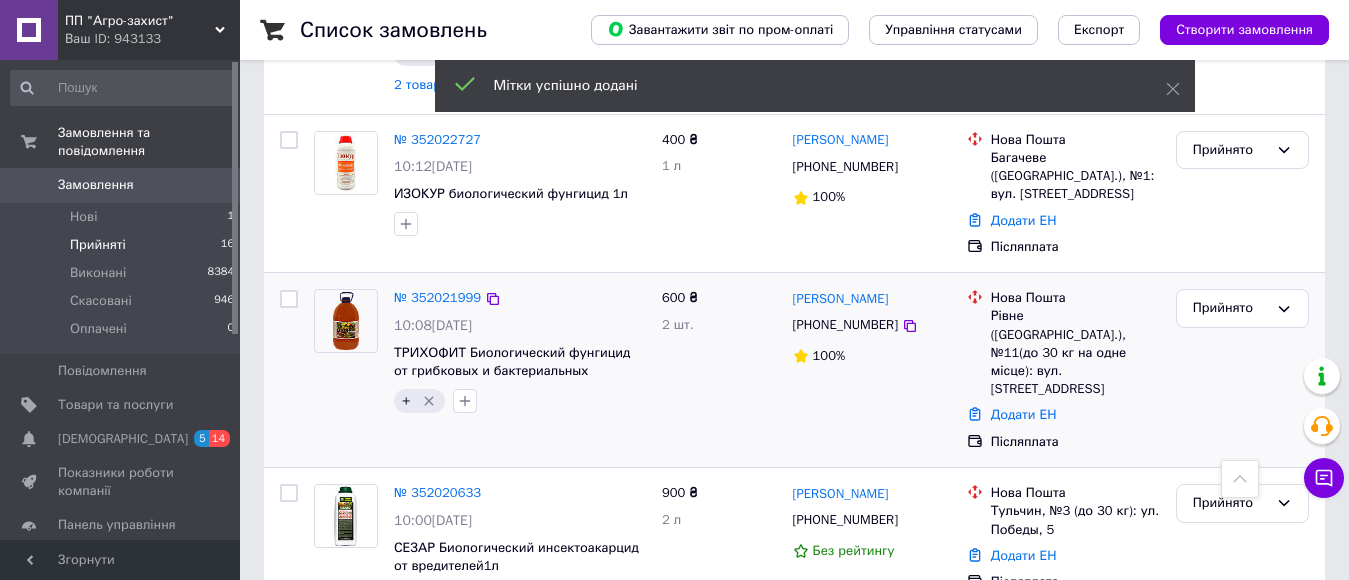 scroll, scrollTop: 600, scrollLeft: 0, axis: vertical 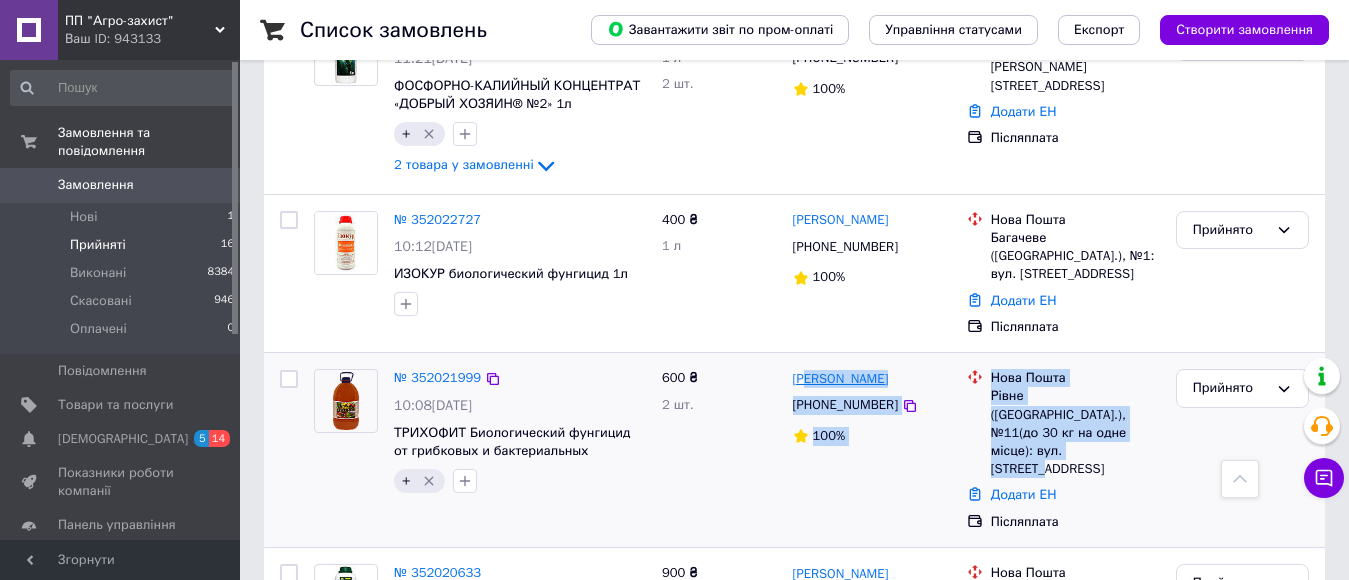 drag, startPoint x: 1135, startPoint y: 413, endPoint x: 805, endPoint y: 363, distance: 333.7664 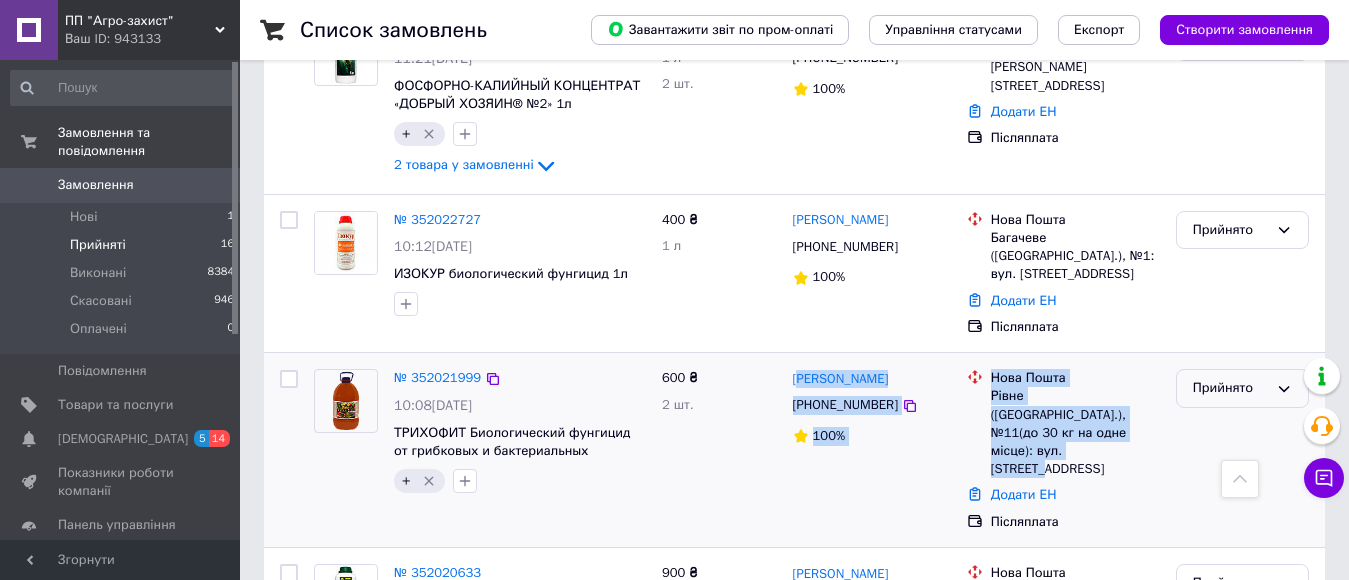 copy on "лександр Мархайчук +380970066989 100% Нова Пошта Рівне (Рівненська обл.), №11(до 30 кг на одне місце): вул. Фабрична, 1" 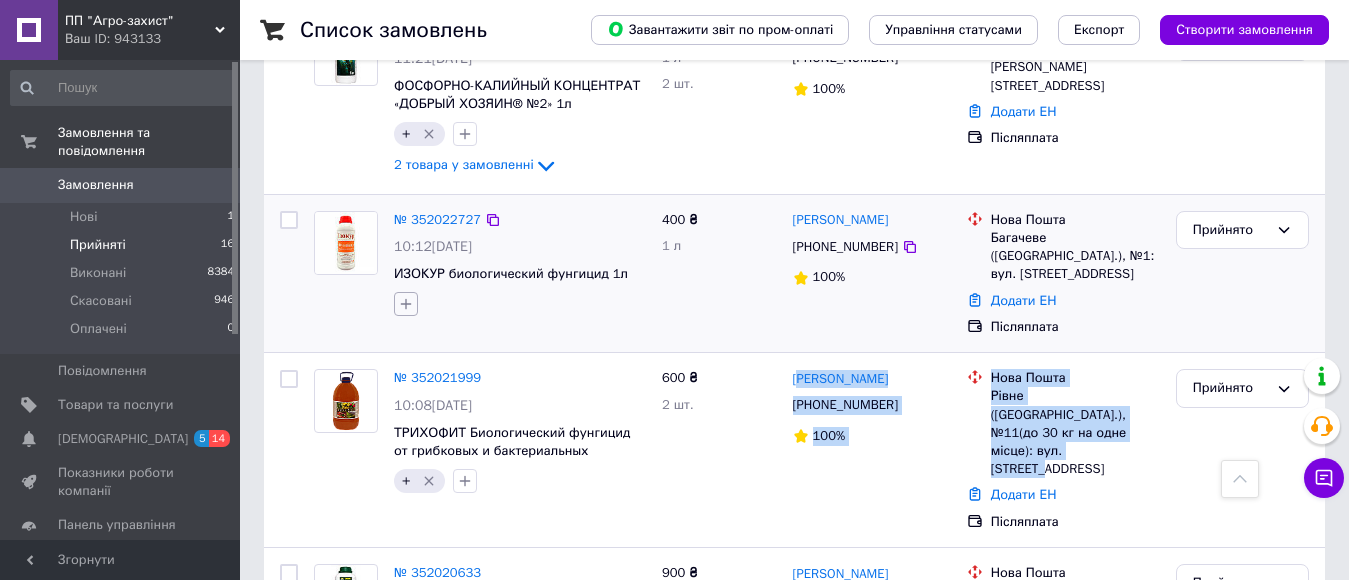 click 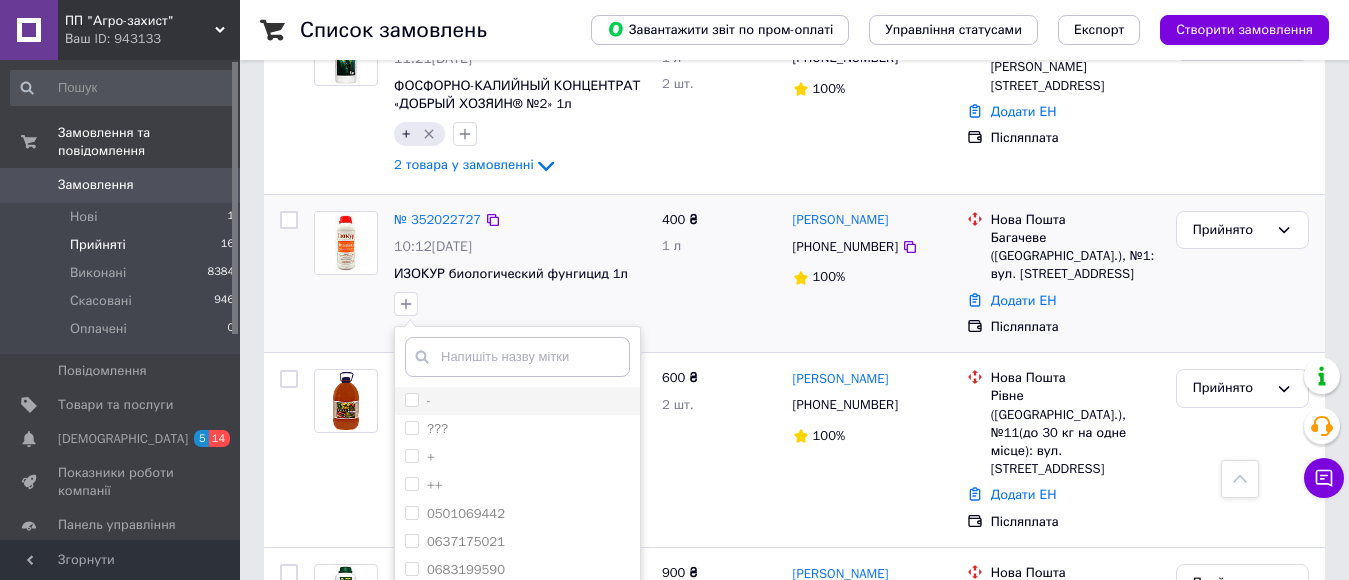 click on "-" at bounding box center (411, 399) 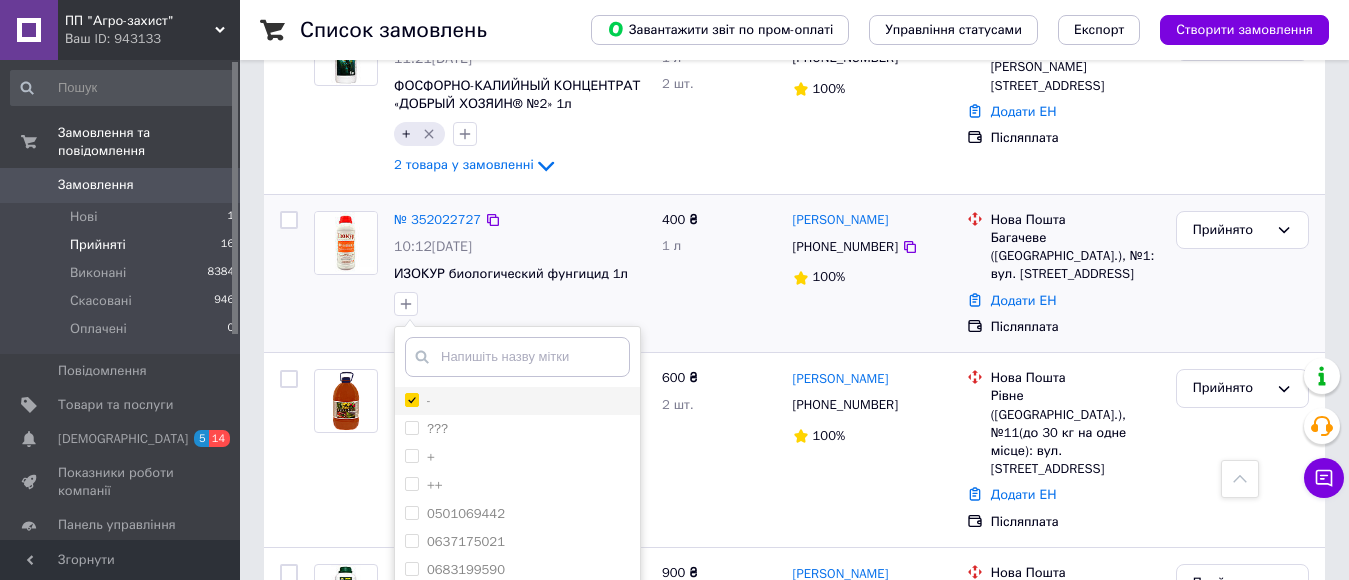 checkbox on "true" 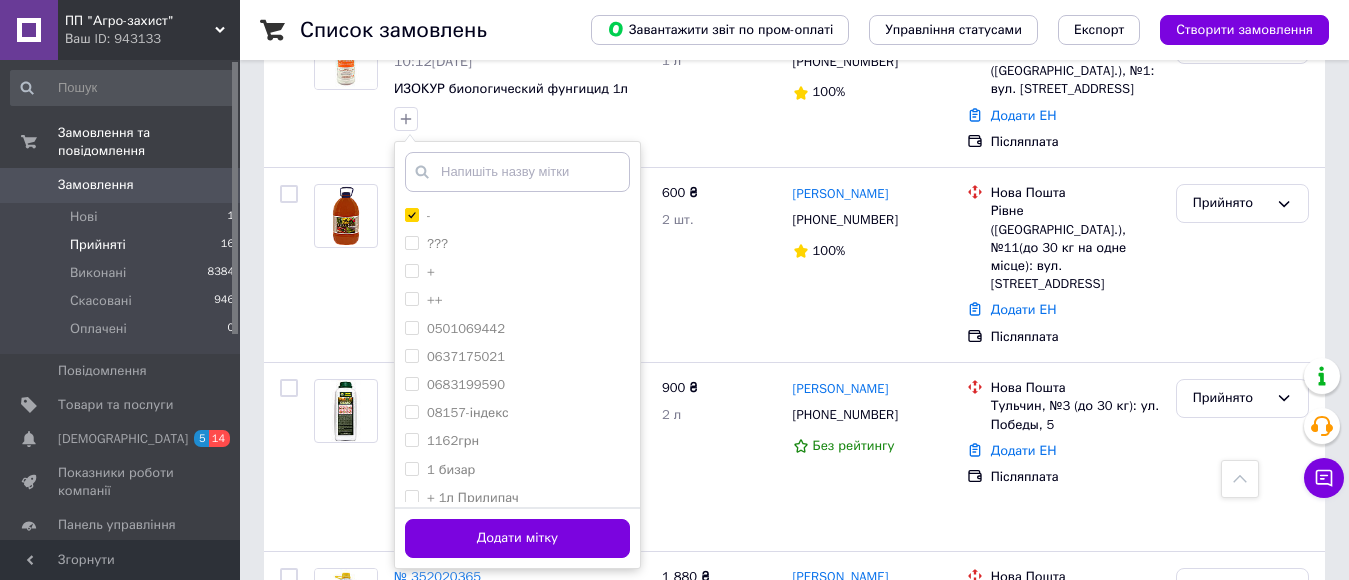 scroll, scrollTop: 1000, scrollLeft: 0, axis: vertical 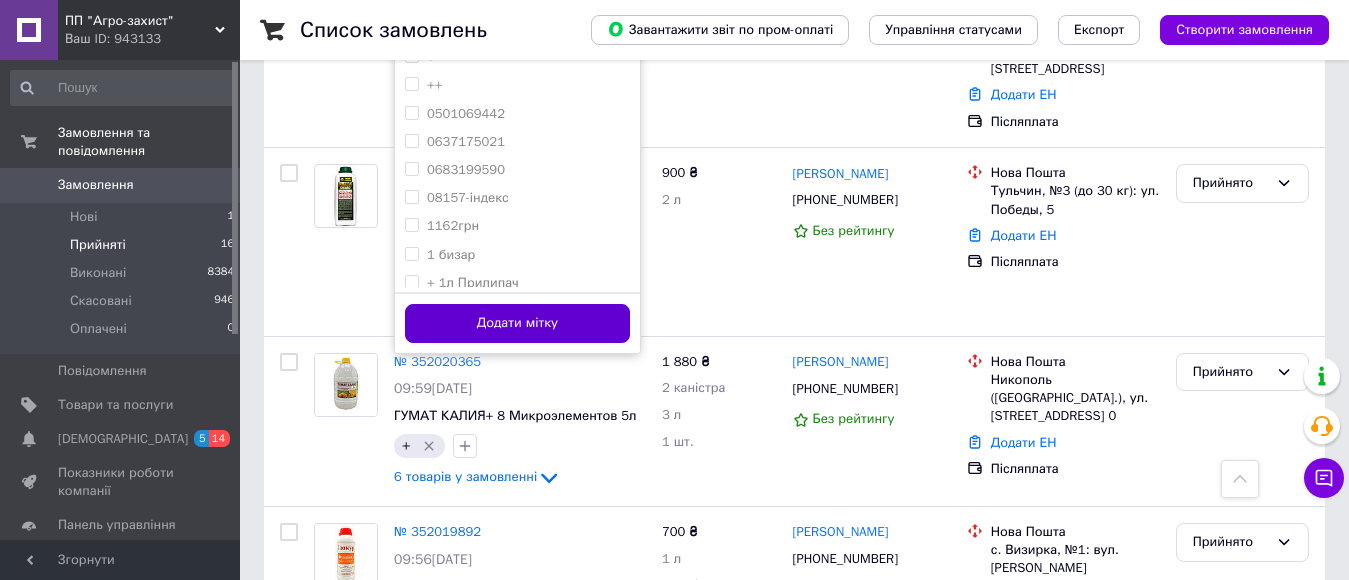 click on "Додати мітку" at bounding box center [517, 323] 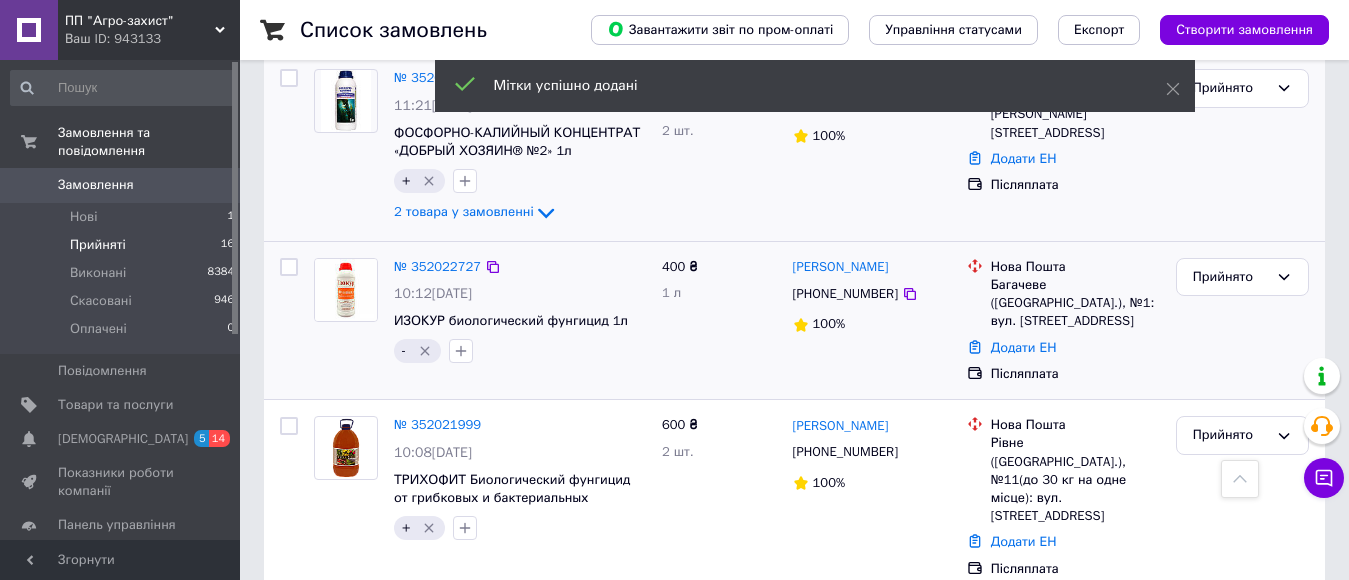 scroll, scrollTop: 500, scrollLeft: 0, axis: vertical 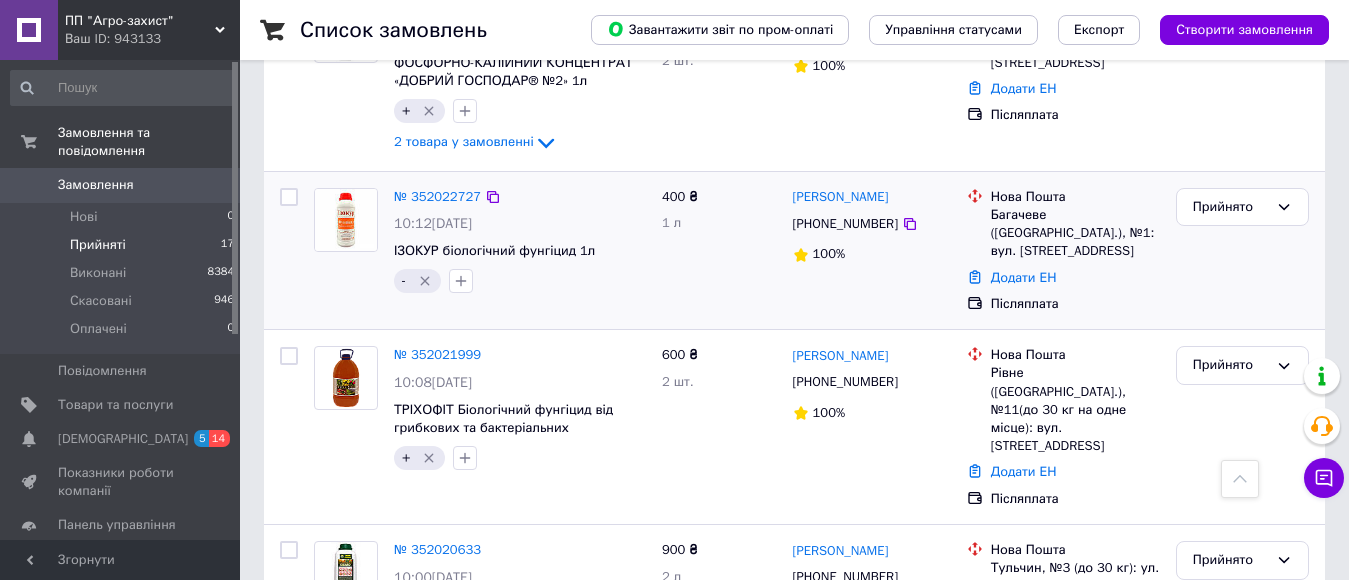 click 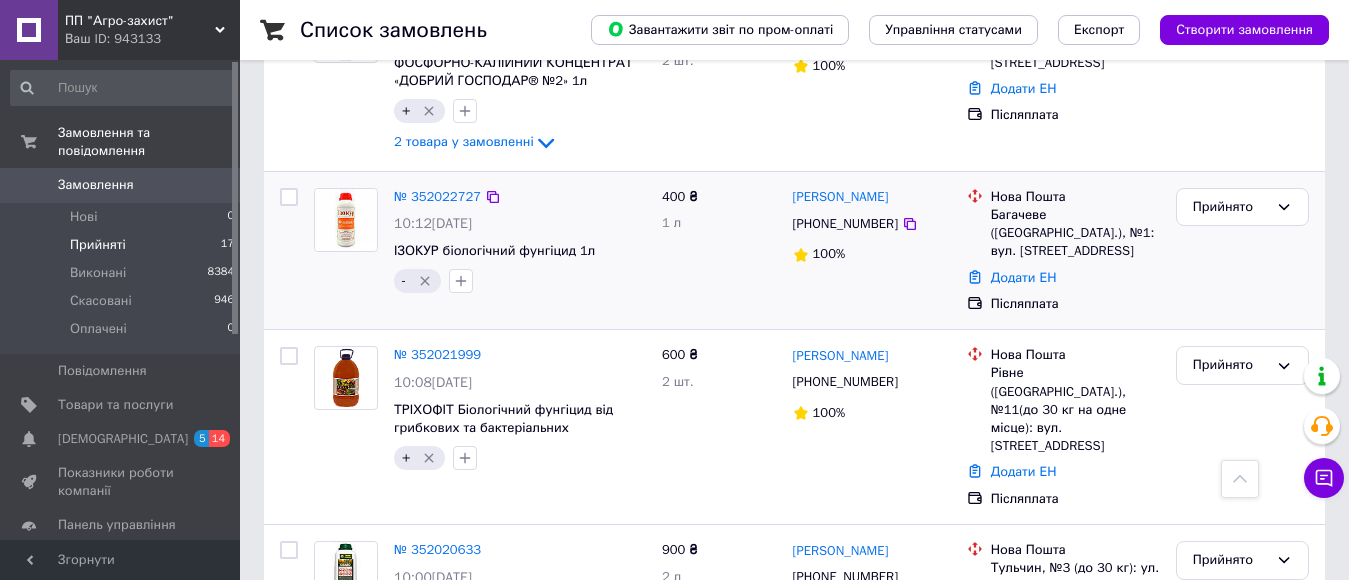 click 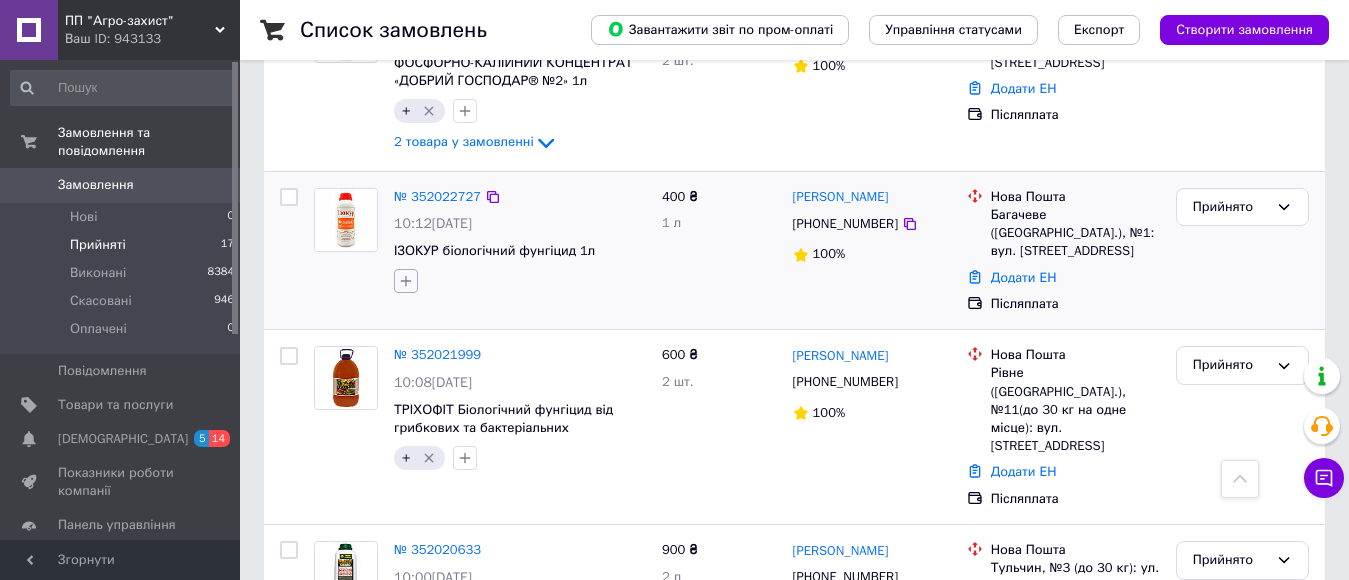 click at bounding box center [406, 281] 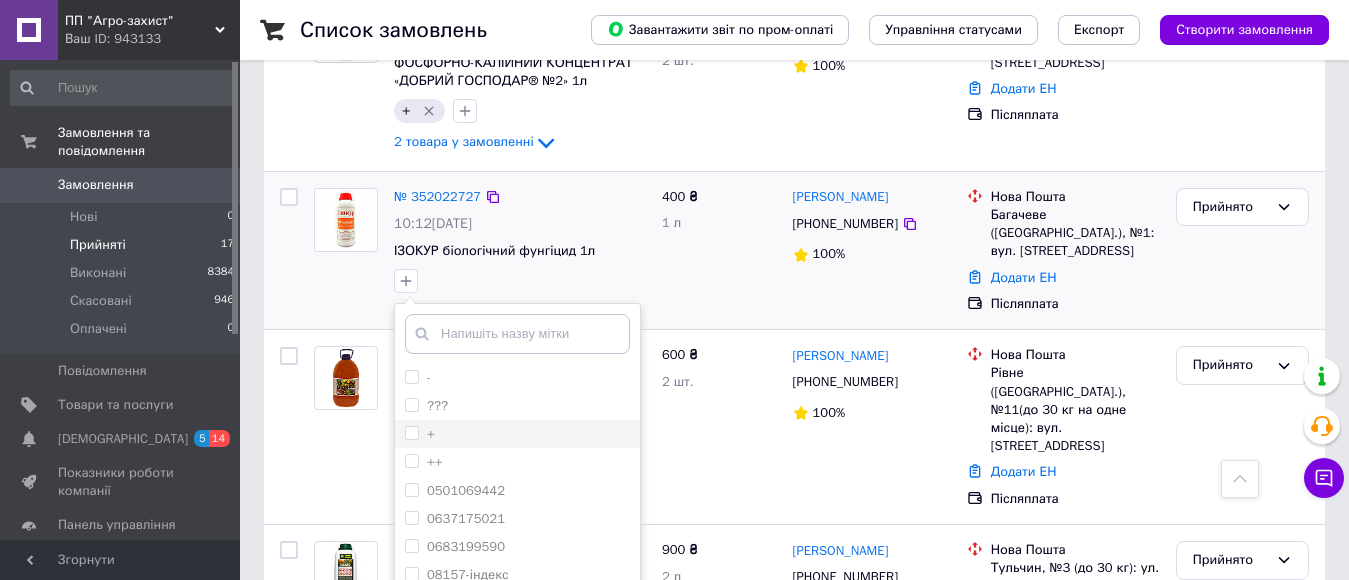 click on "+" at bounding box center (411, 432) 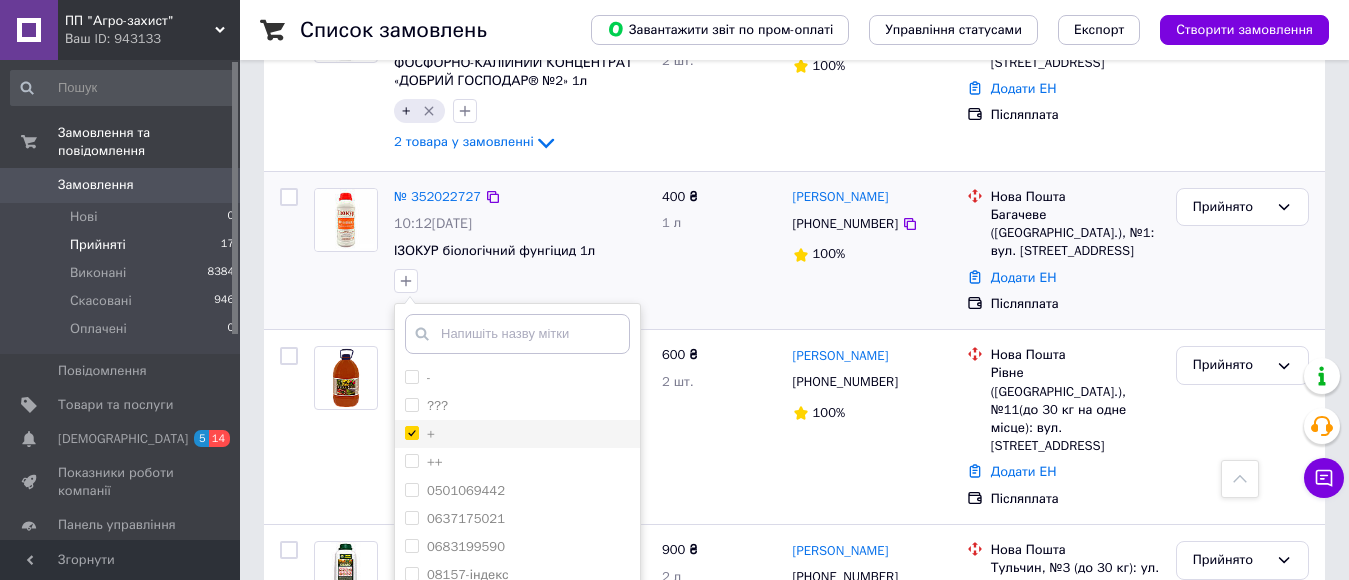 checkbox on "true" 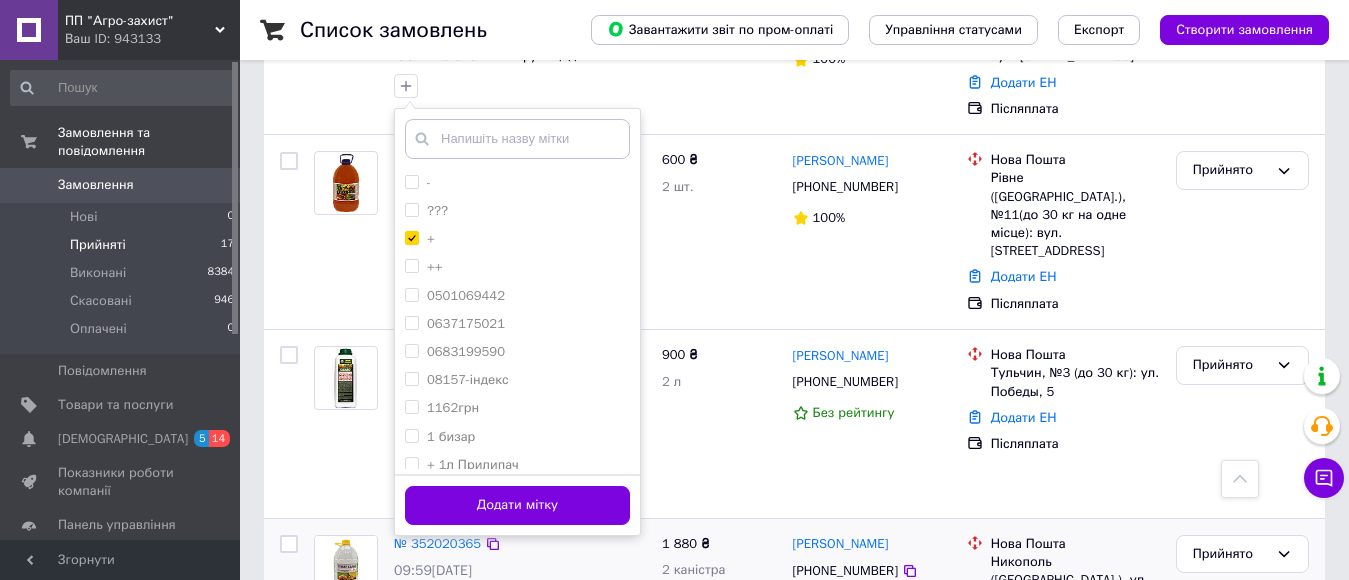 scroll, scrollTop: 823, scrollLeft: 0, axis: vertical 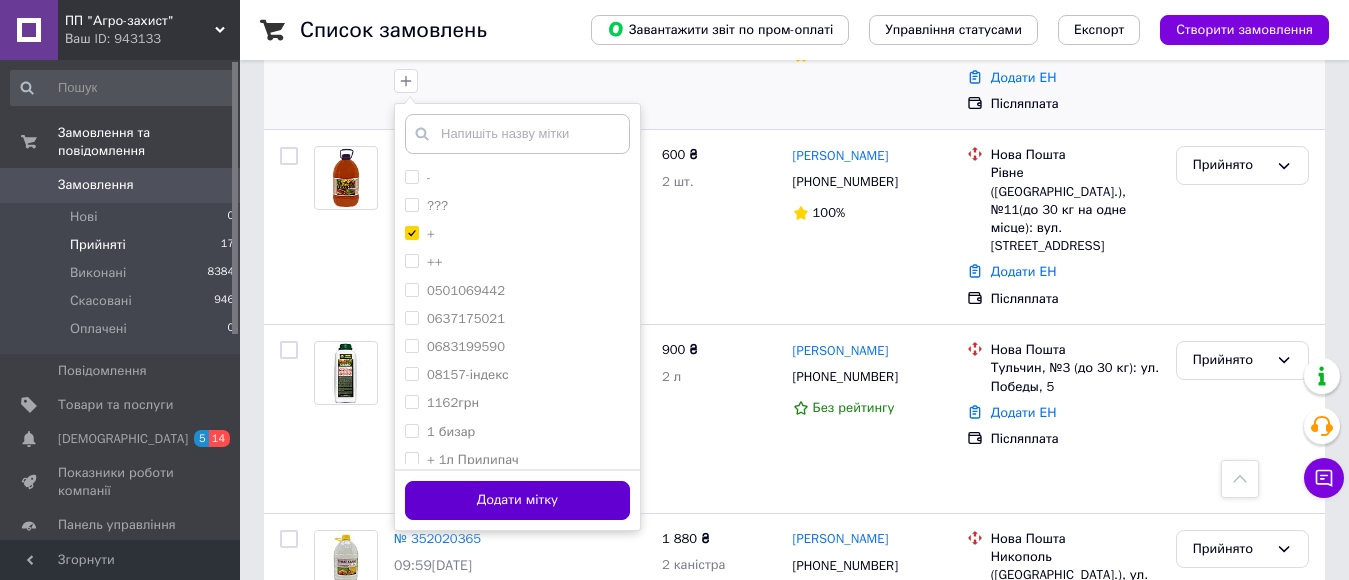 click on "Додати мітку" at bounding box center [517, 500] 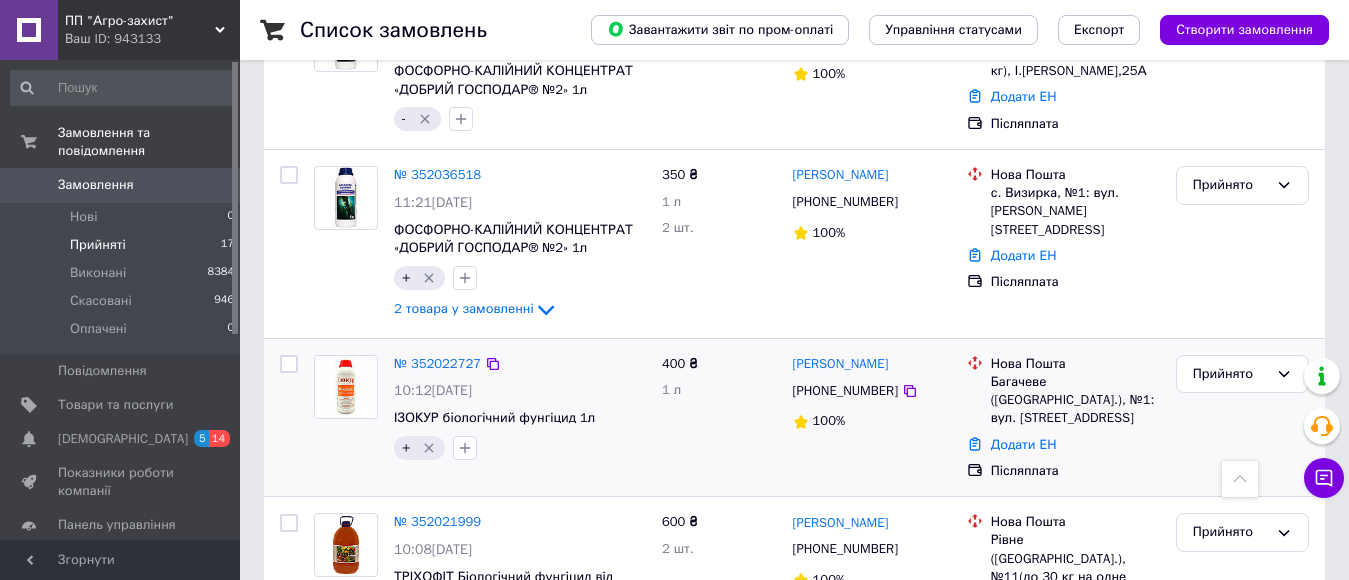scroll, scrollTop: 423, scrollLeft: 0, axis: vertical 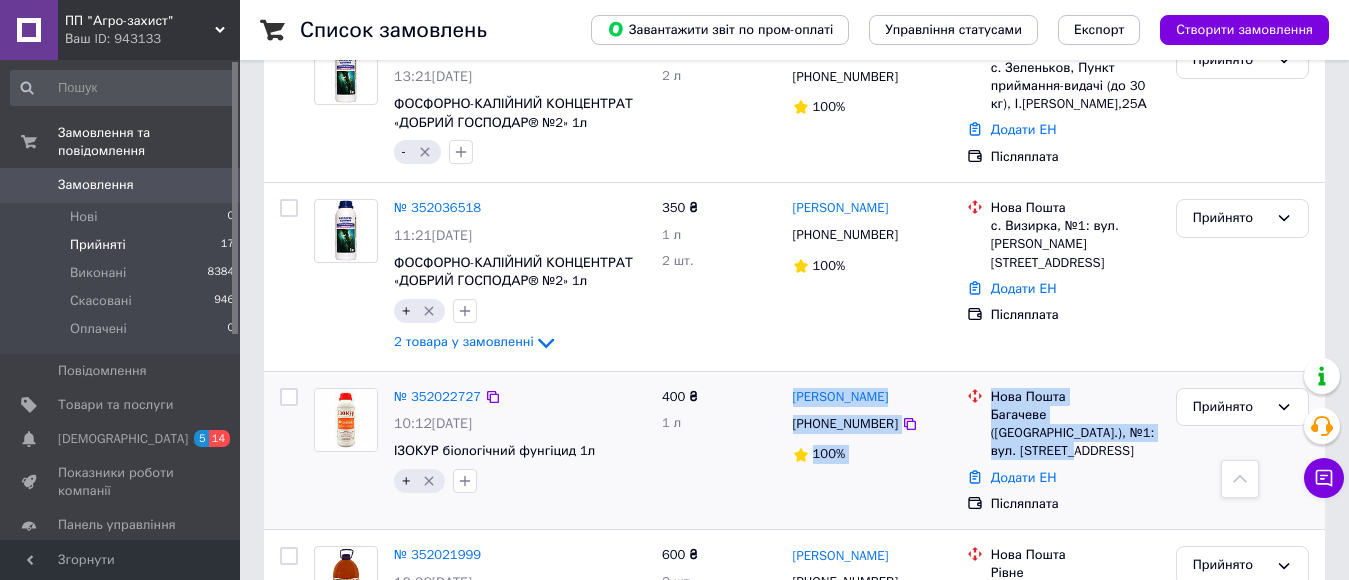 drag, startPoint x: 1122, startPoint y: 432, endPoint x: 815, endPoint y: 386, distance: 310.42712 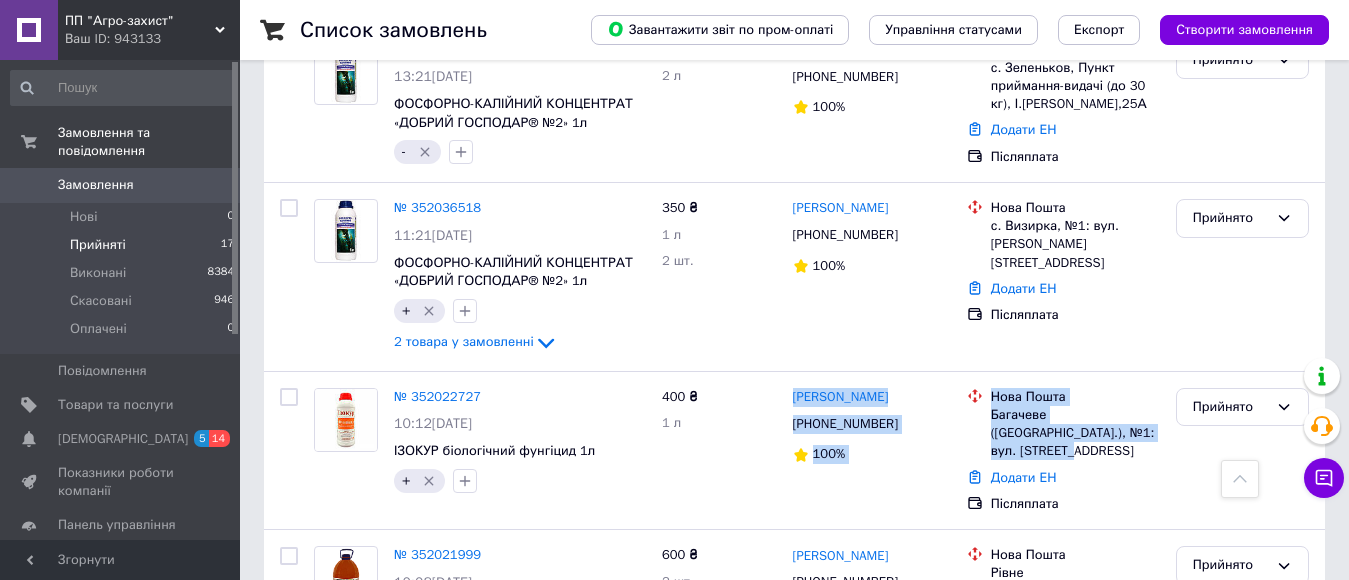 copy on "Юрій Вирлан +380636844181 100% Нова Пошта Багачеве (Черкаська обл.), №1: вул. Ювілейна, 25" 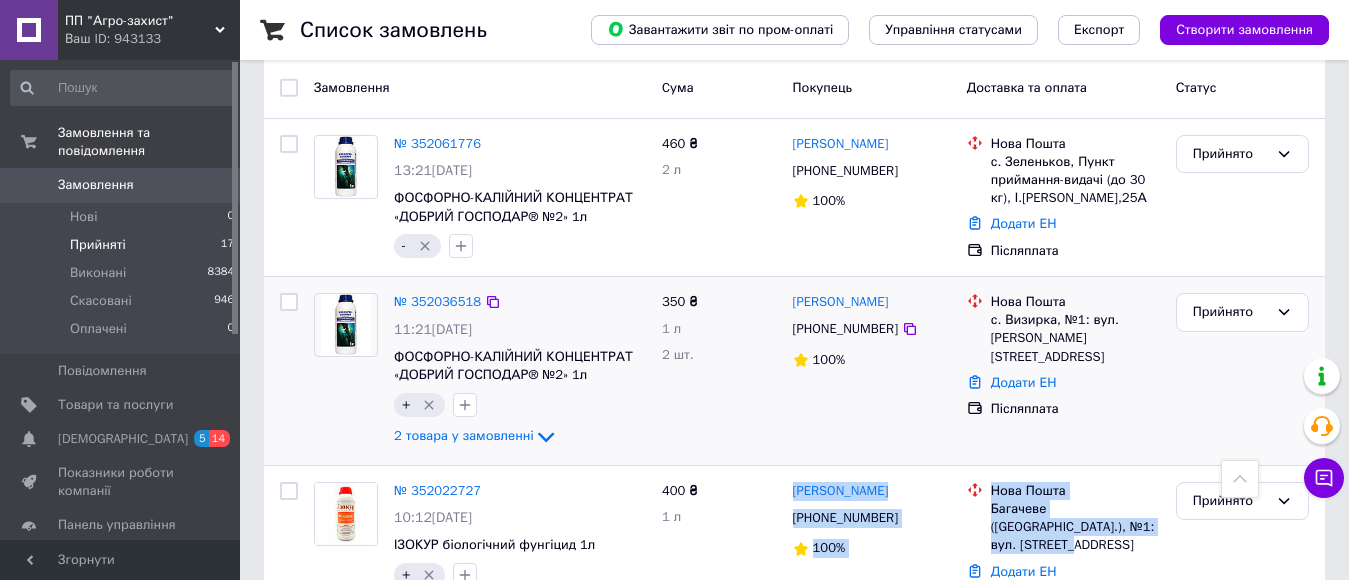 scroll, scrollTop: 223, scrollLeft: 0, axis: vertical 